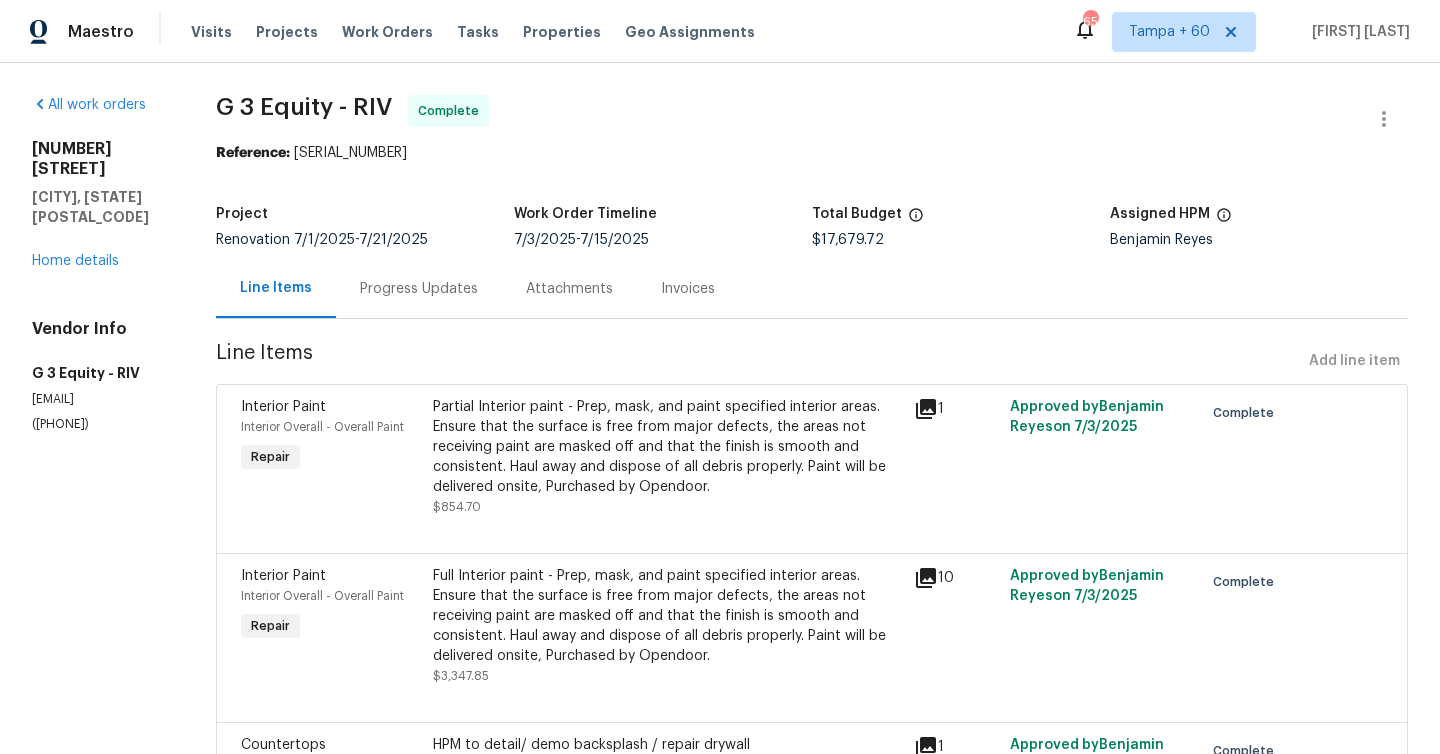 scroll, scrollTop: 0, scrollLeft: 0, axis: both 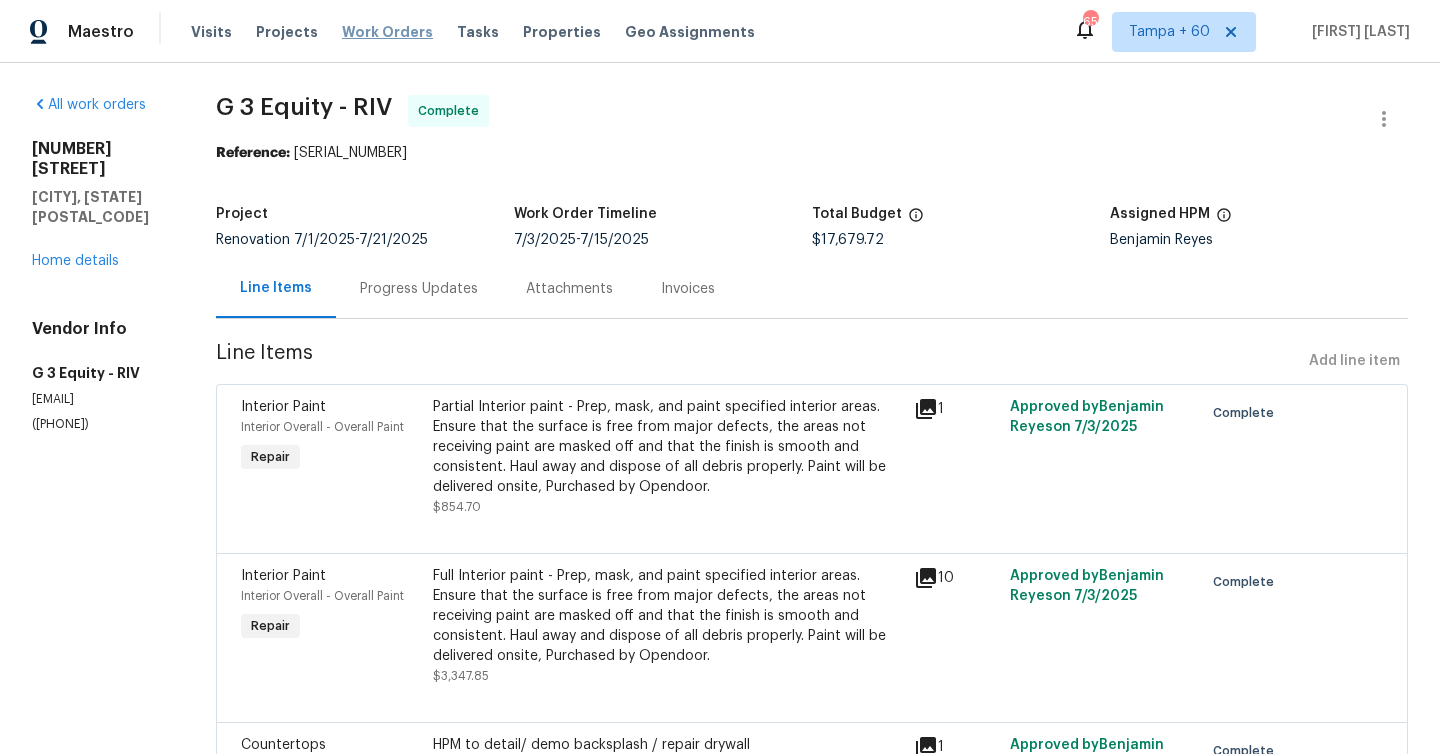 click on "Work Orders" at bounding box center (387, 32) 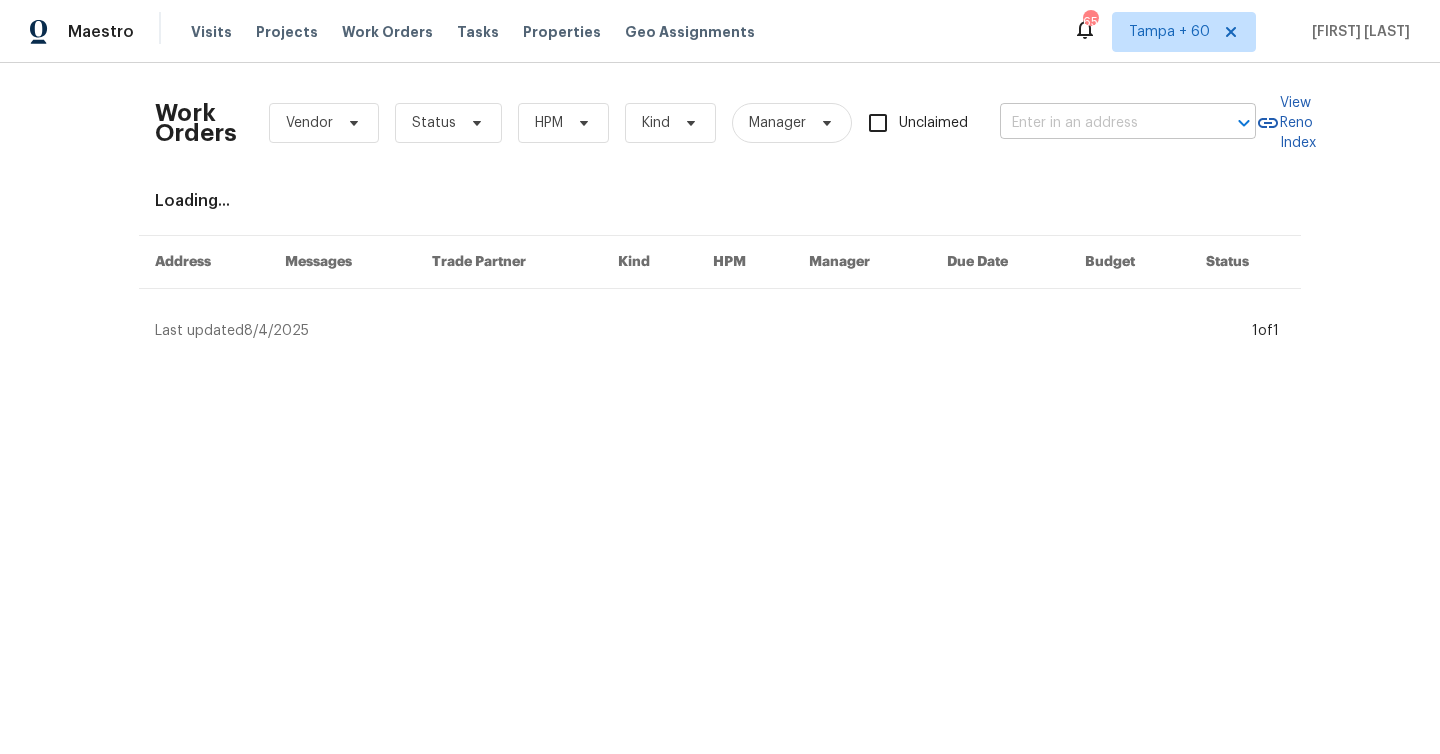 click at bounding box center (1100, 123) 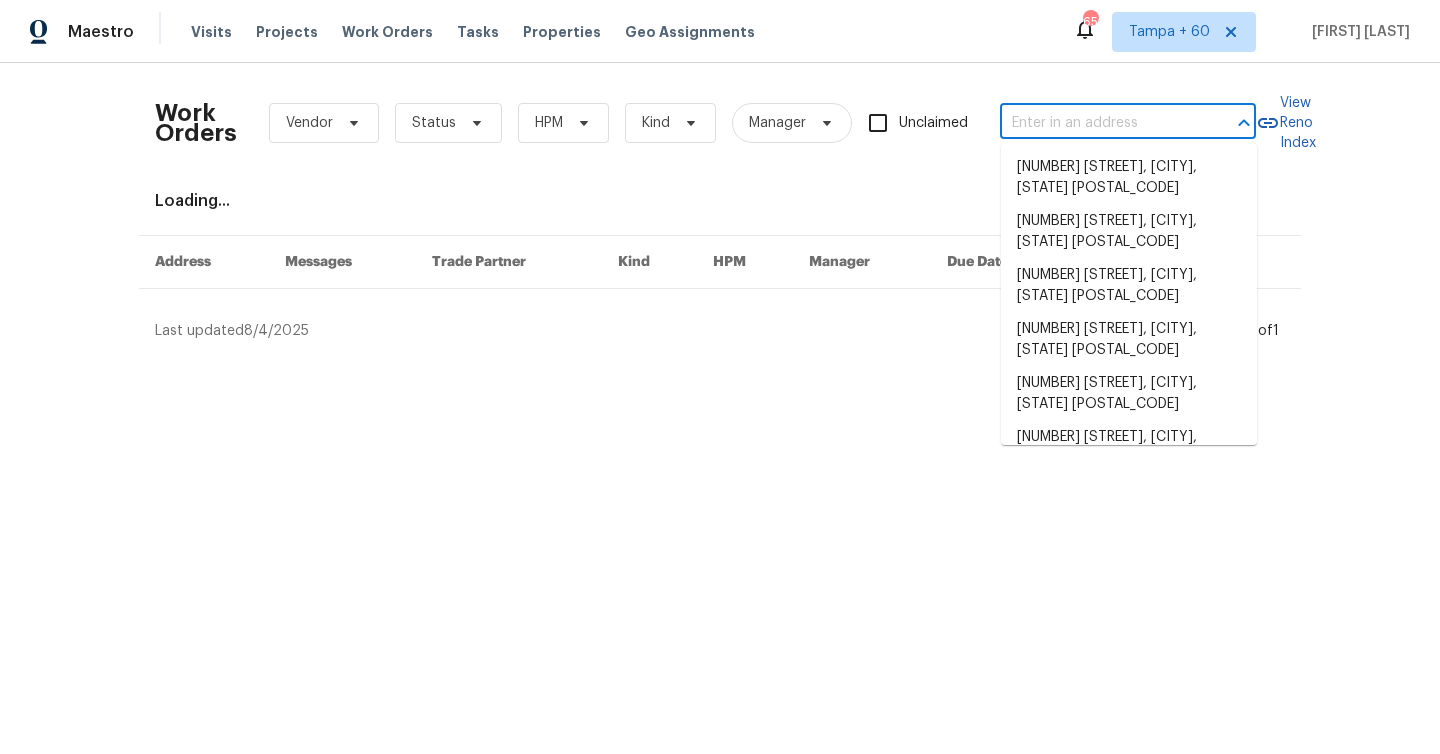 paste on "[NUMBER] [STREET], [CITY], [STATE] [POSTAL_CODE]" 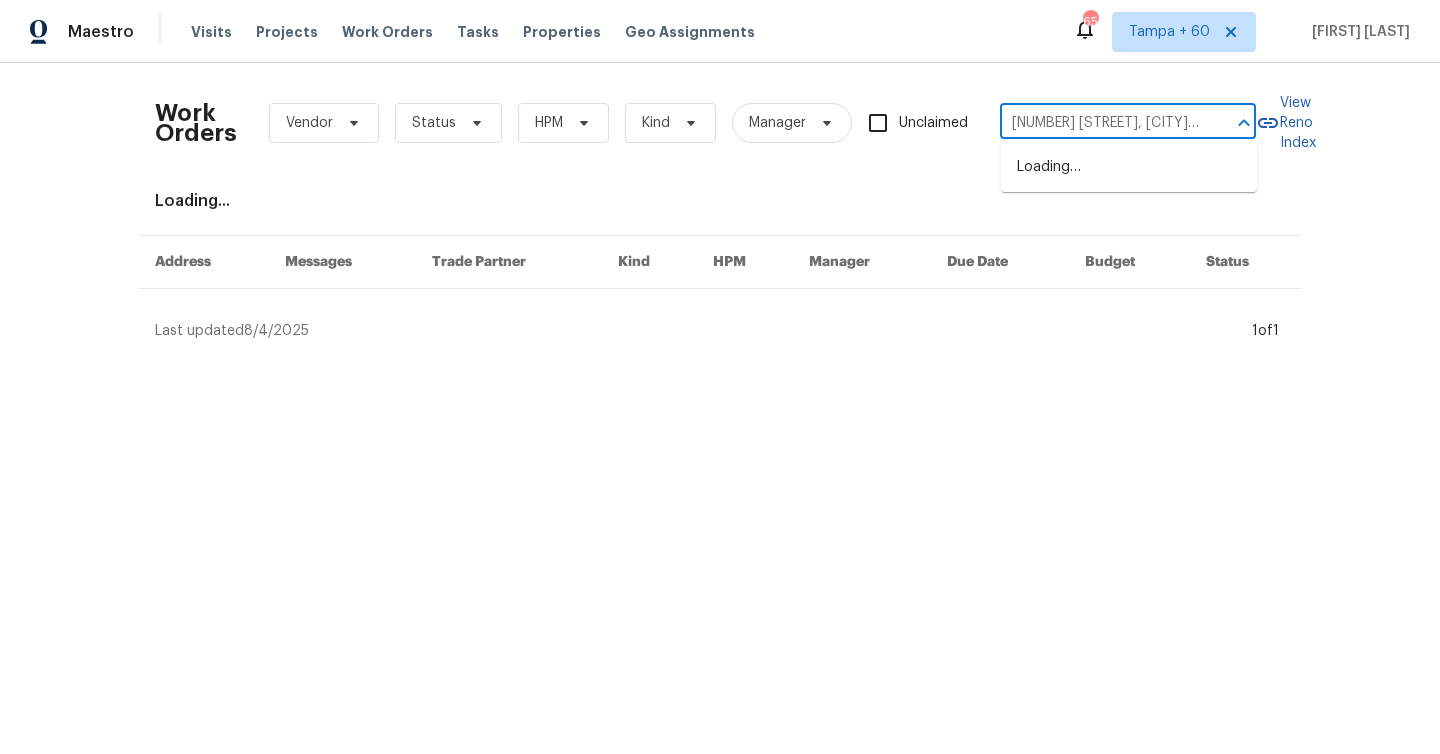 scroll, scrollTop: 0, scrollLeft: 62, axis: horizontal 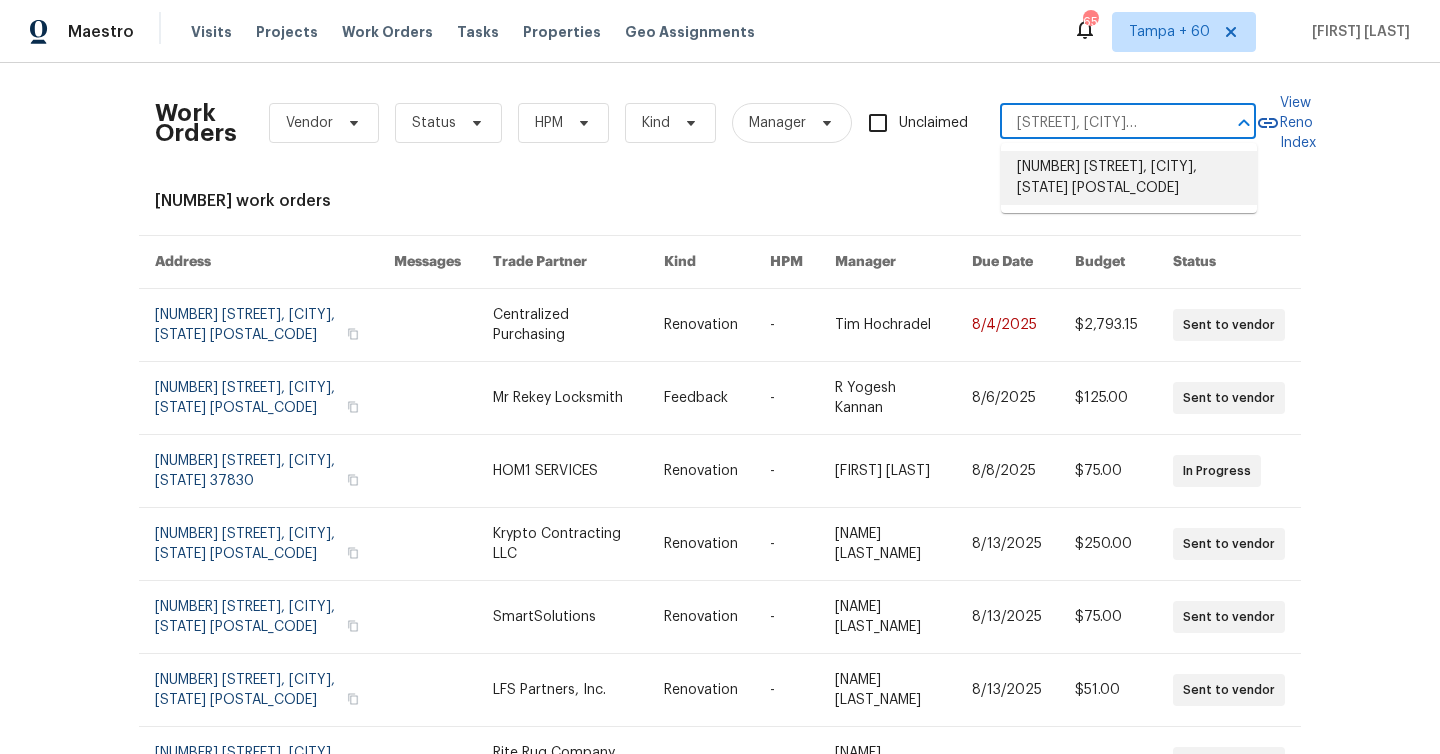 click on "[NUMBER] [STREET], [CITY], [STATE] [POSTAL_CODE]" at bounding box center [1129, 178] 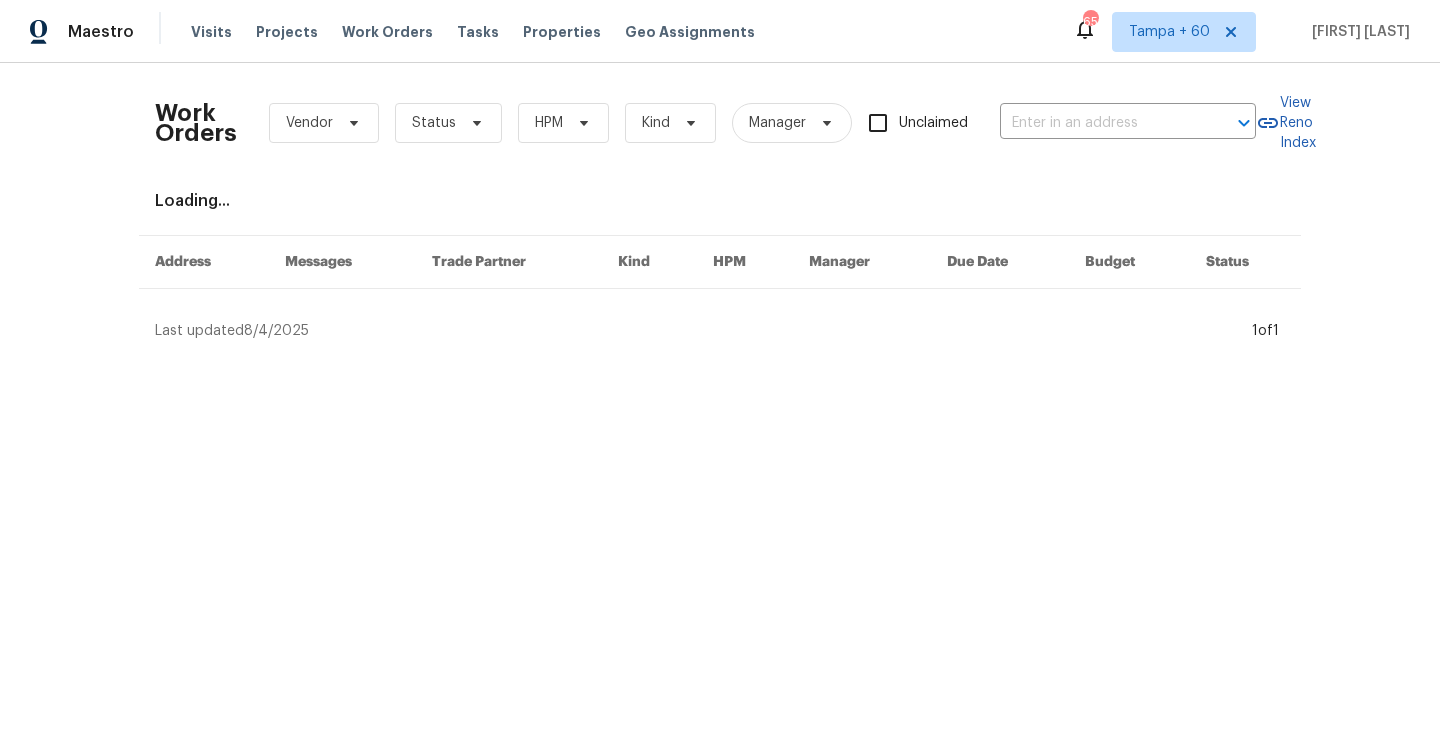 type on "[NUMBER] [STREET], [CITY], [STATE] [POSTAL_CODE]" 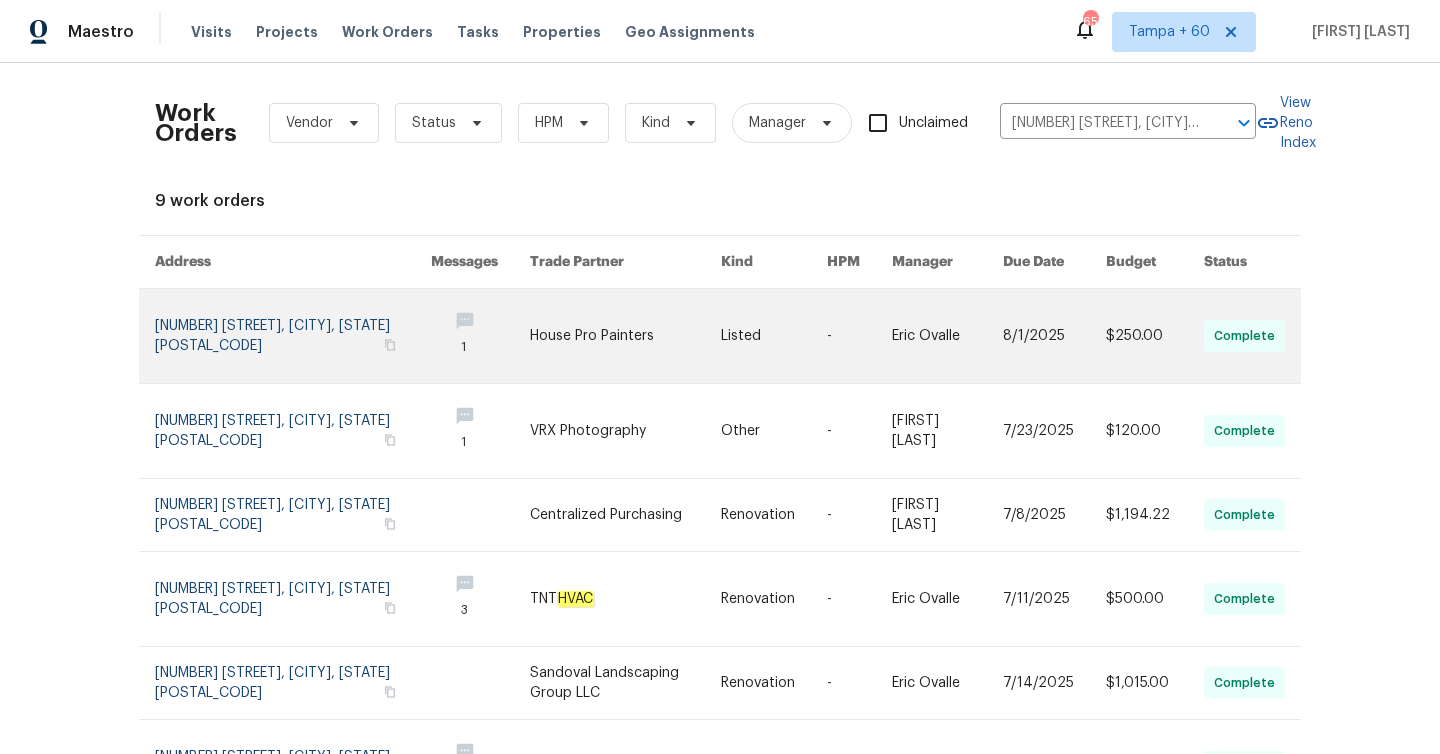 click at bounding box center [293, 336] 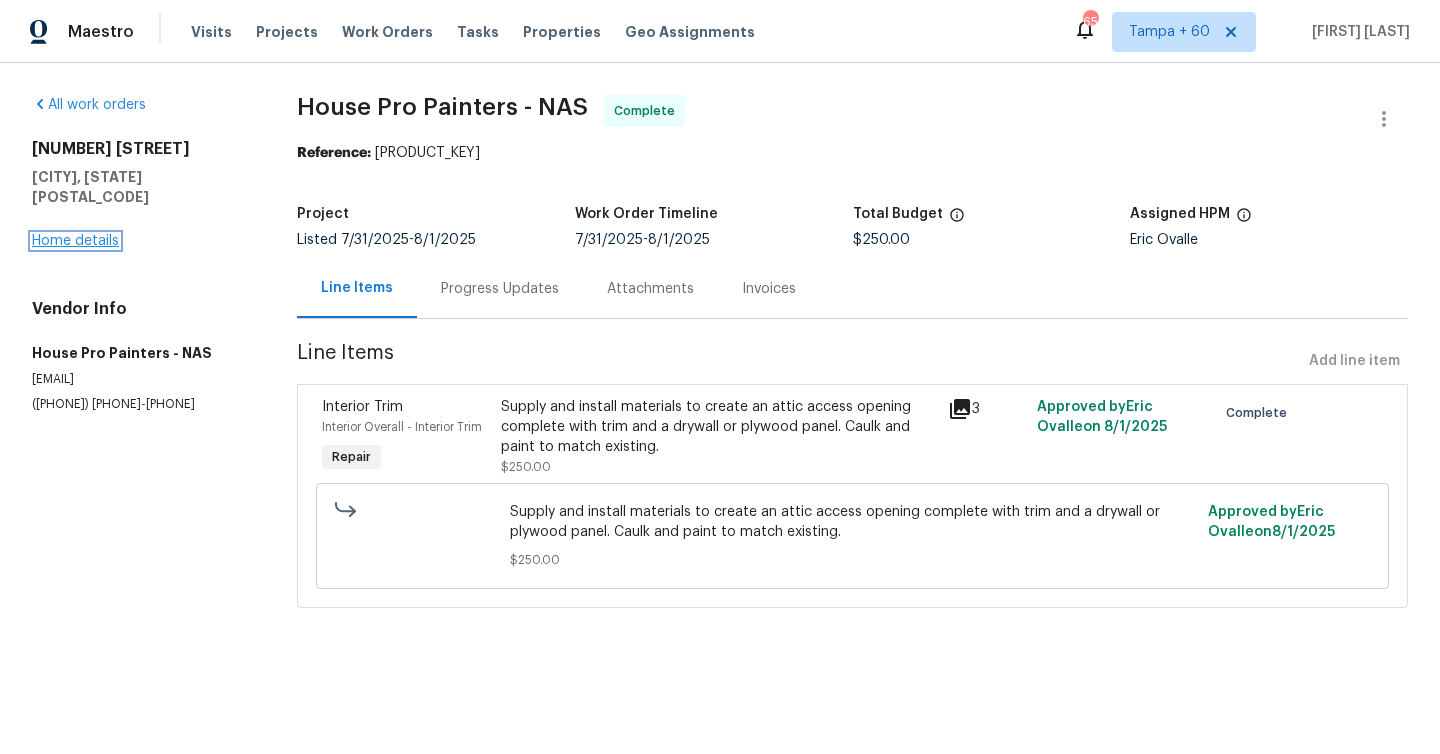 click on "Home details" at bounding box center (75, 241) 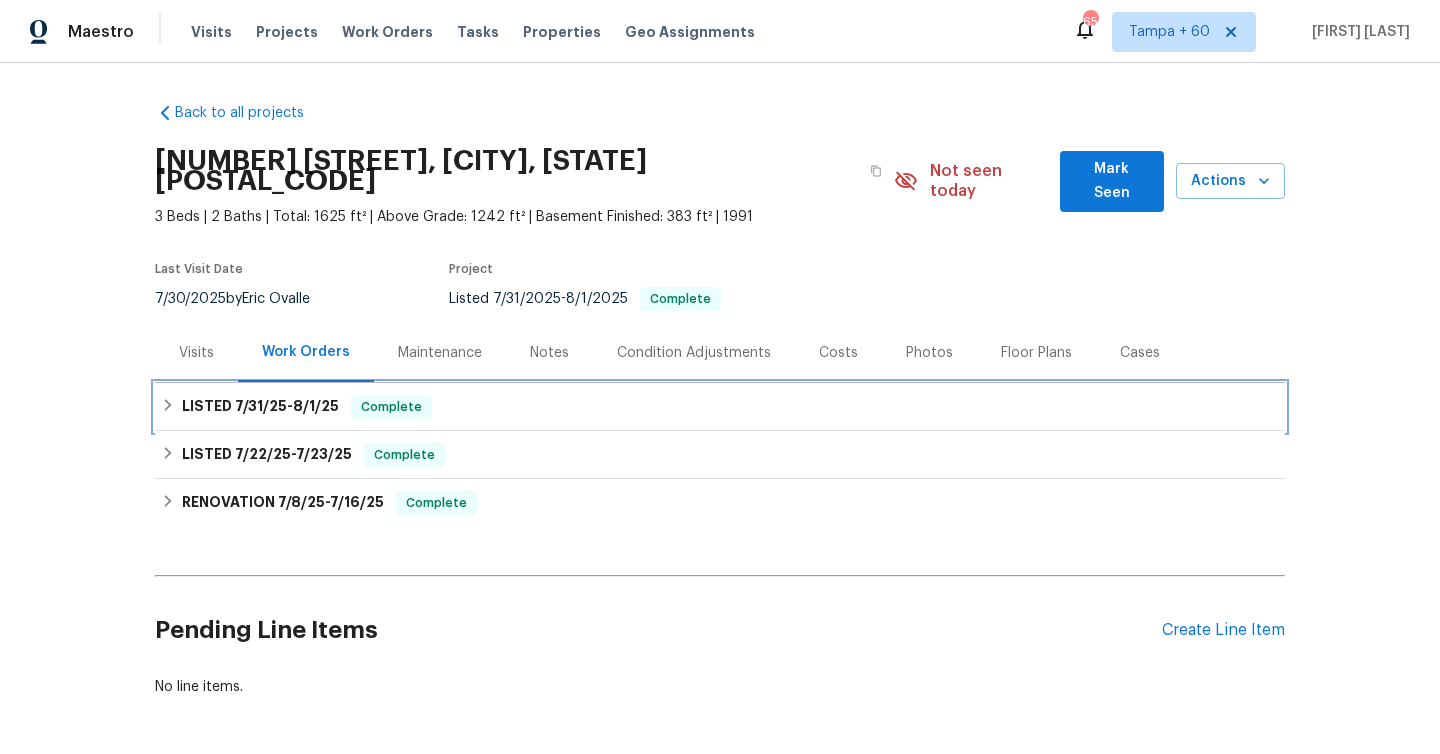click on "LISTED   [DATE]/[DATE]  -  [DATE]/[DATE]" at bounding box center [260, 407] 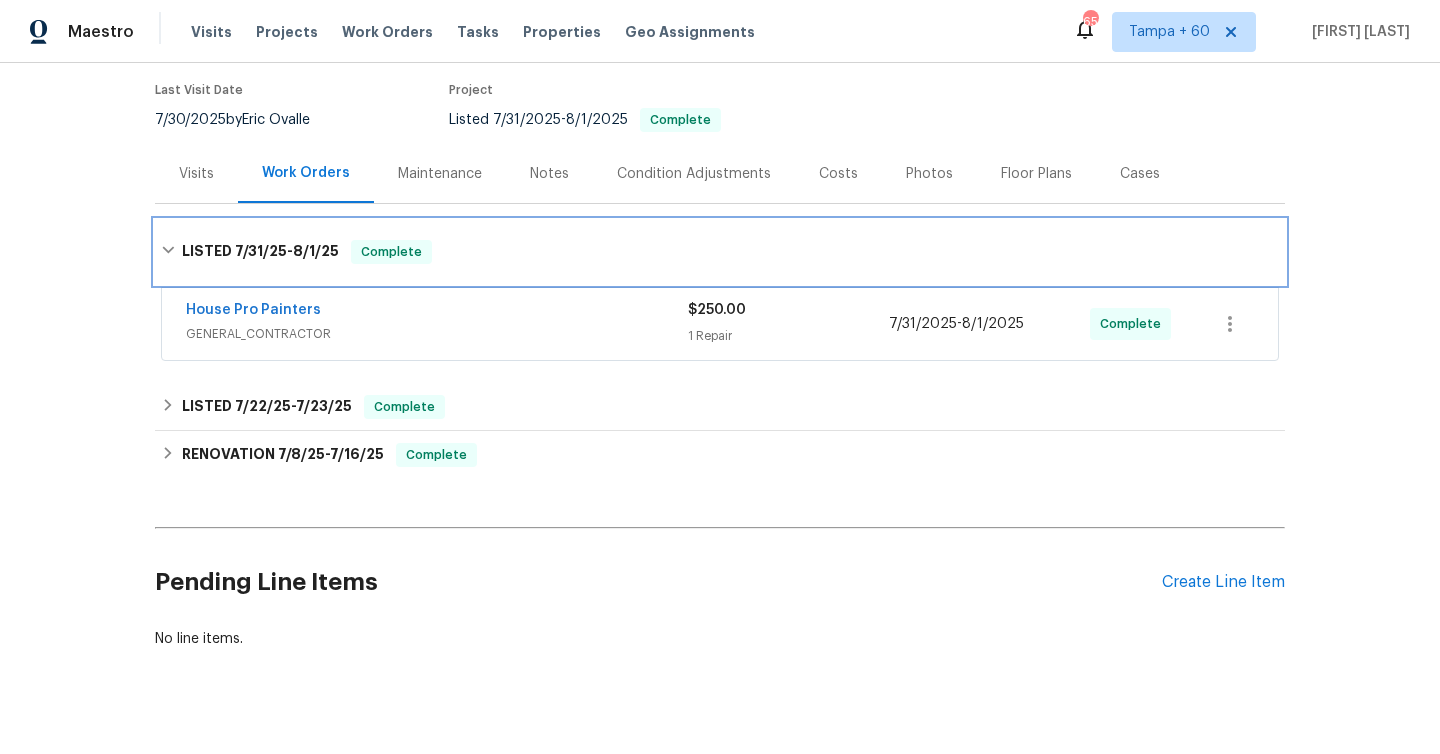 scroll, scrollTop: 190, scrollLeft: 0, axis: vertical 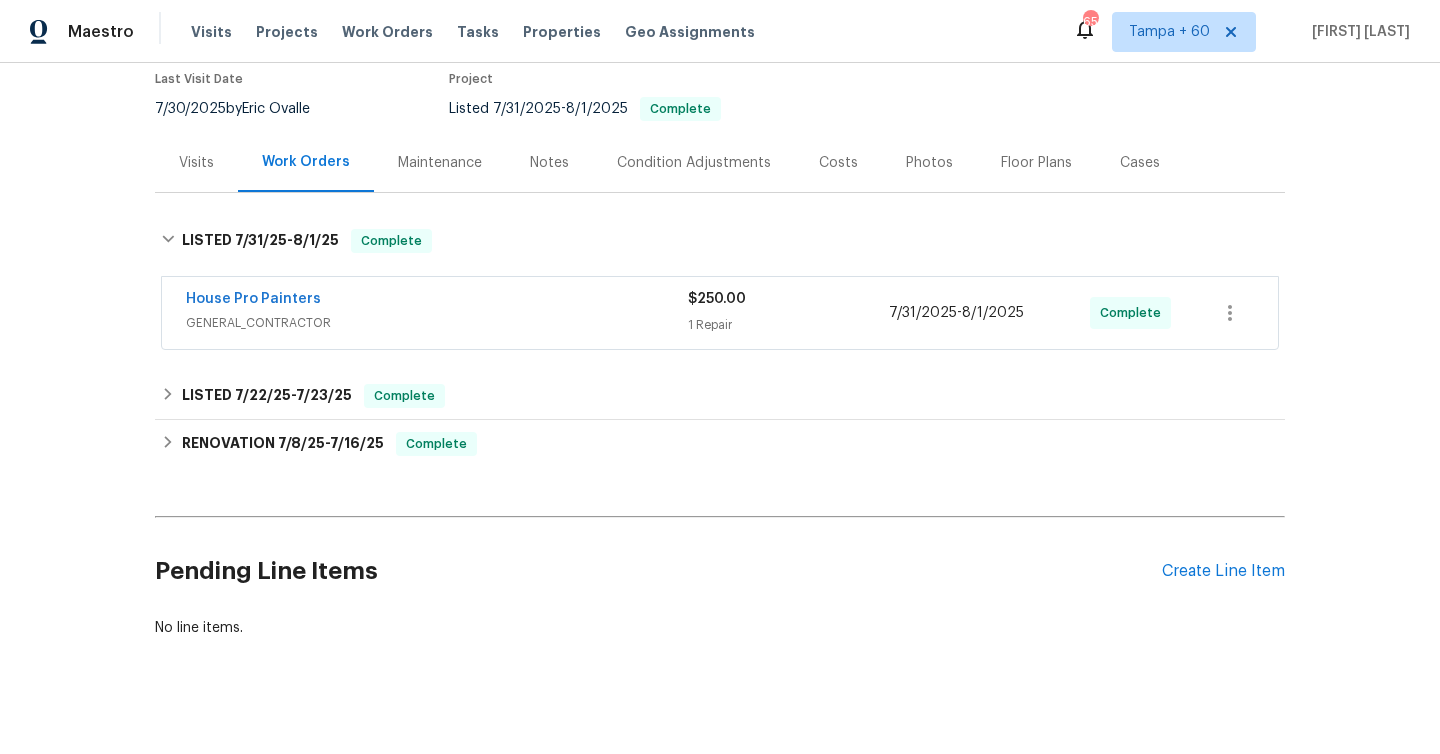 click on "1 Repair" at bounding box center (788, 325) 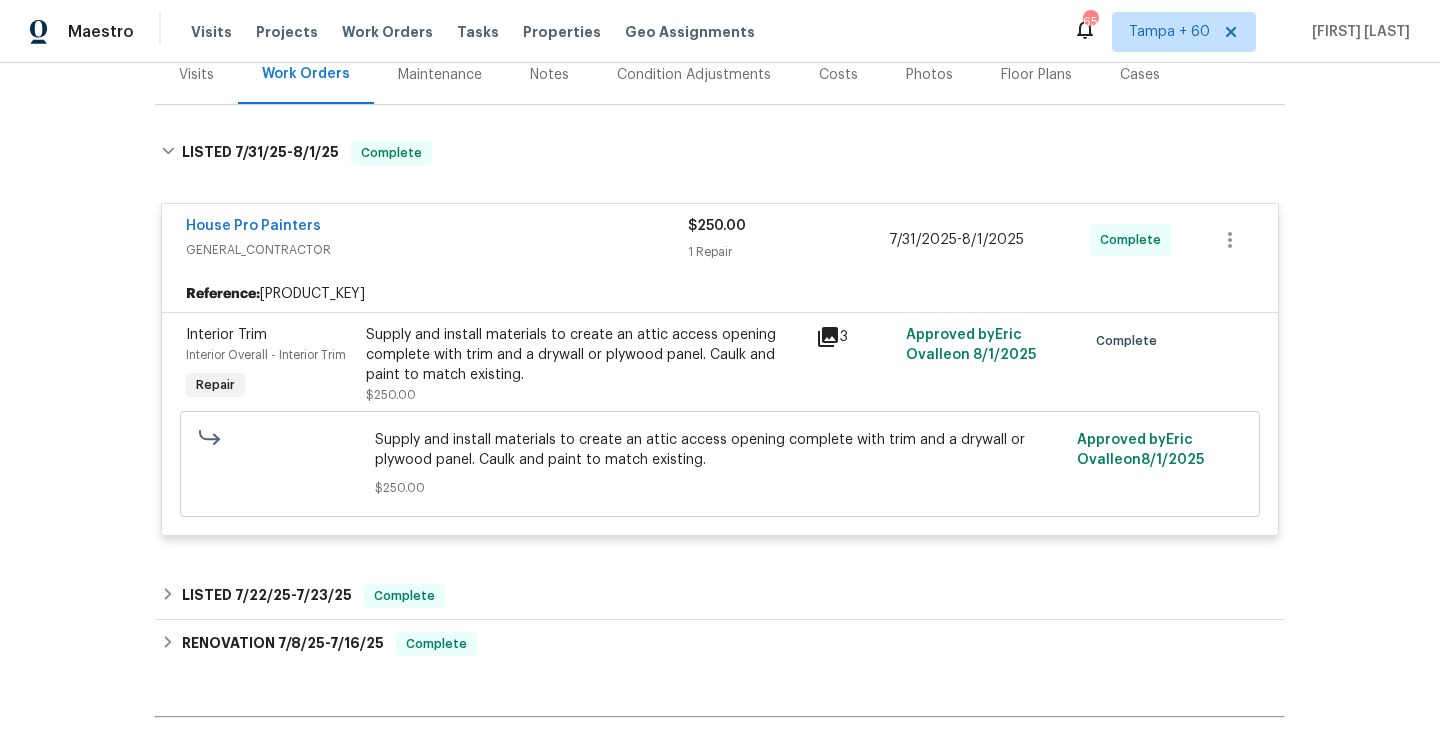 scroll, scrollTop: 353, scrollLeft: 0, axis: vertical 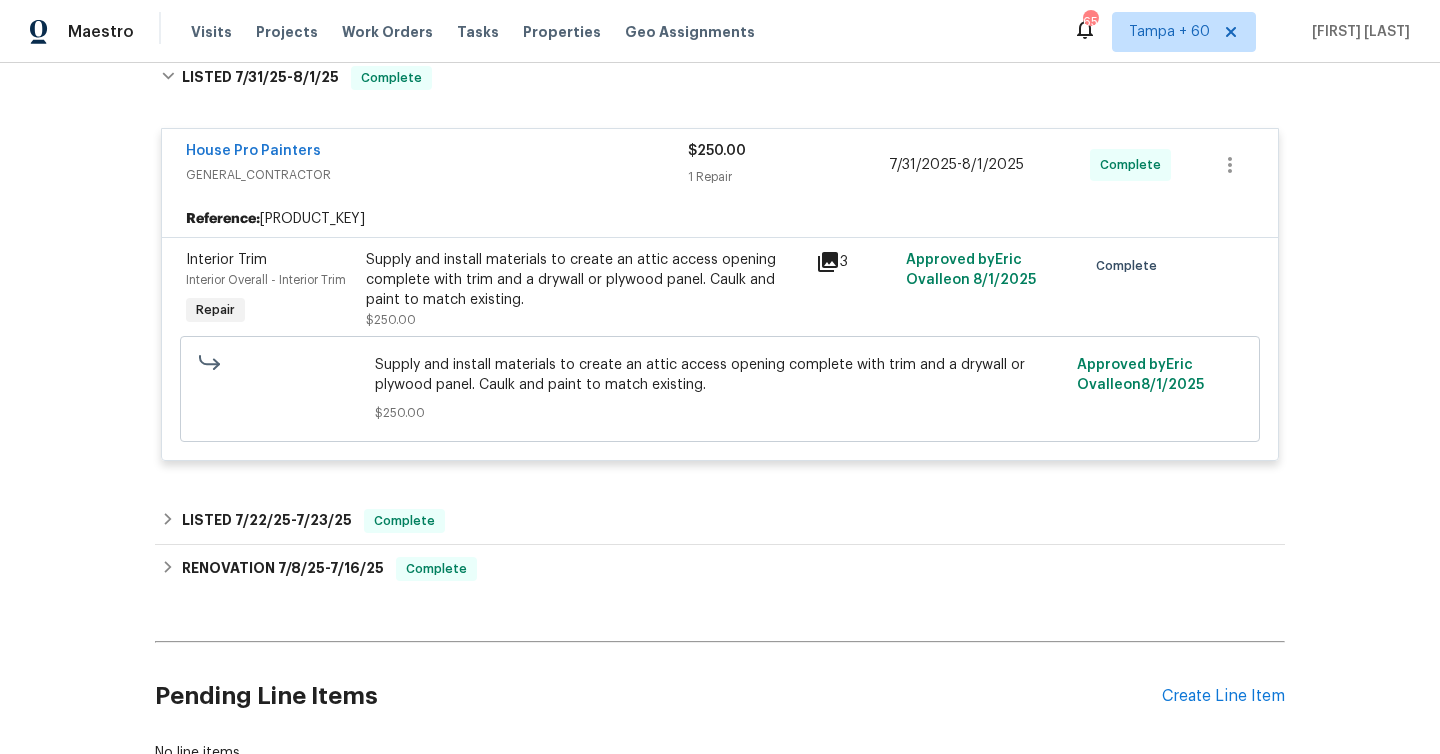 click 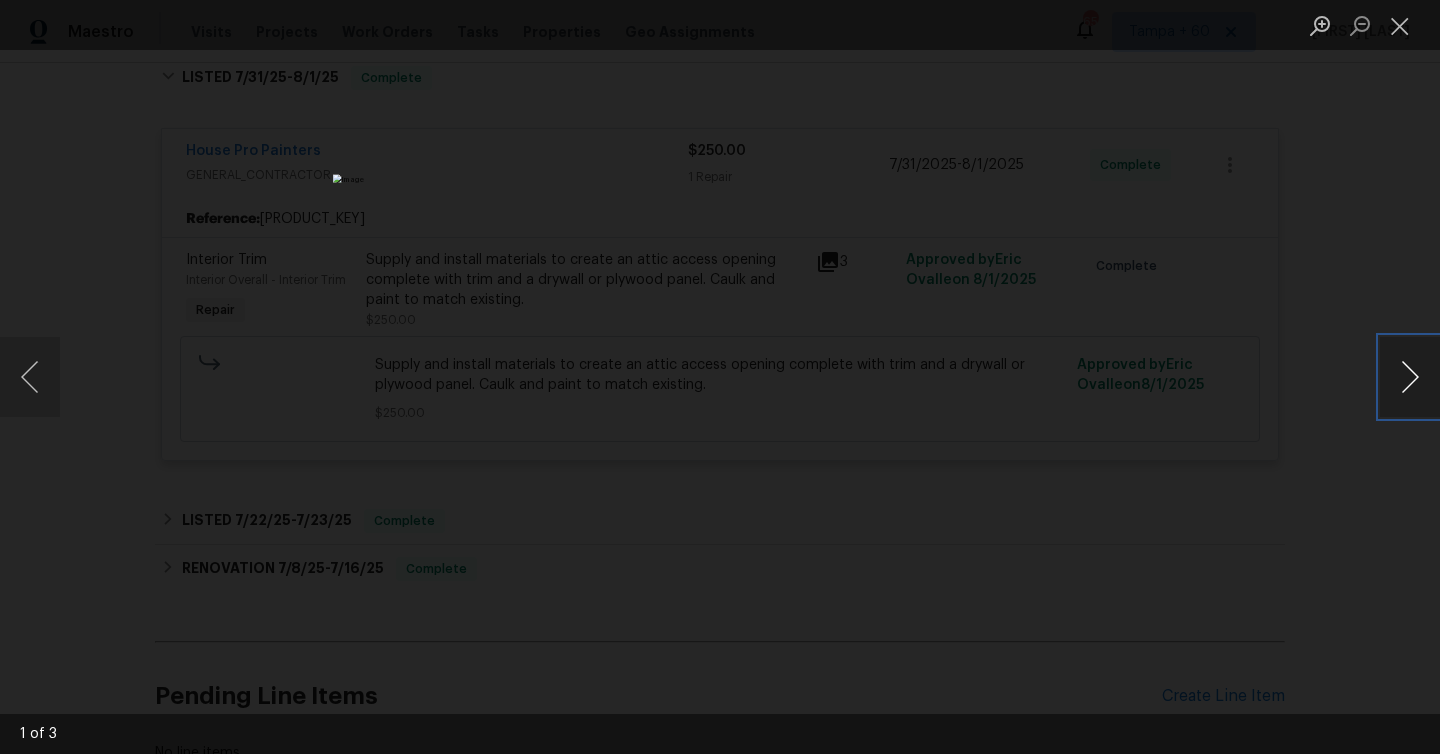 click at bounding box center (1410, 377) 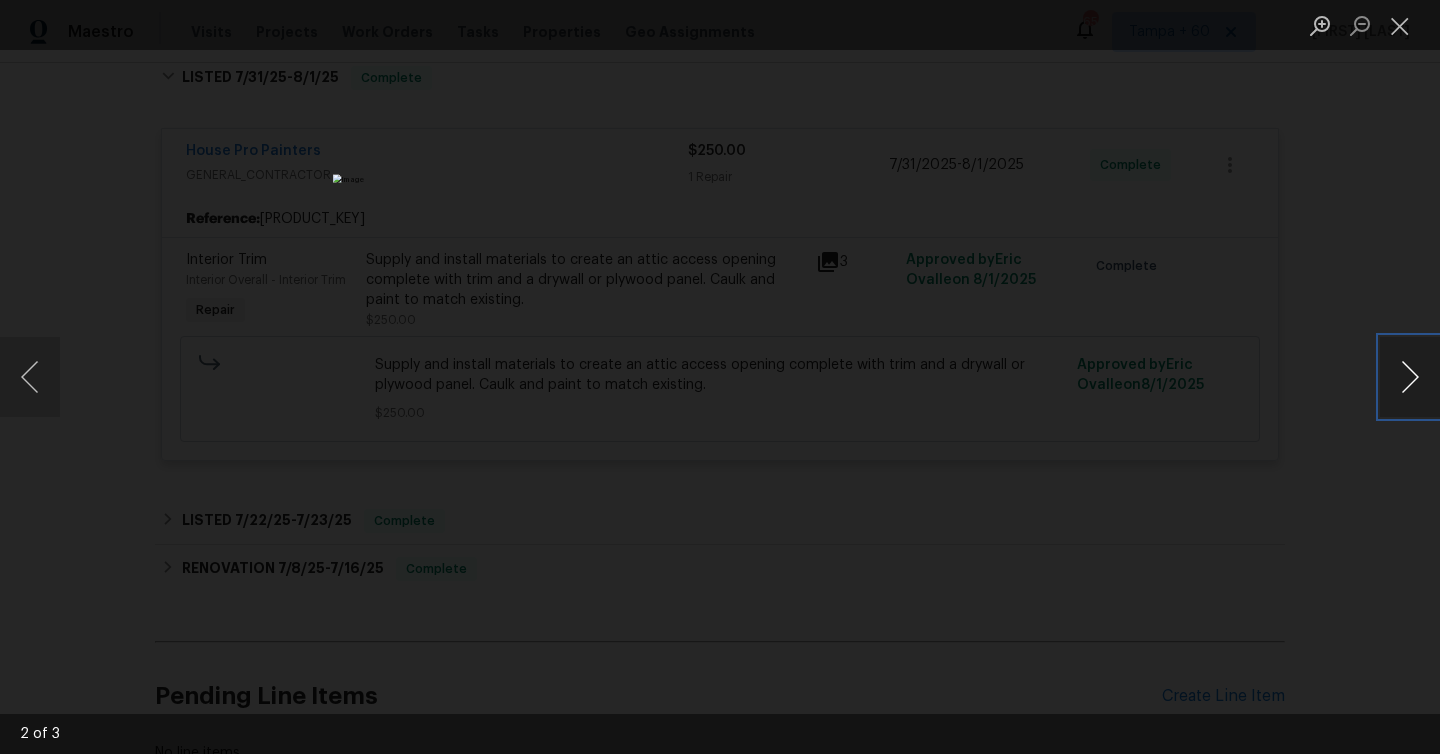 click at bounding box center [1410, 377] 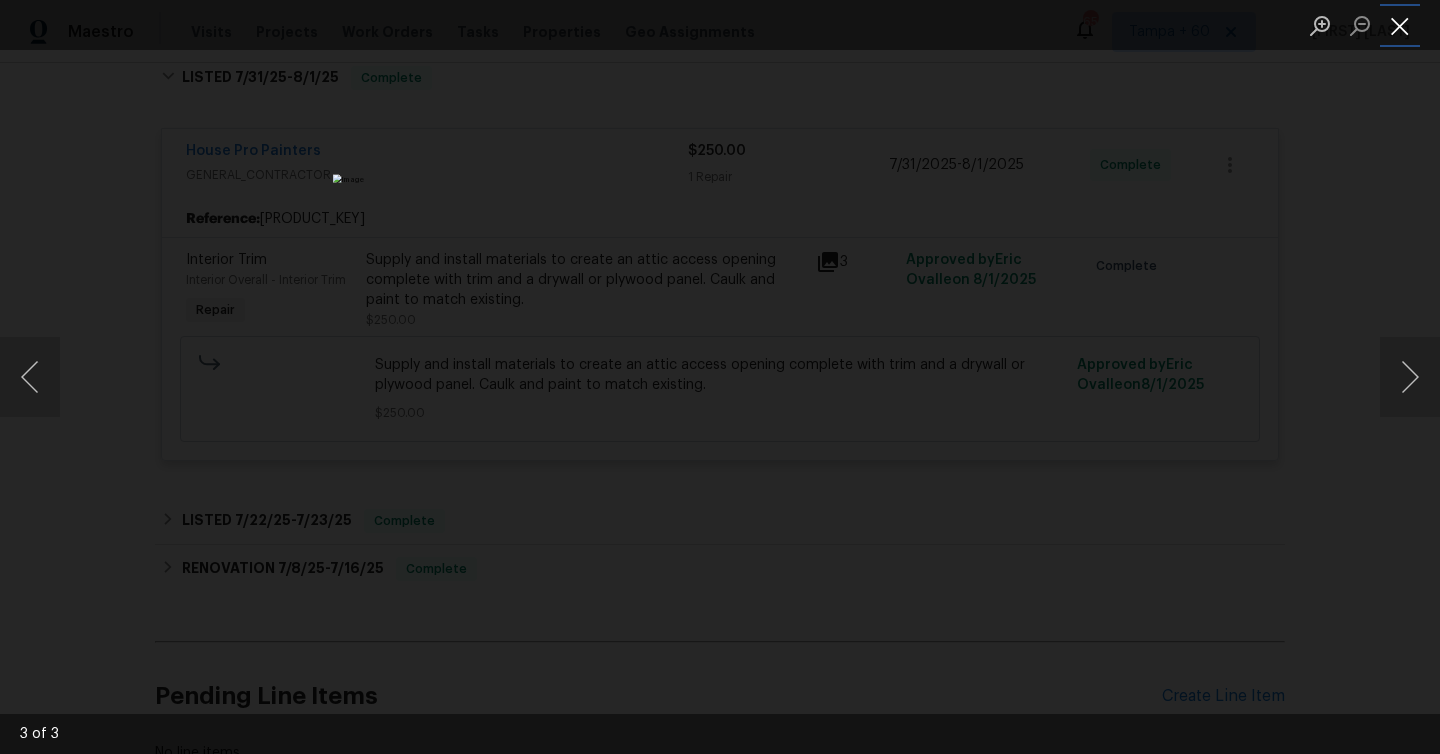 click at bounding box center [1400, 25] 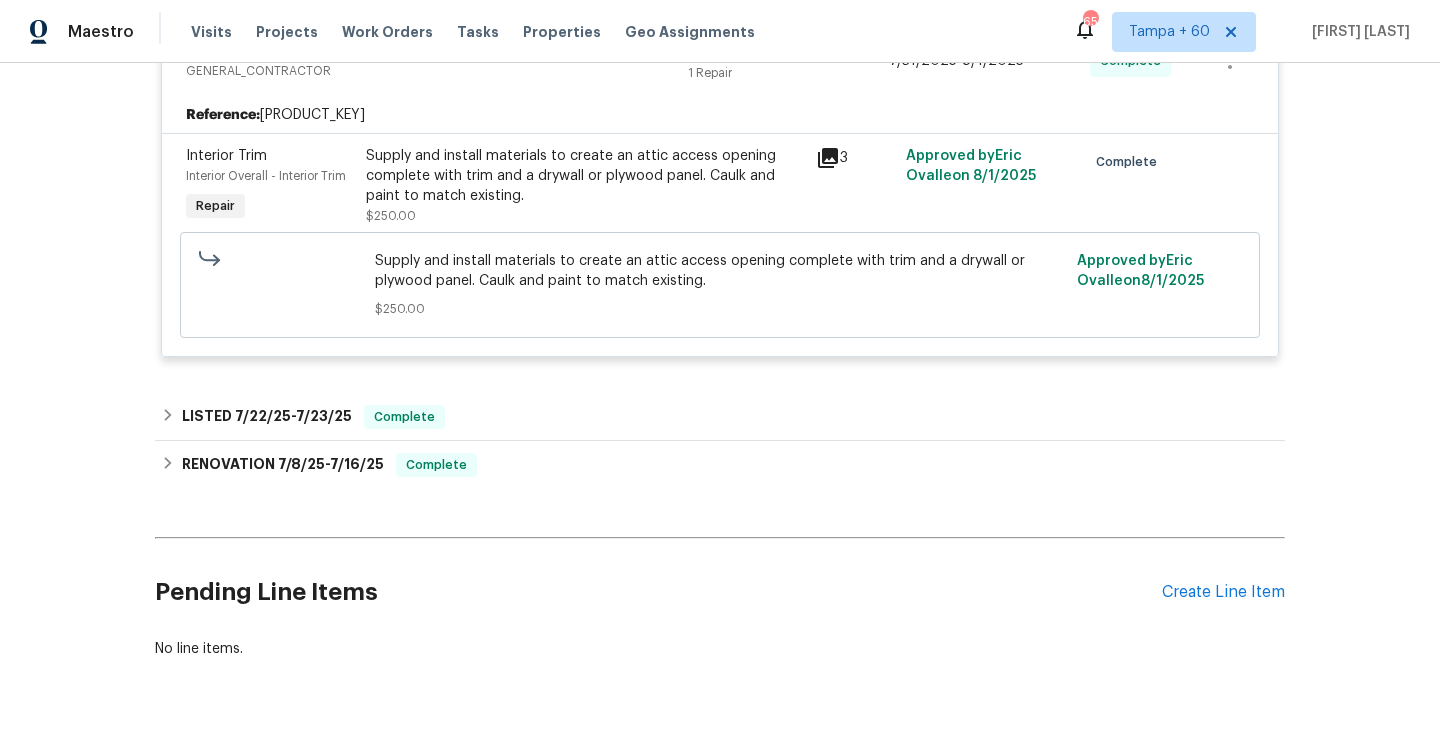 scroll, scrollTop: 478, scrollLeft: 0, axis: vertical 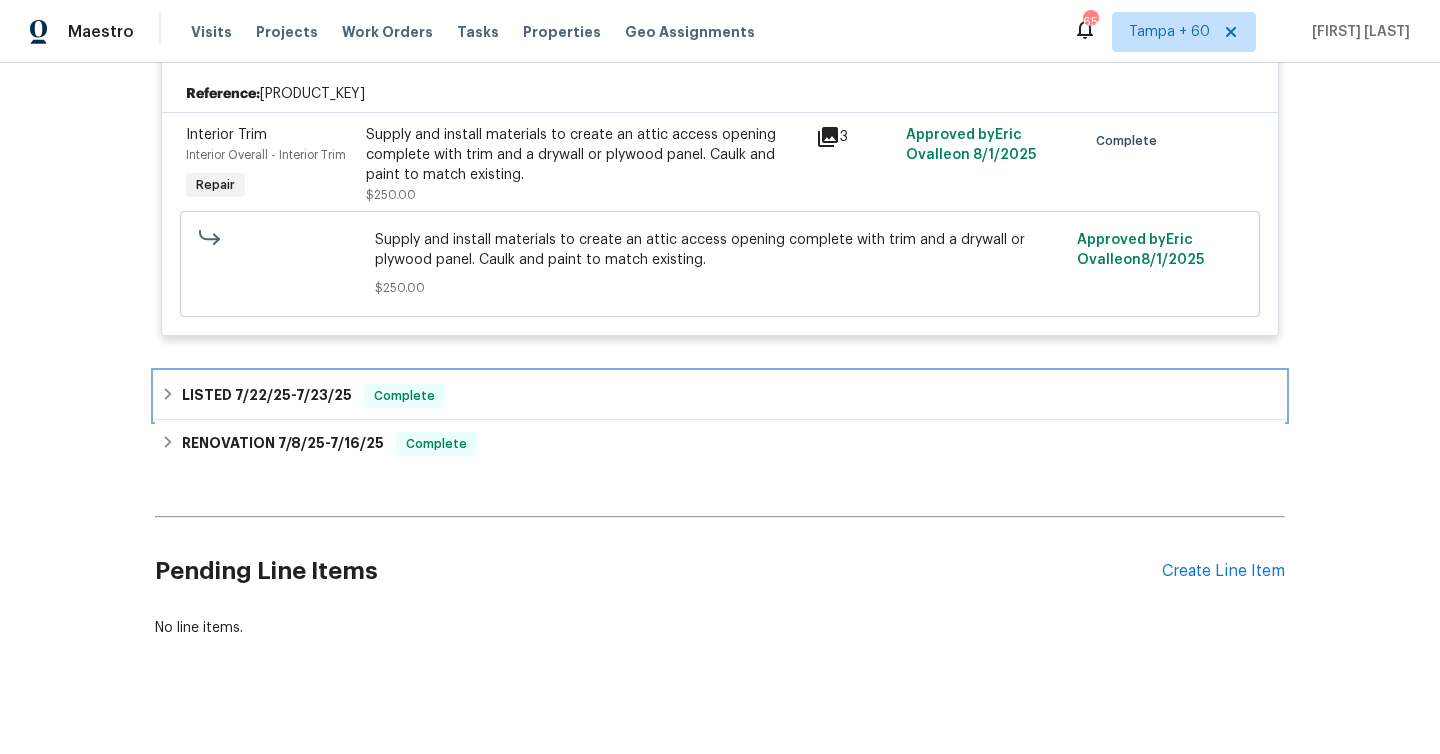 click on "LISTED   [DATE]  -  [DATE] Complete" at bounding box center [720, 396] 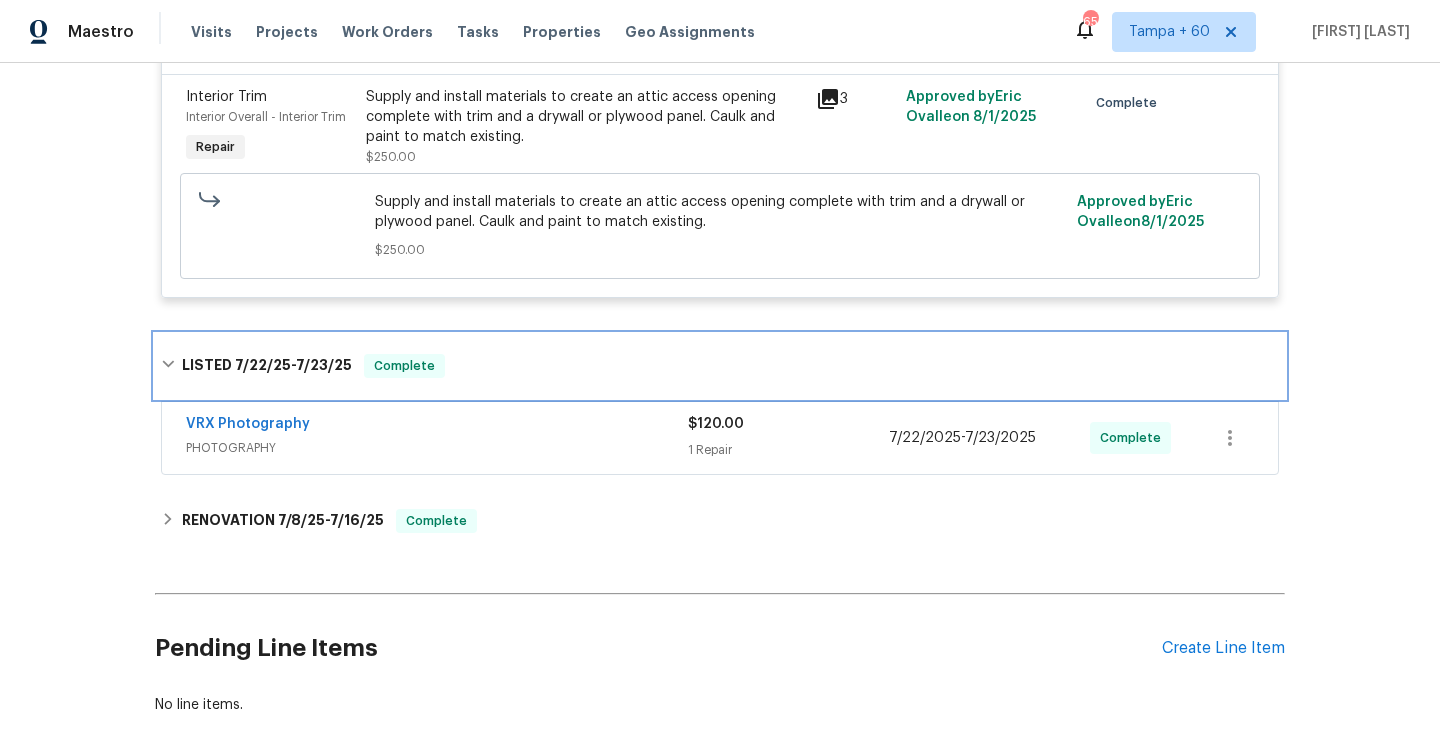 scroll, scrollTop: 566, scrollLeft: 0, axis: vertical 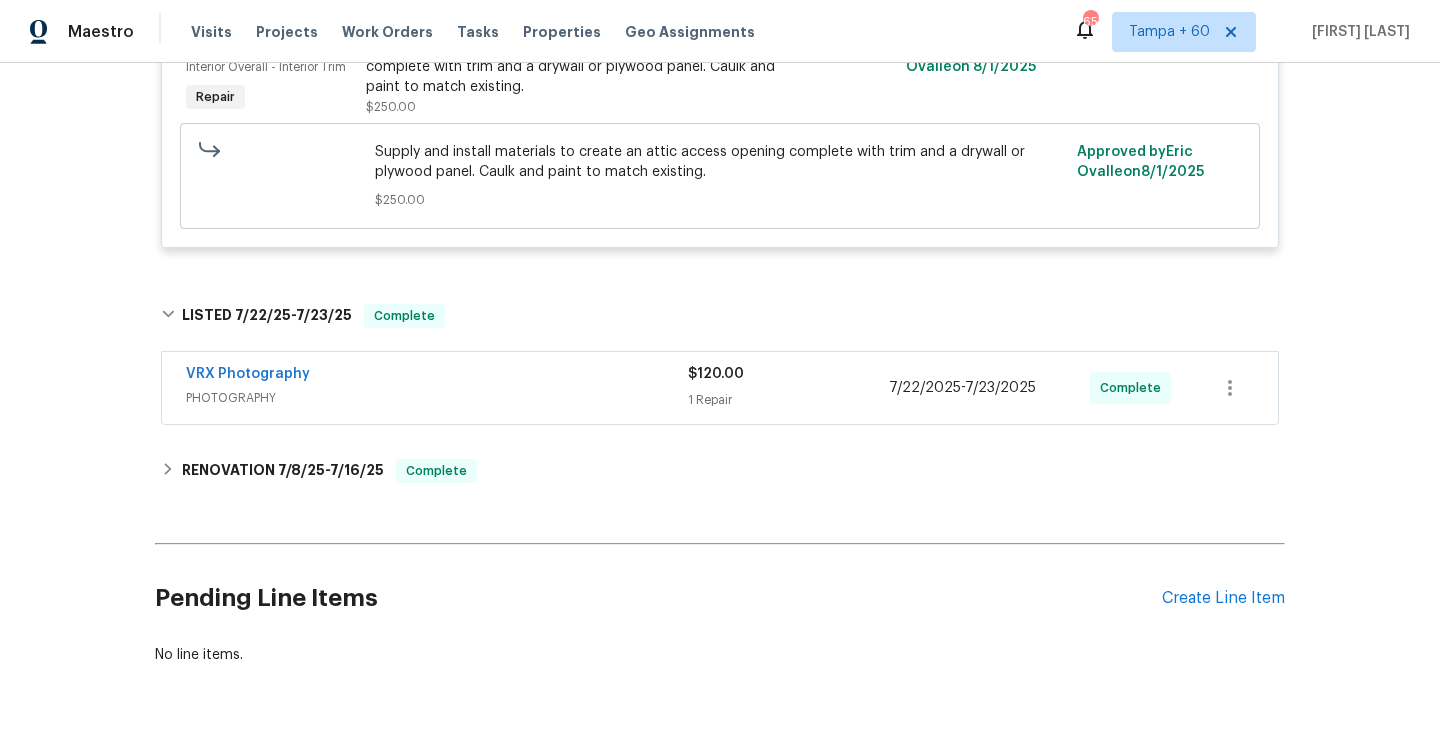 click on "1 Repair" at bounding box center (788, 400) 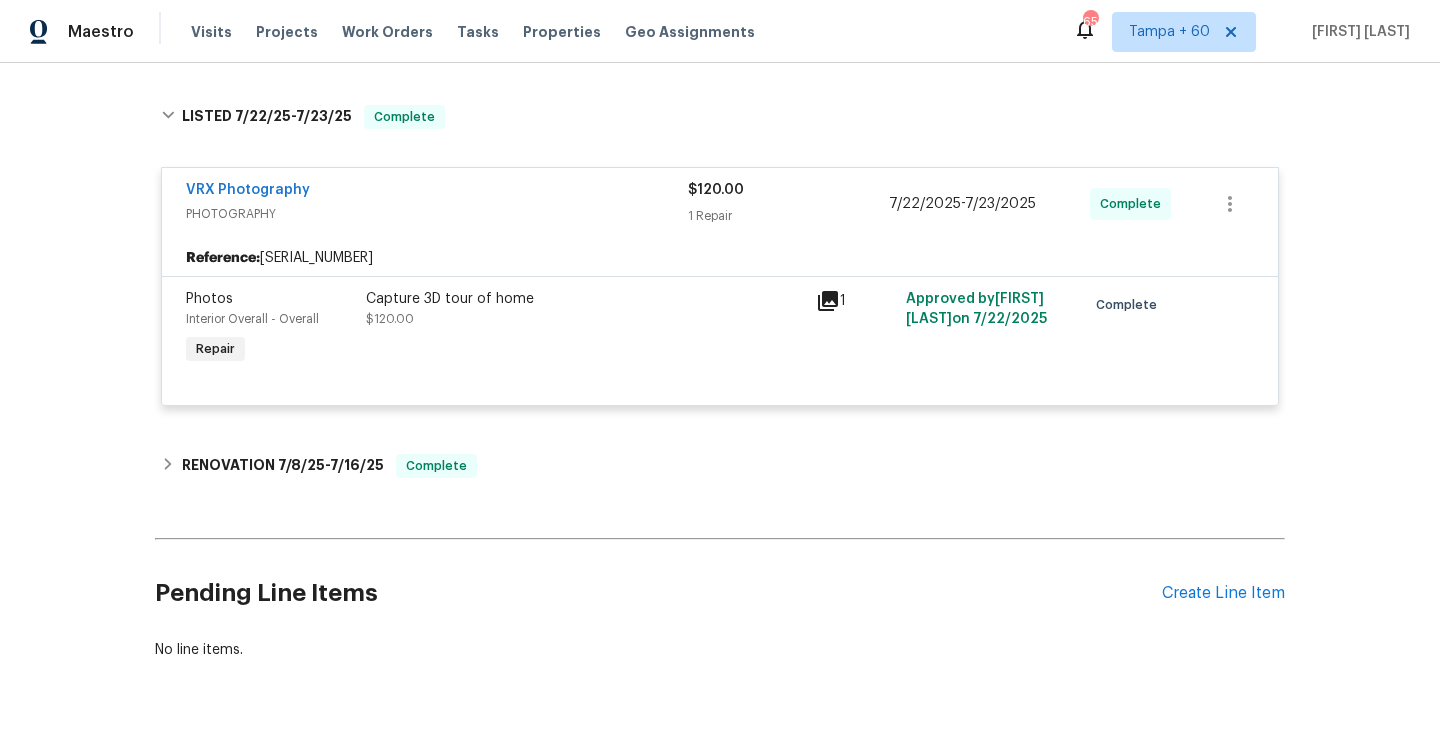 scroll, scrollTop: 788, scrollLeft: 0, axis: vertical 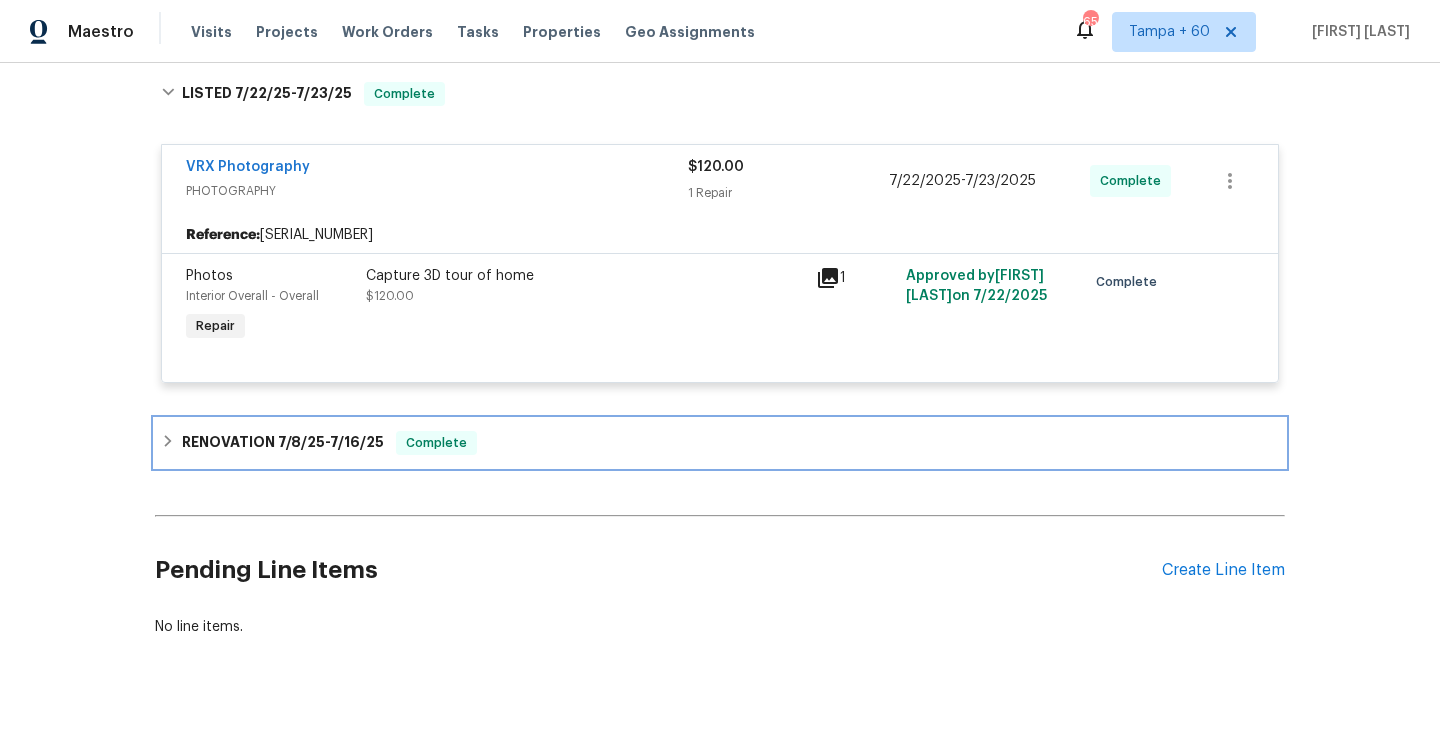 click on "[DATE]  -  [DATE]" at bounding box center (331, 442) 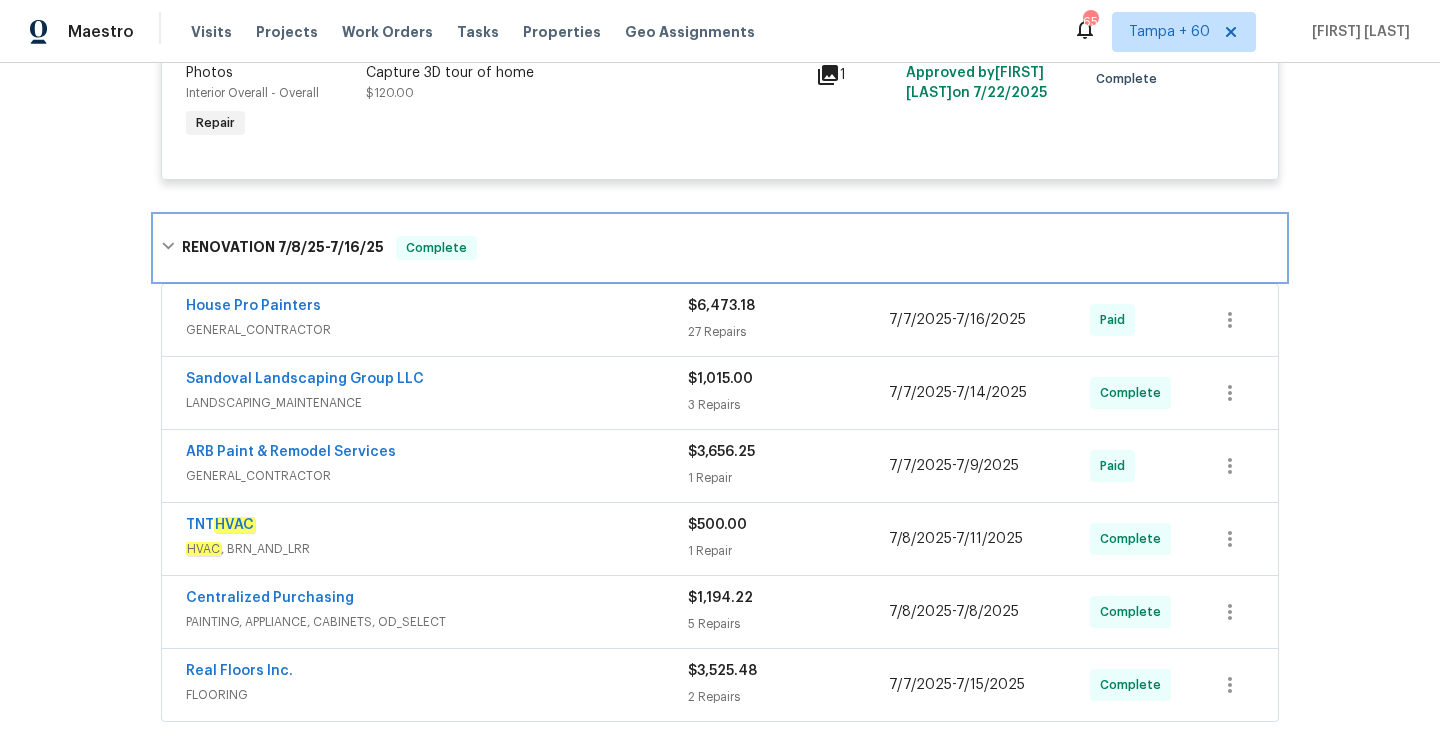 scroll, scrollTop: 1000, scrollLeft: 0, axis: vertical 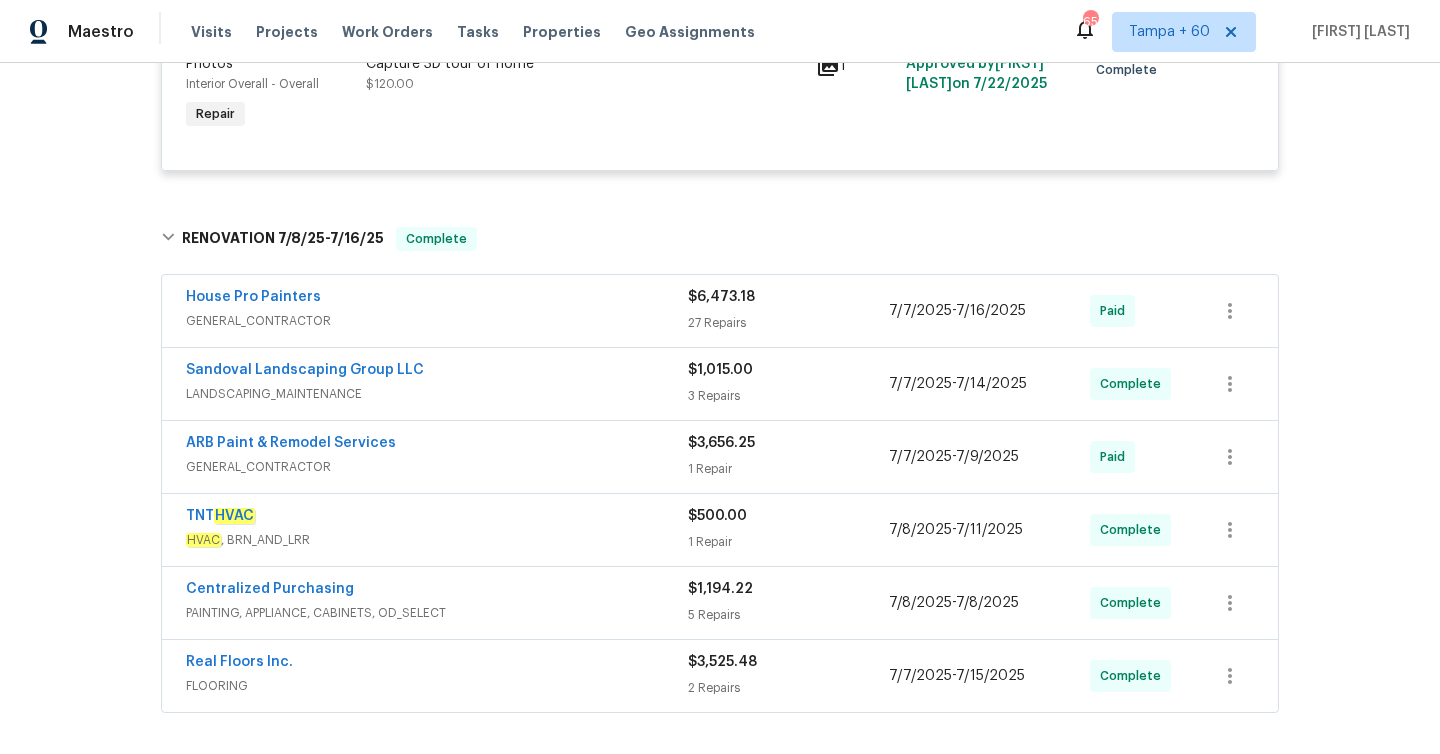 click on "27 Repairs" at bounding box center (788, 323) 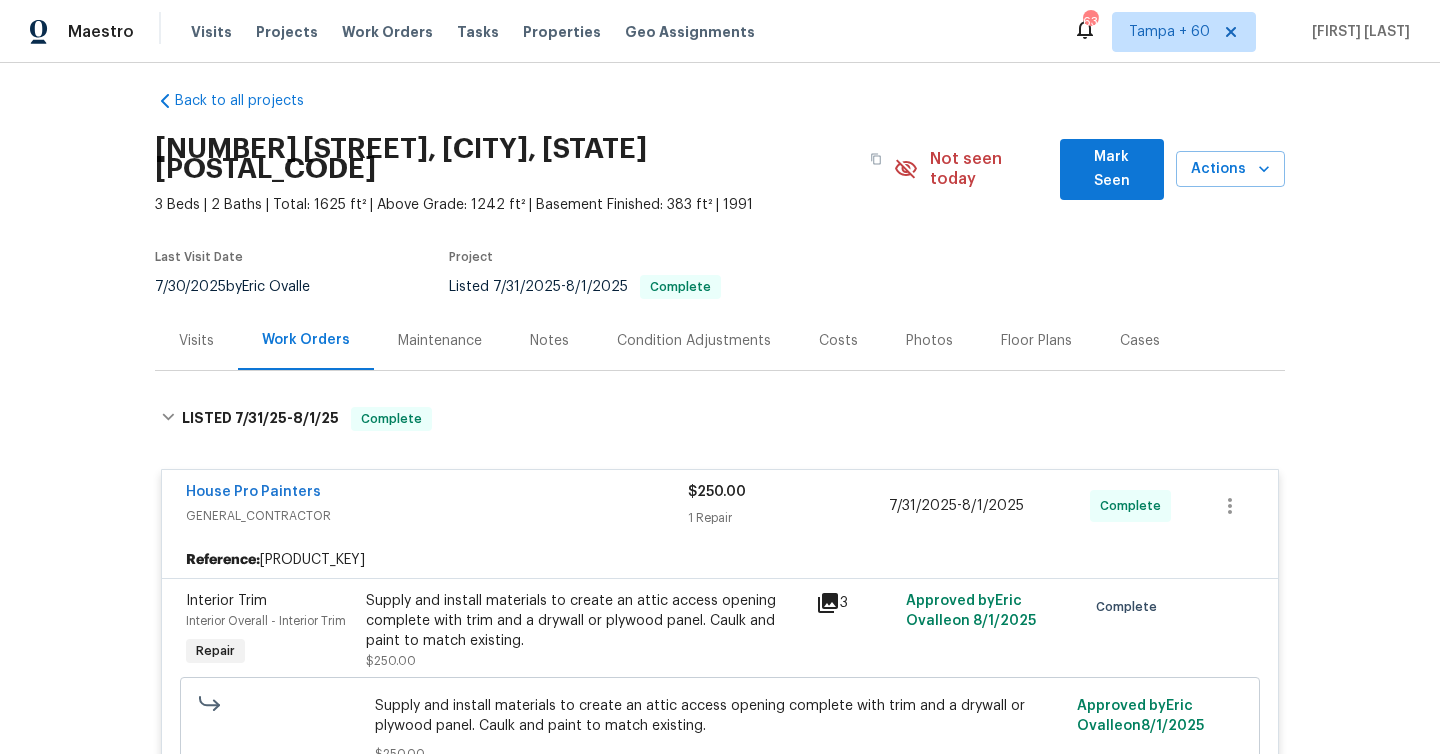 scroll, scrollTop: 0, scrollLeft: 0, axis: both 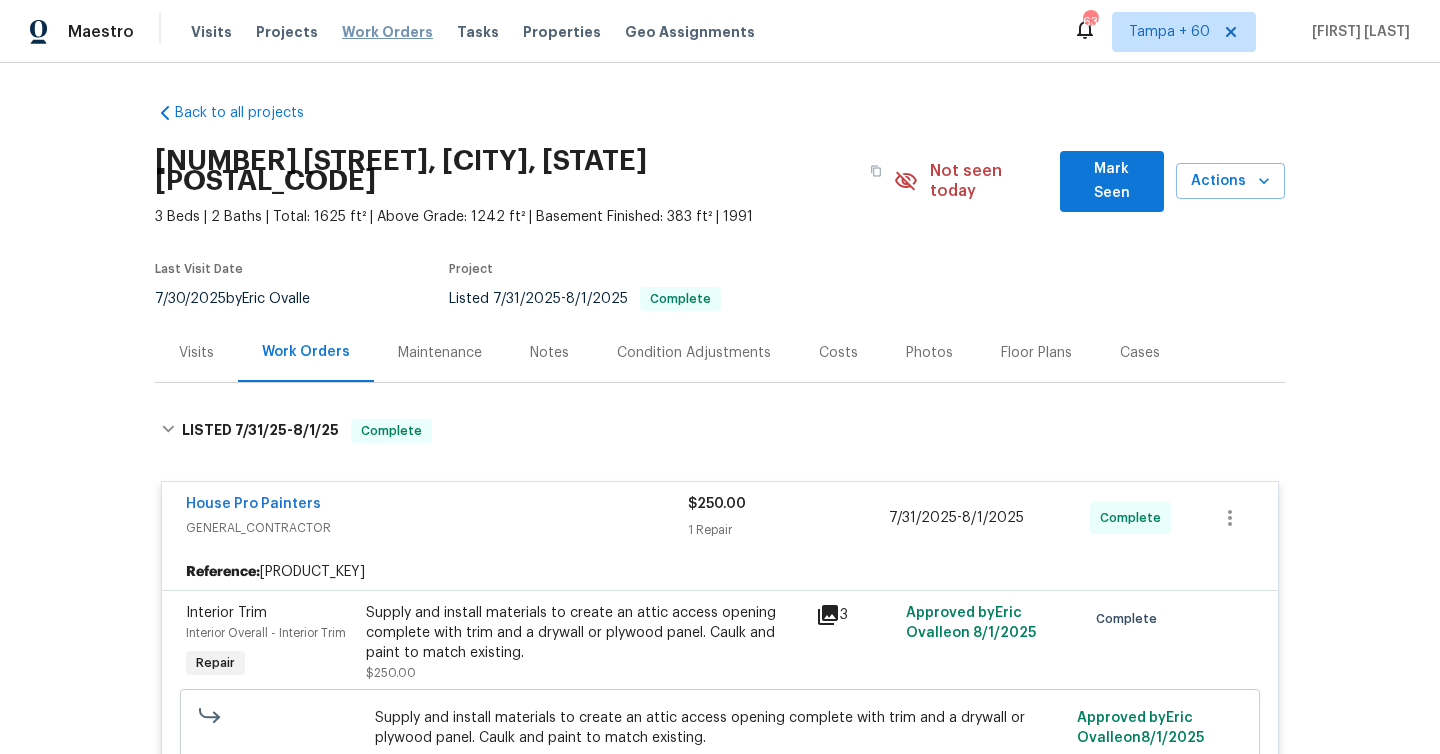 click on "Work Orders" at bounding box center (387, 32) 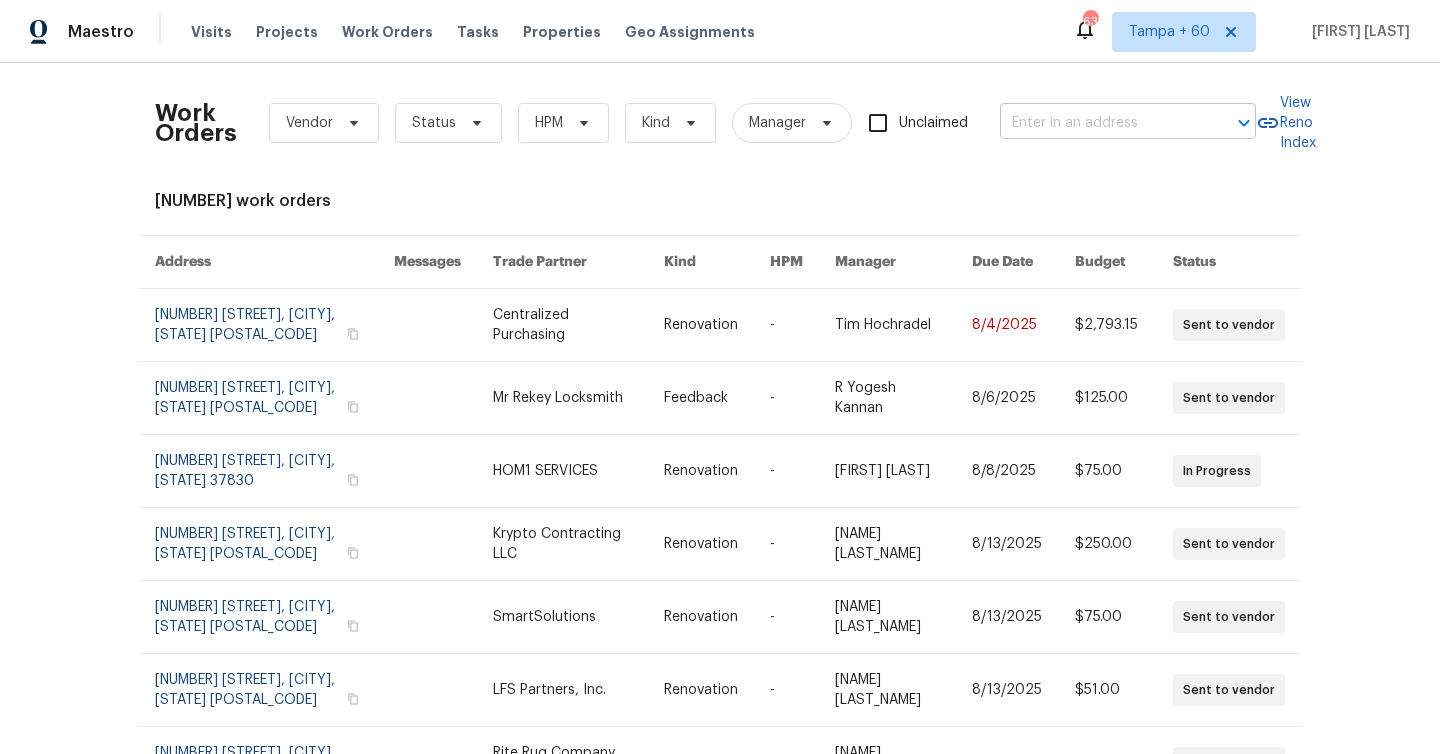click at bounding box center (1100, 123) 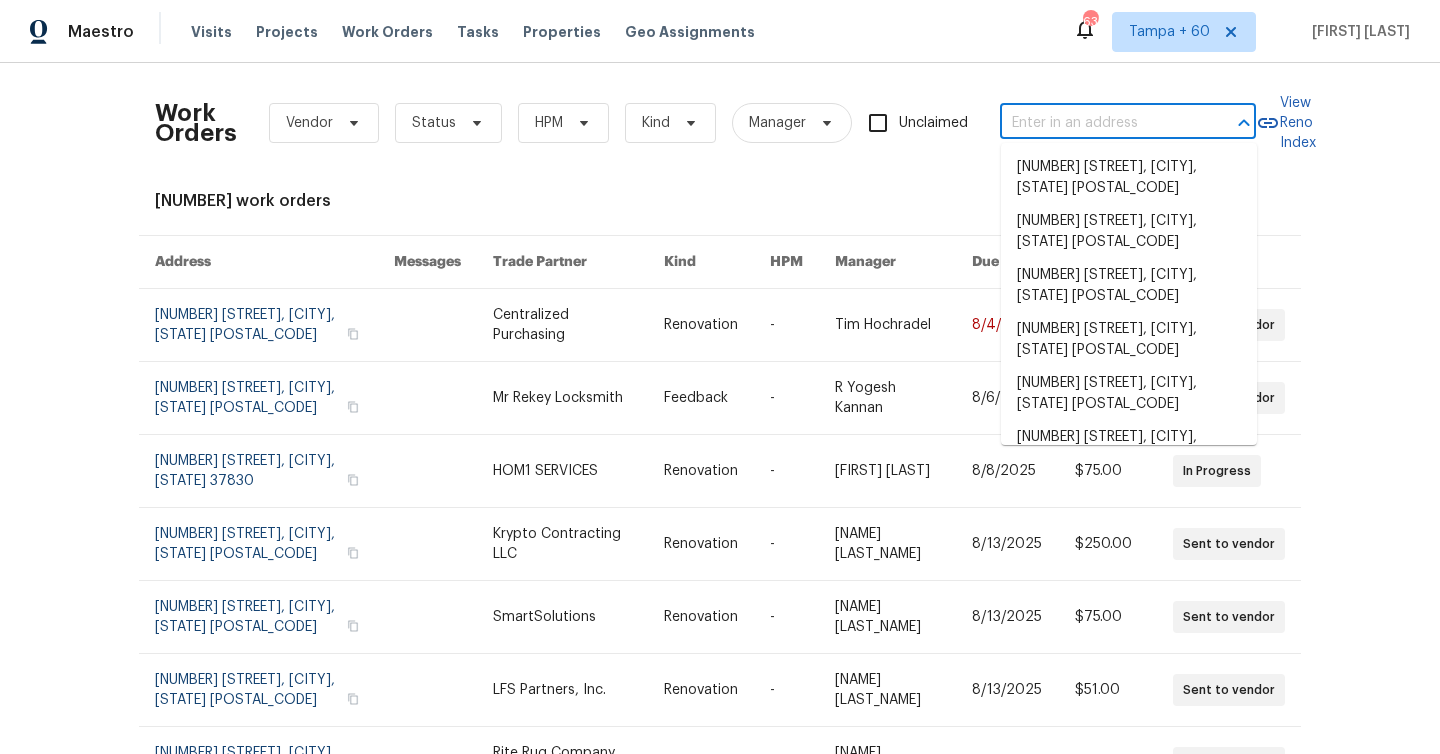 paste on "[NUMBER] [STREET], [CITY], [STATE] [POSTAL_CODE]" 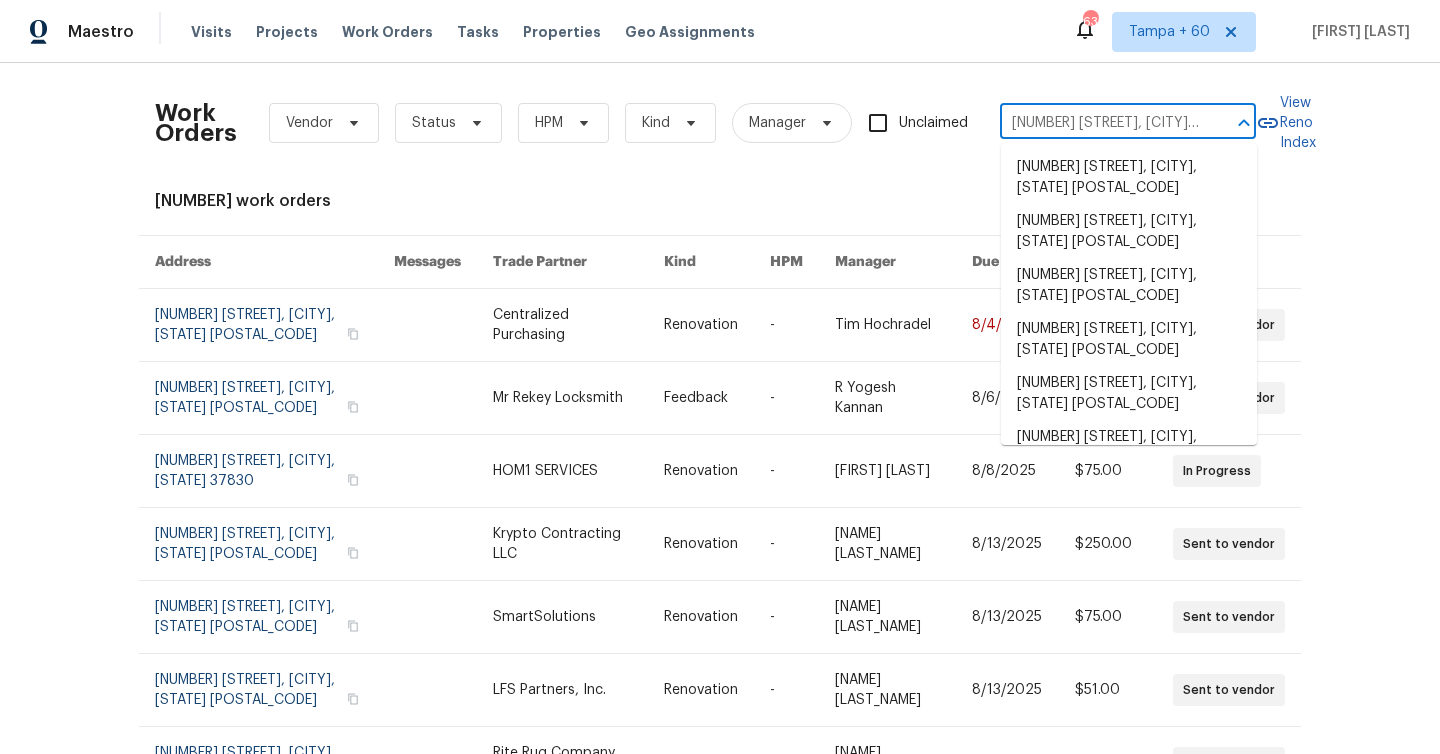 scroll, scrollTop: 0, scrollLeft: 53, axis: horizontal 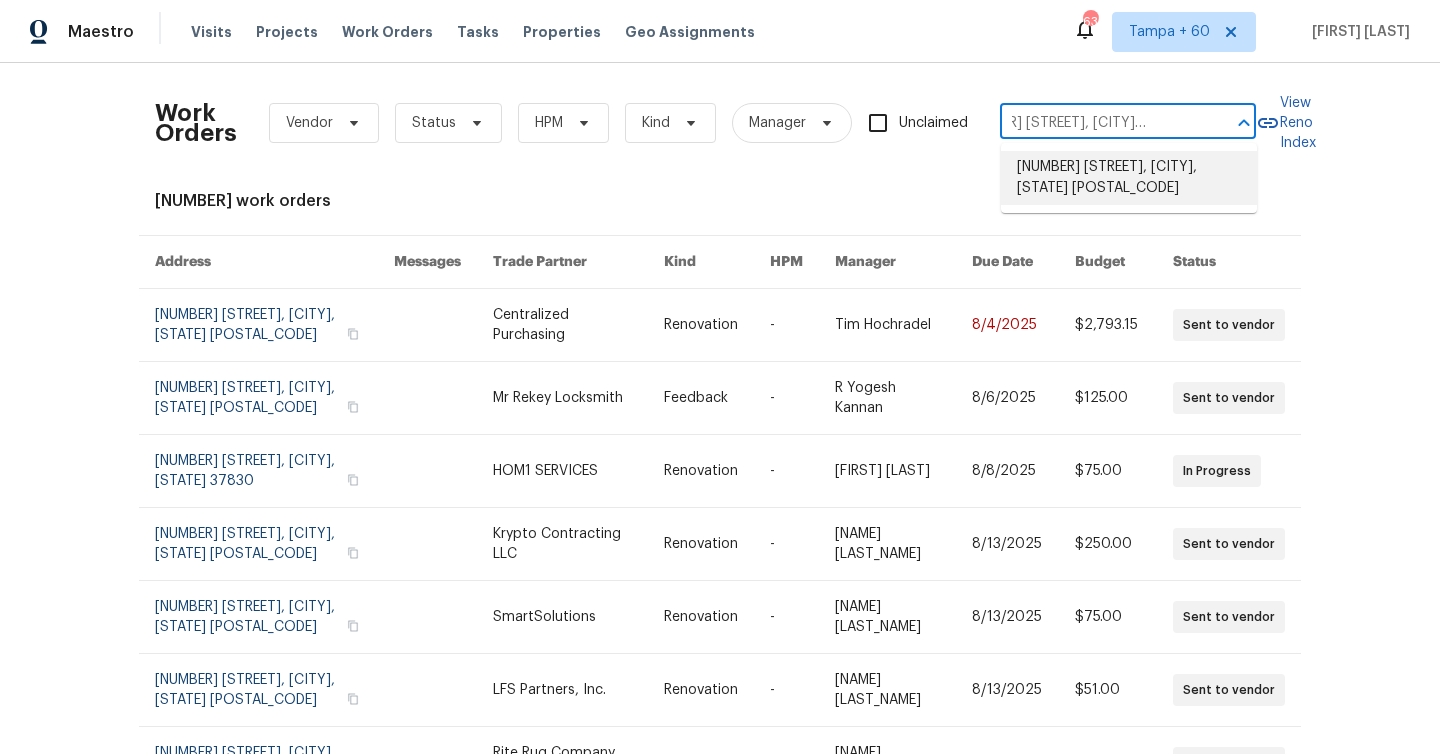 click on "[NUMBER] [STREET], [CITY], [STATE] [POSTAL_CODE]" at bounding box center (1129, 178) 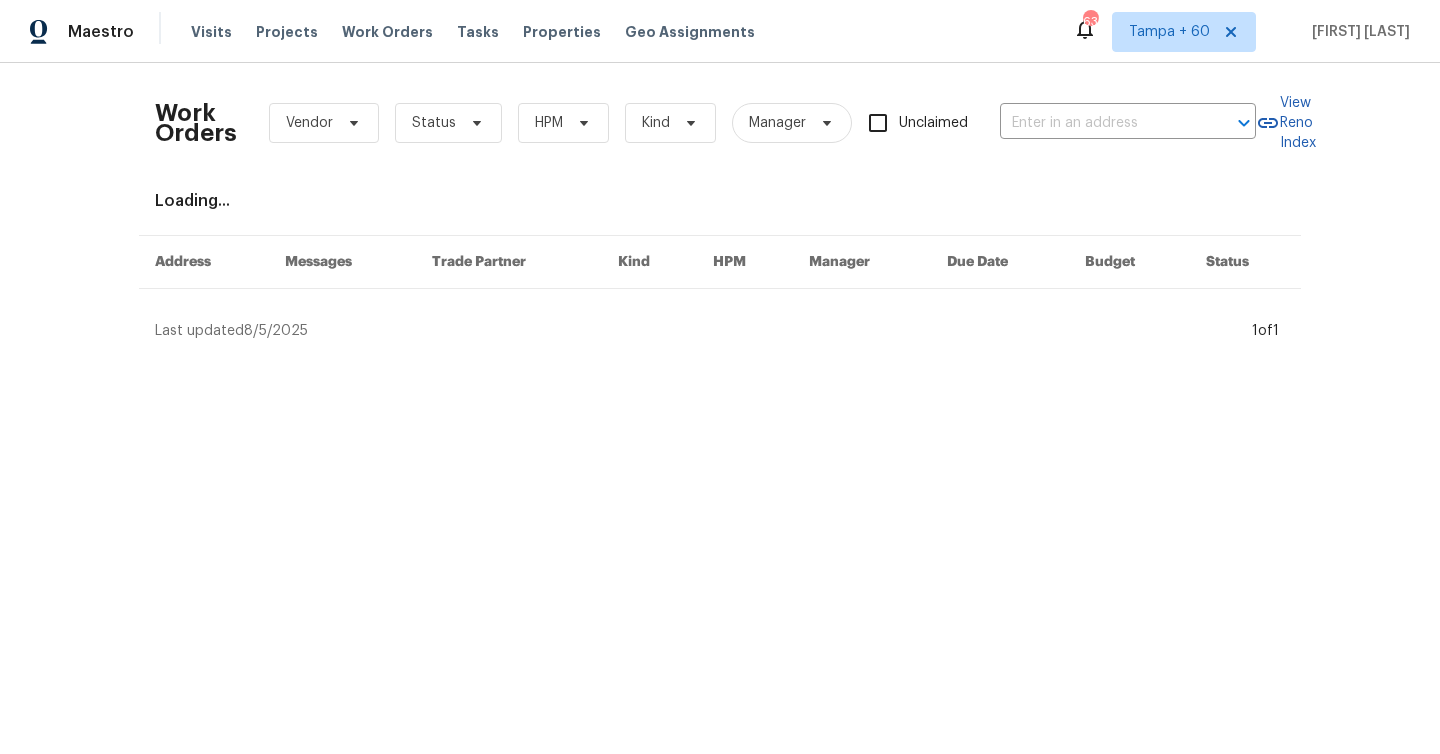 type on "[NUMBER] [STREET], [CITY], [STATE] [POSTAL_CODE]" 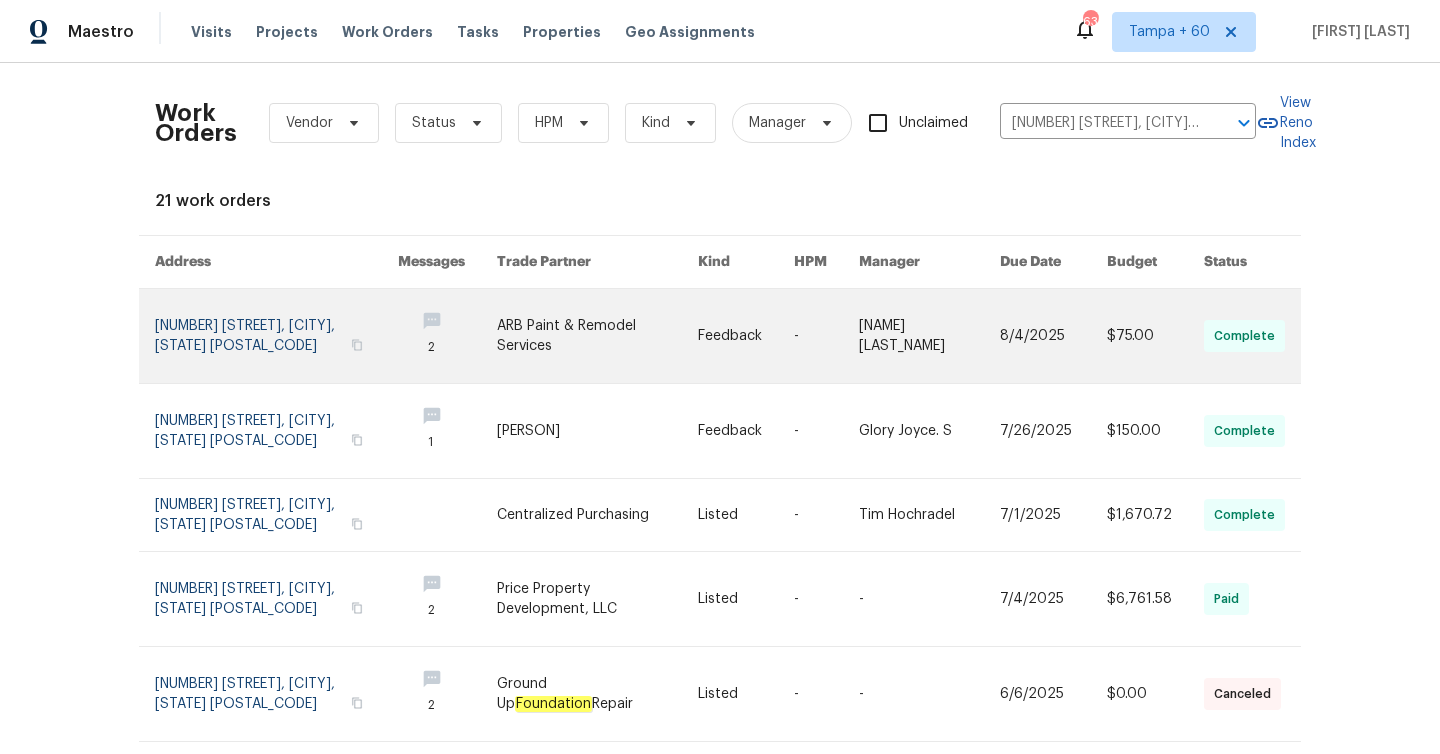 click at bounding box center [276, 336] 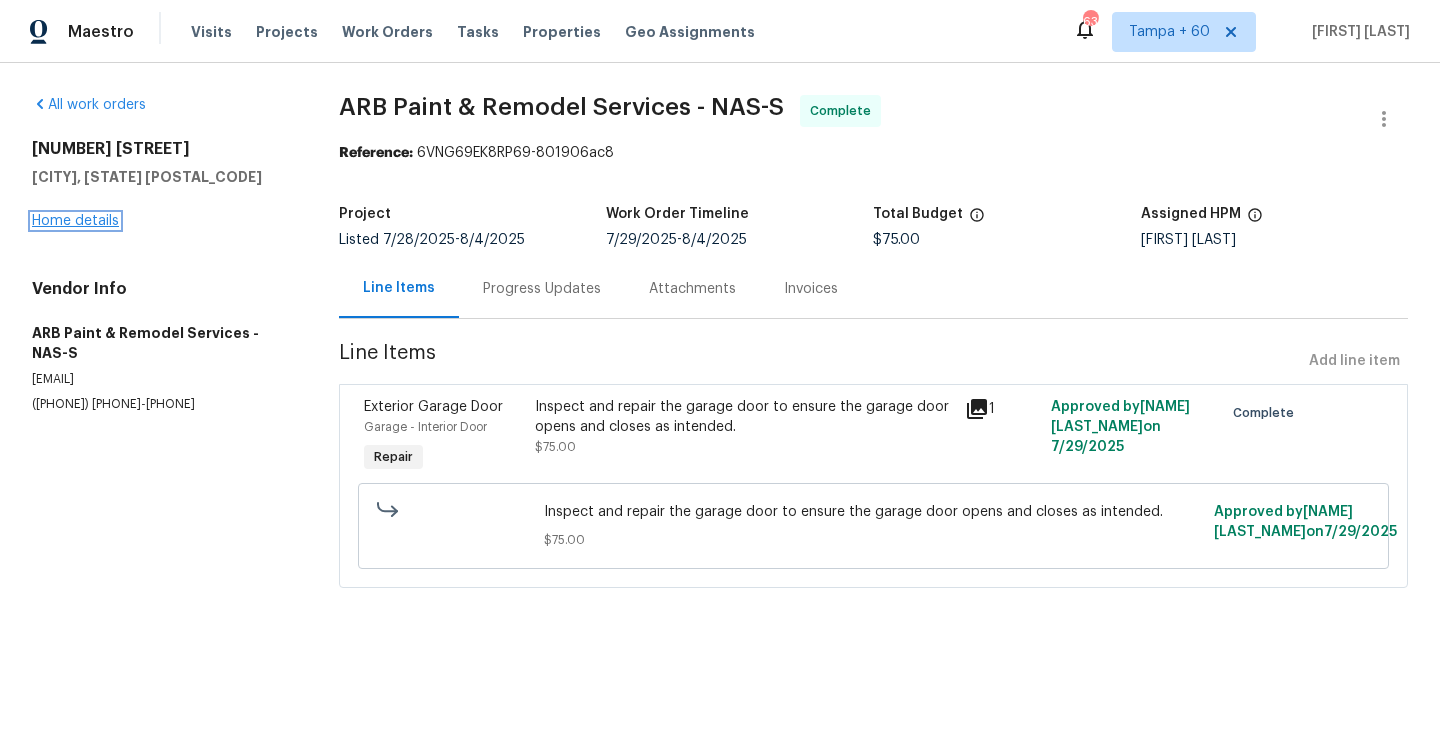 click on "Home details" at bounding box center [75, 221] 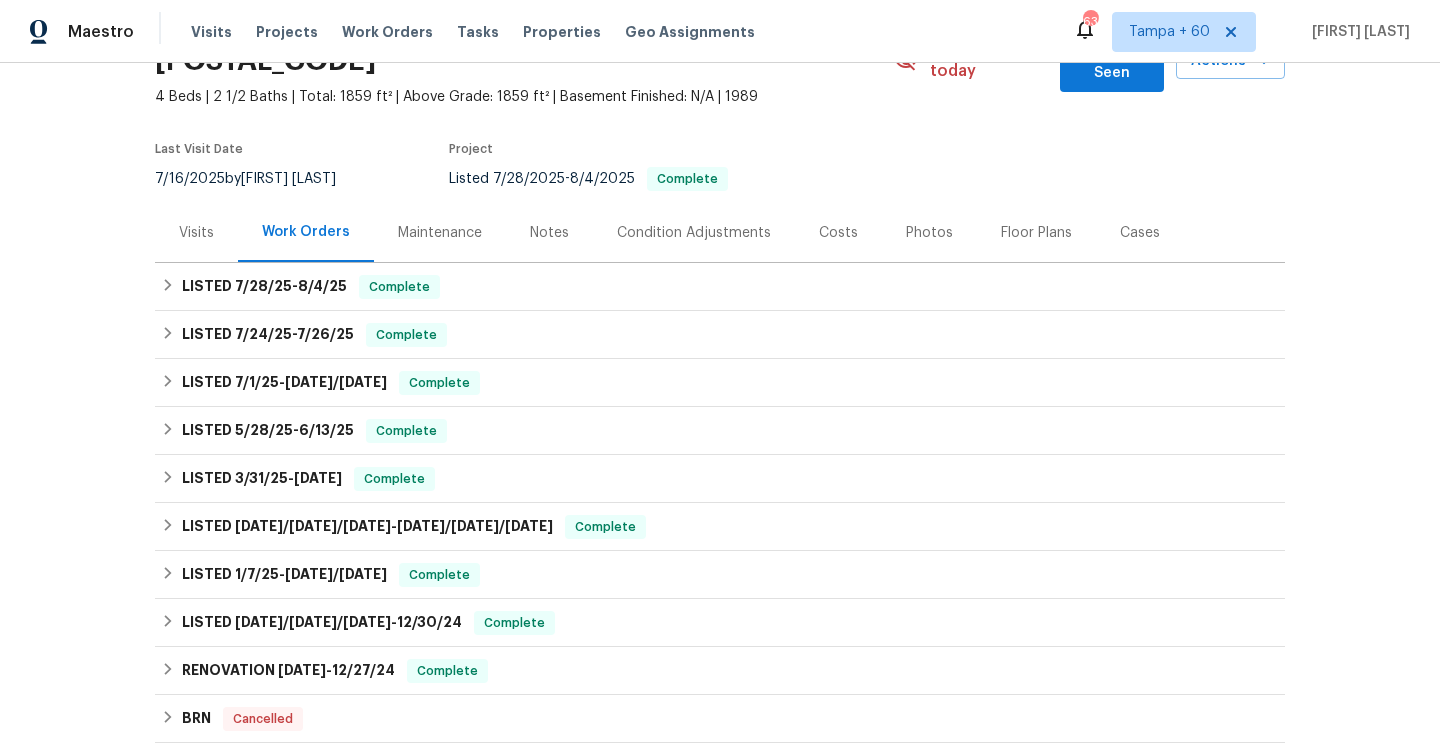 scroll, scrollTop: 129, scrollLeft: 0, axis: vertical 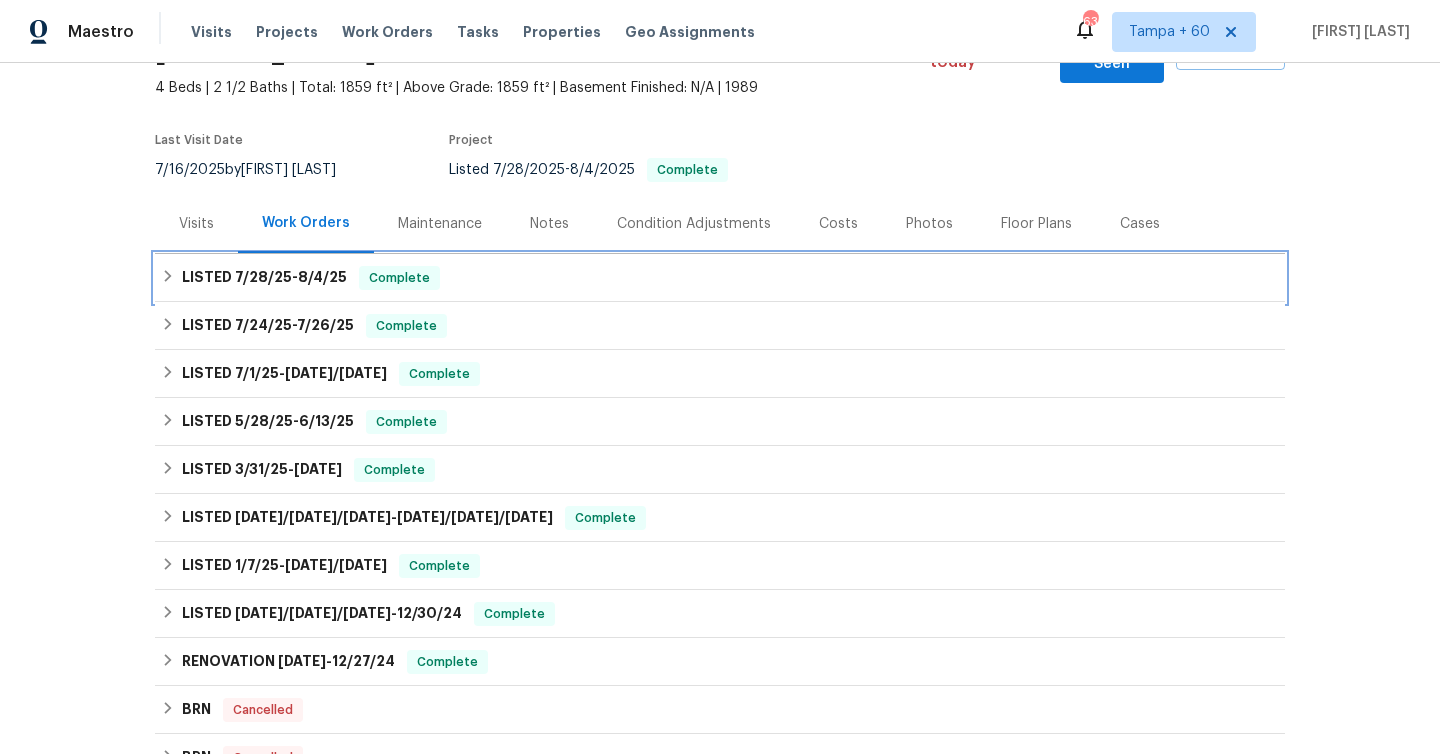 click on "LISTED   [DATE]/[DATE]  -  [DATE]/[DATE]" at bounding box center [264, 278] 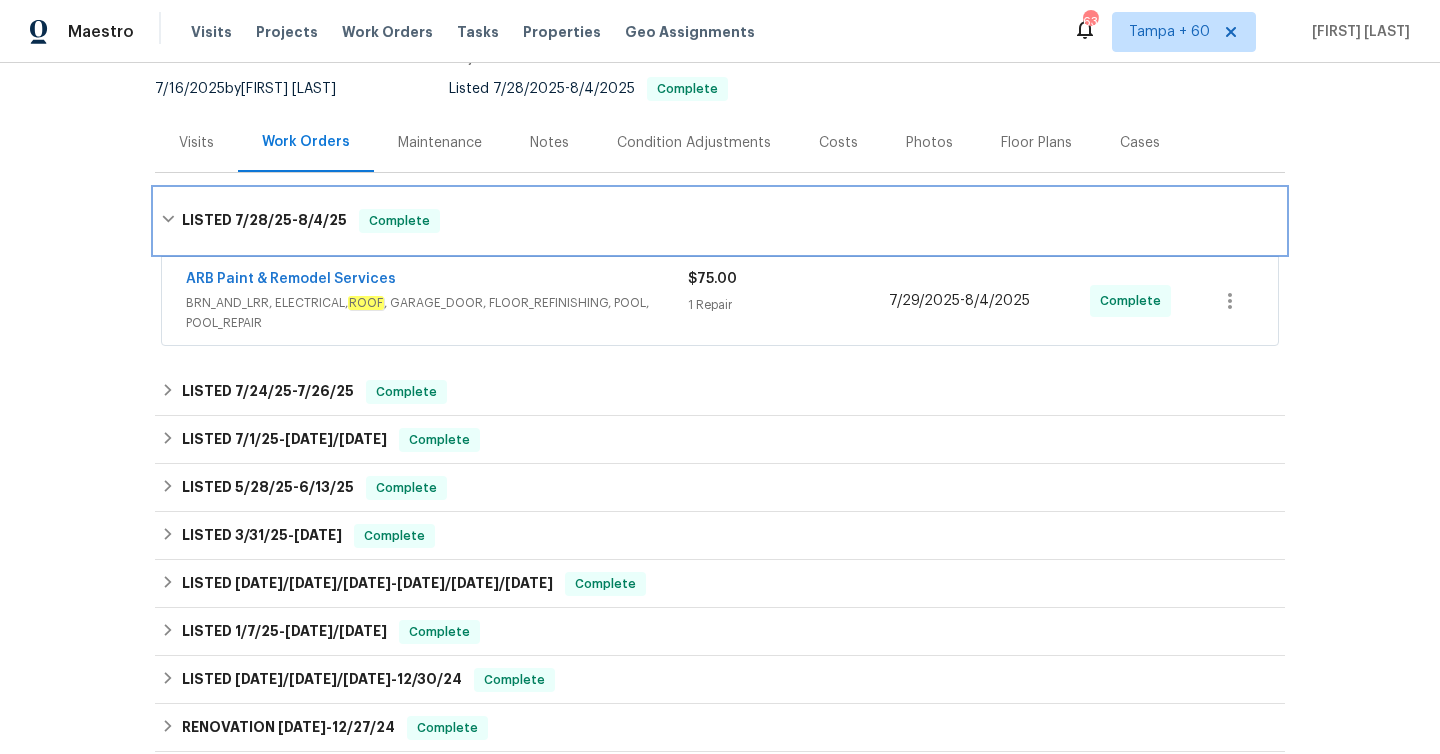 scroll, scrollTop: 221, scrollLeft: 0, axis: vertical 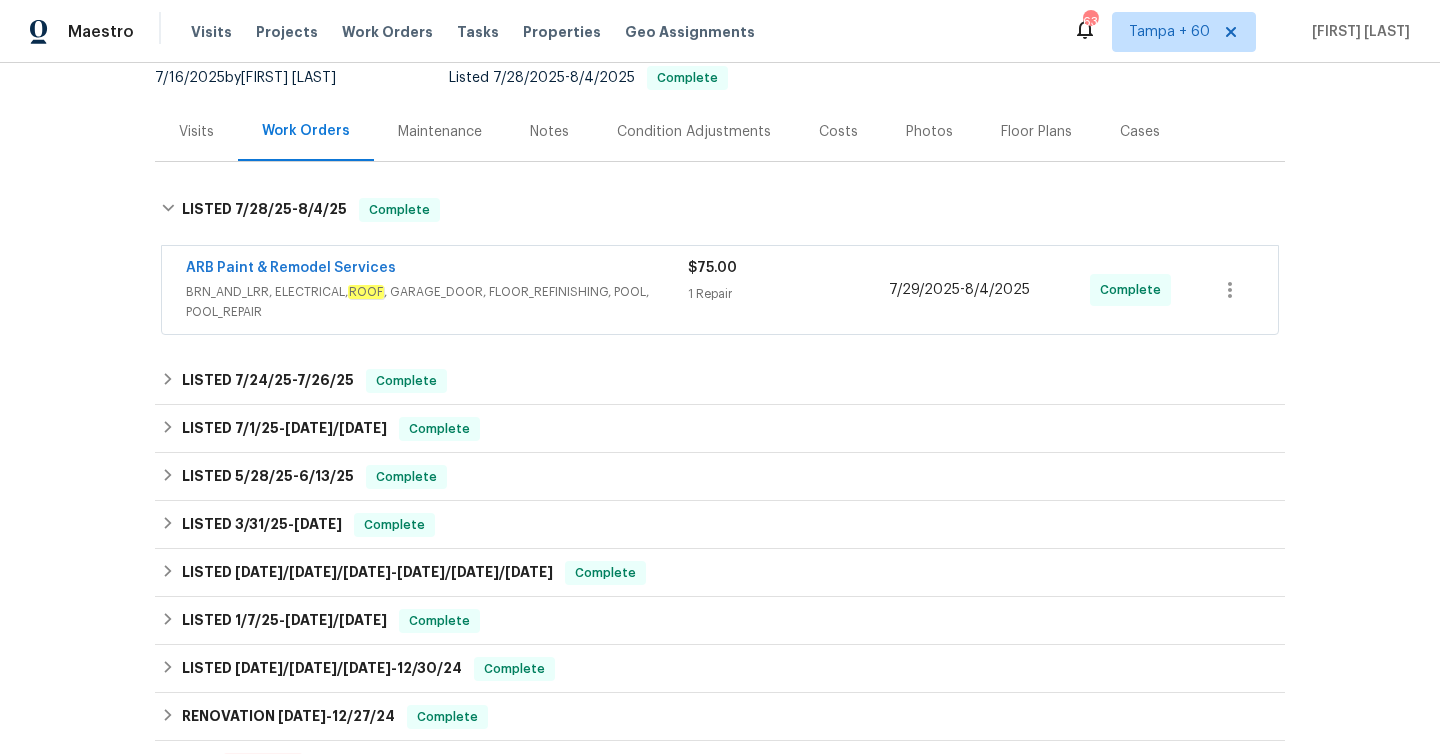 click on "1 Repair" at bounding box center (788, 294) 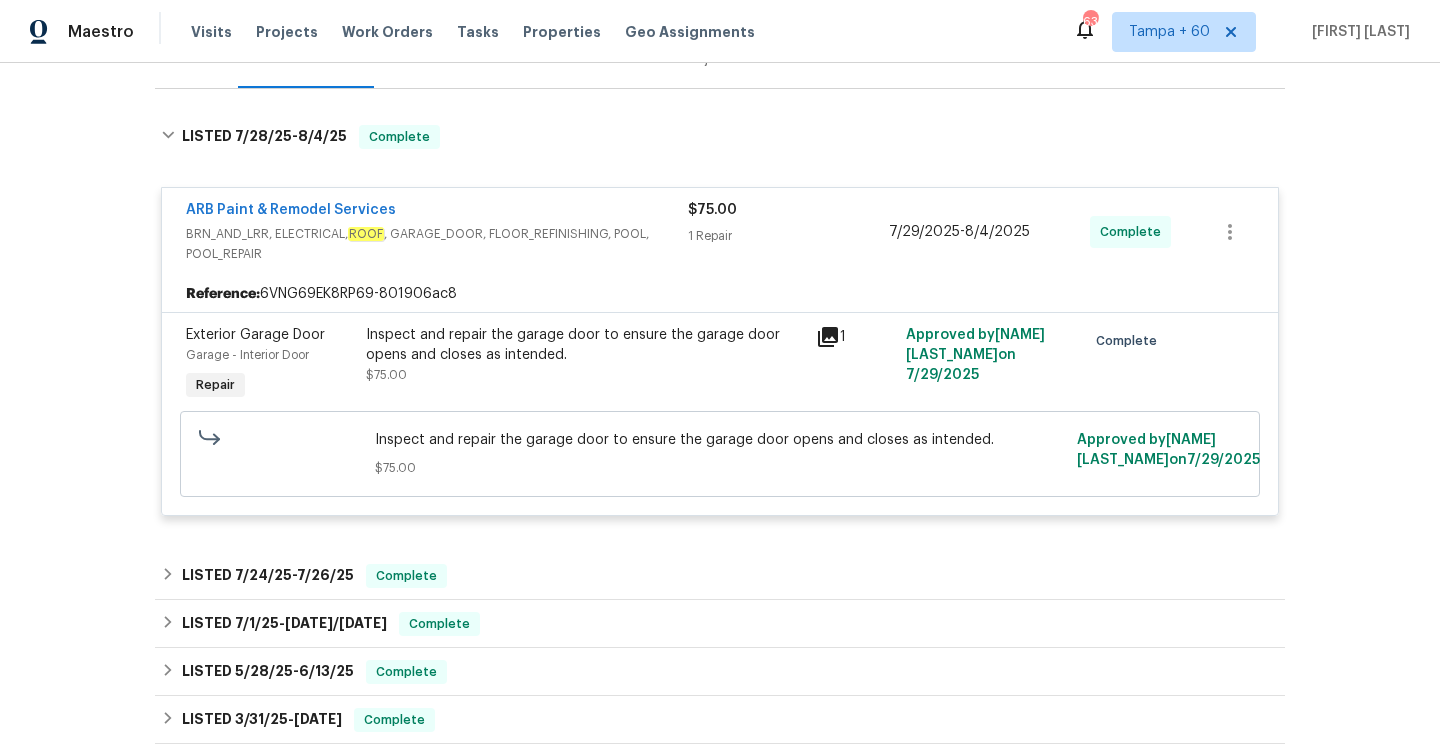 scroll, scrollTop: 304, scrollLeft: 0, axis: vertical 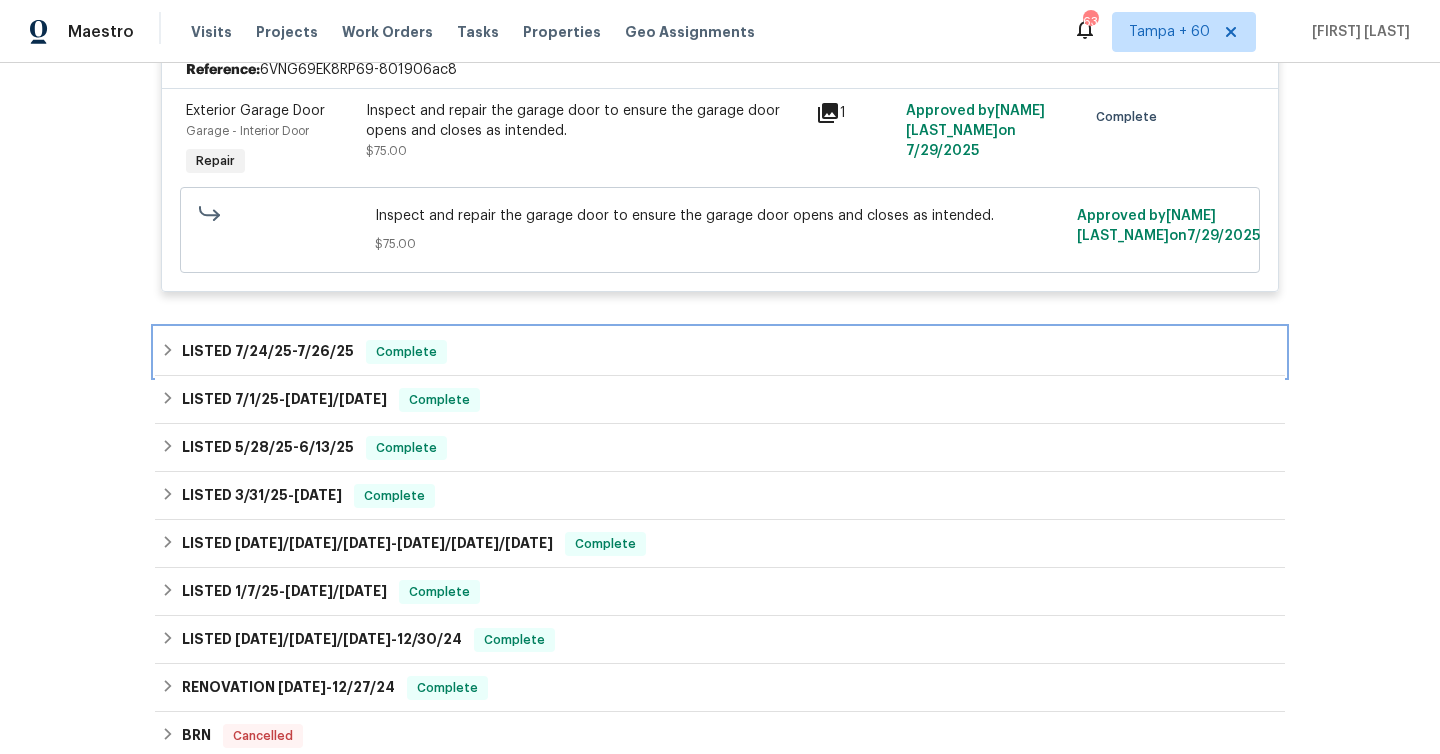 click on "LISTED   [DATE]  -  [DATE] Complete" at bounding box center [720, 352] 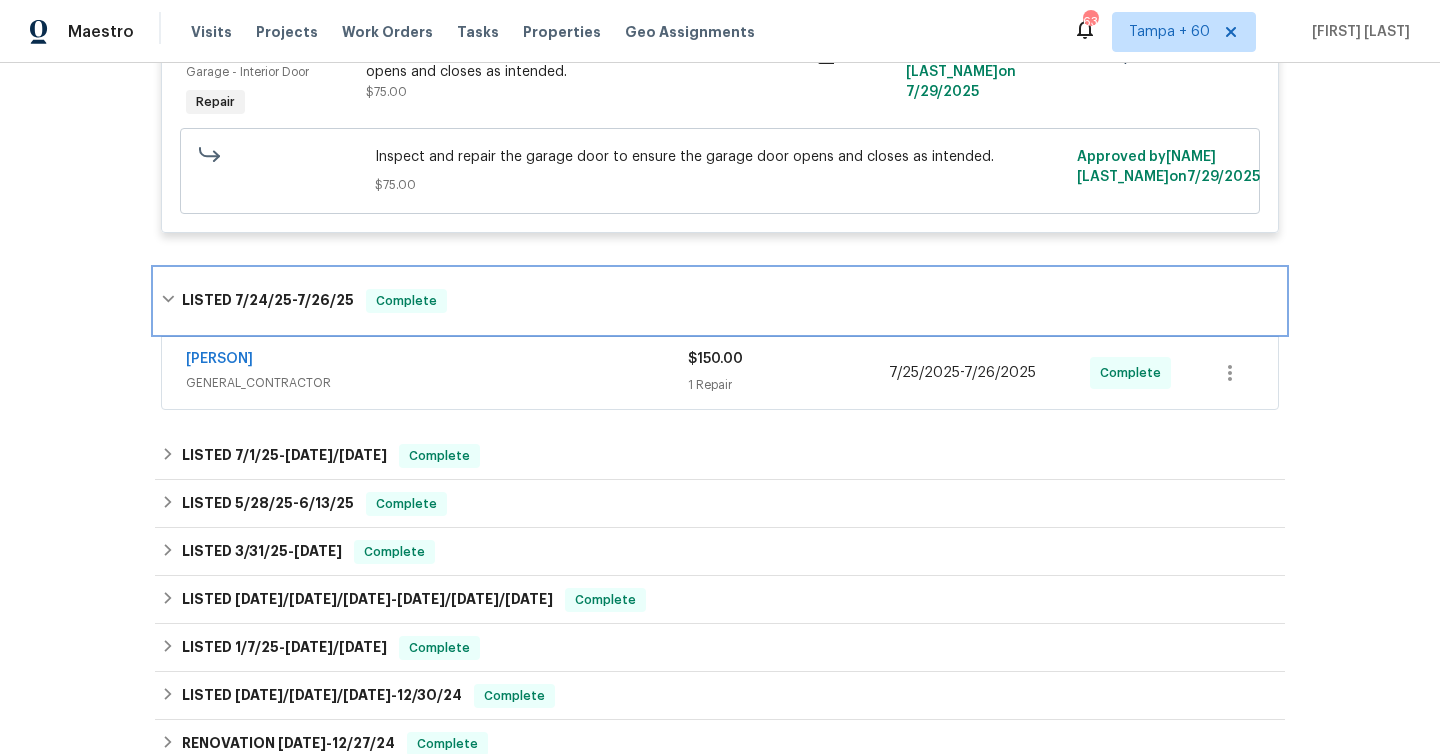 scroll, scrollTop: 668, scrollLeft: 0, axis: vertical 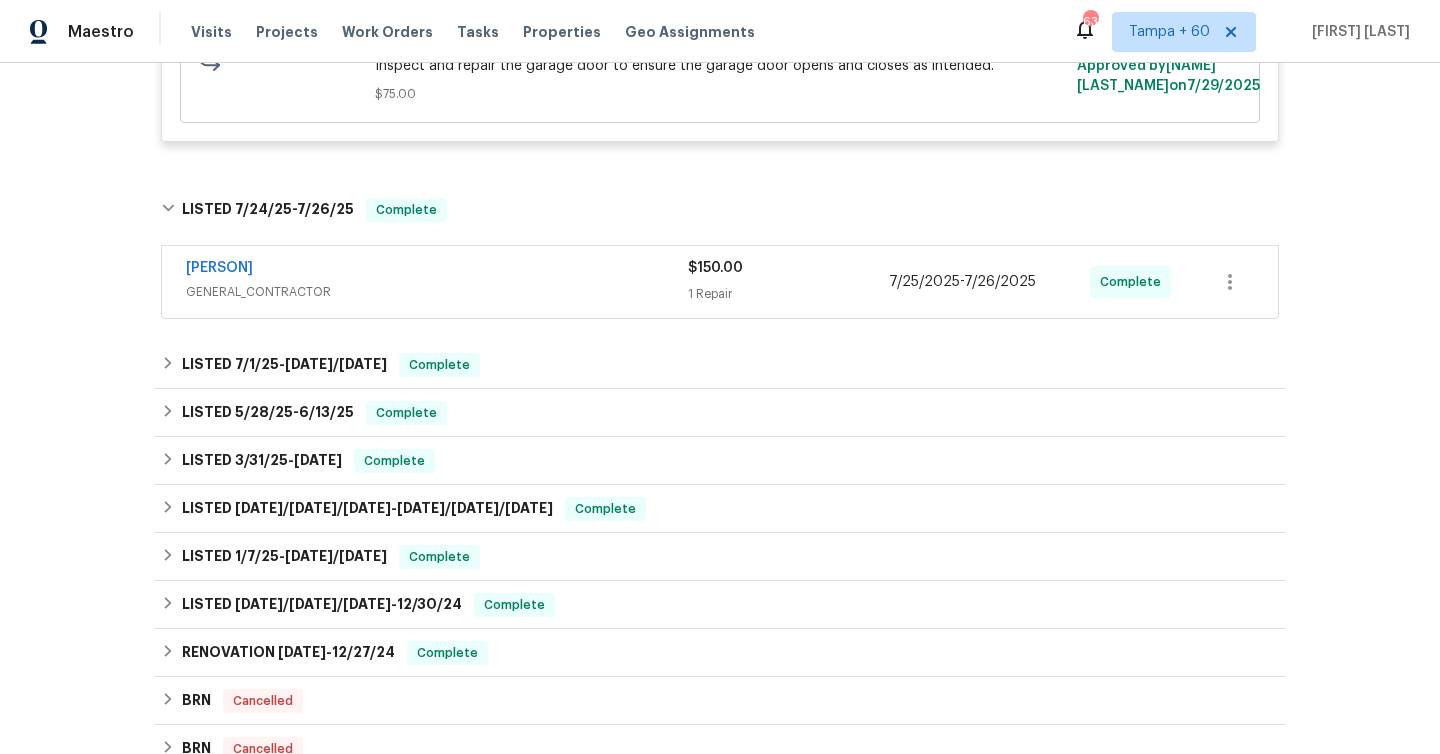 click on "[PERSON] GENERAL_CONTRACTOR $150.00 1 Repair [DATE]/[DATE]  -  [DATE]/[DATE] Complete" at bounding box center [720, 282] 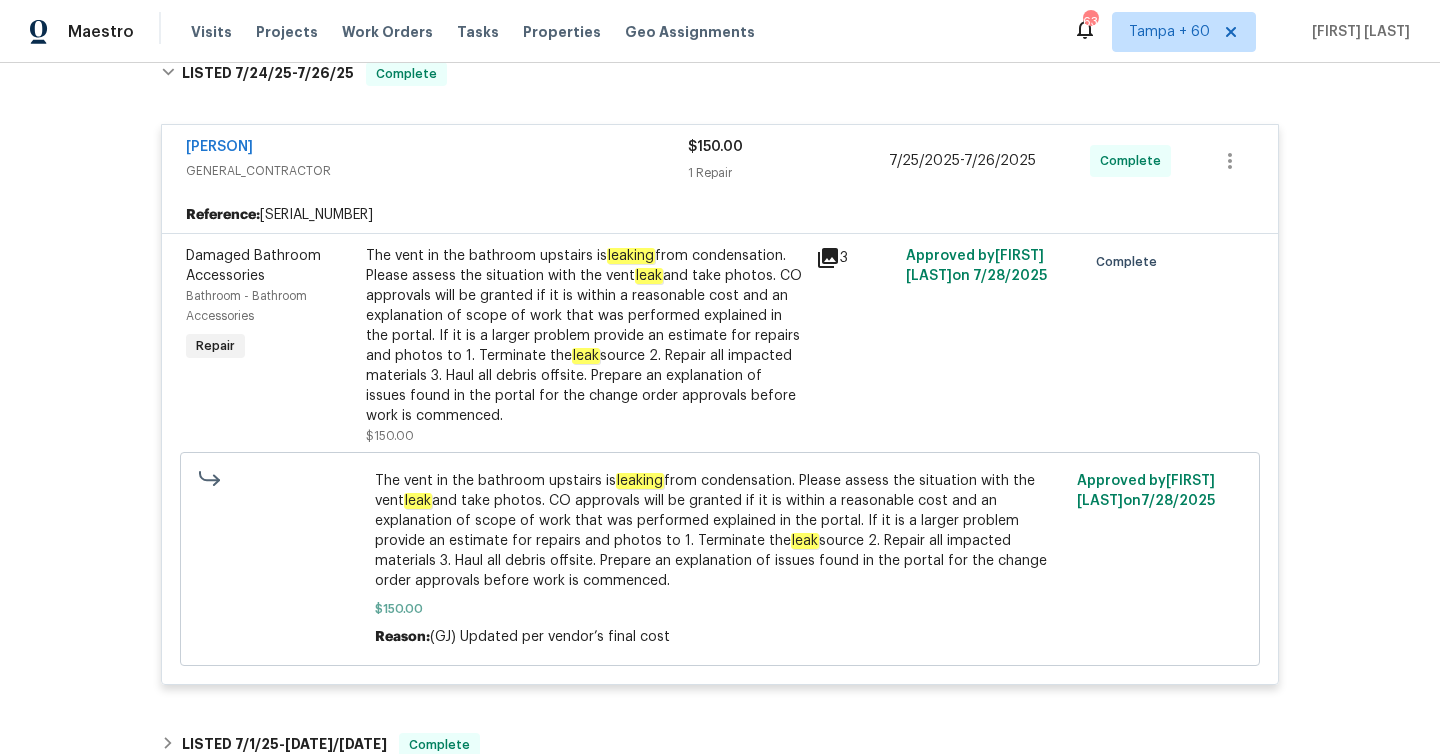 scroll, scrollTop: 819, scrollLeft: 0, axis: vertical 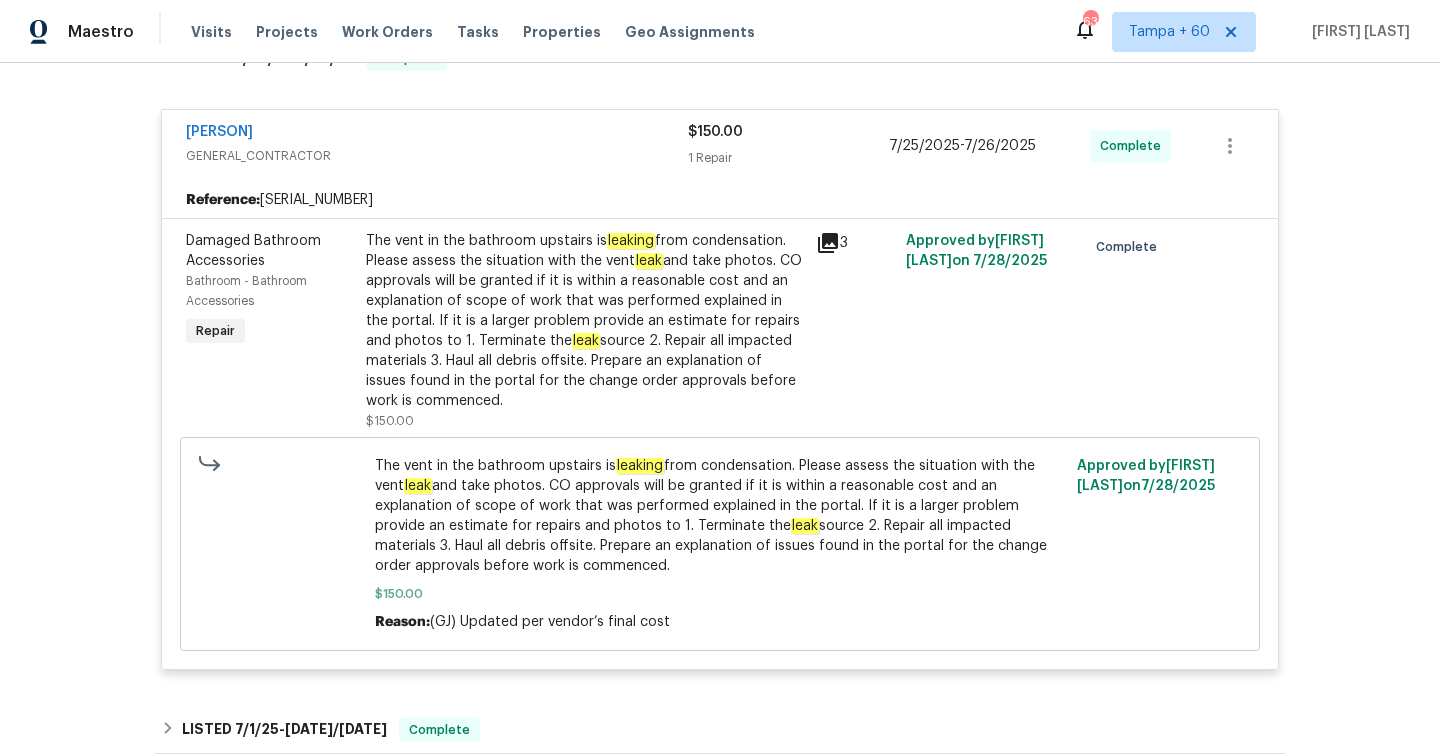 click 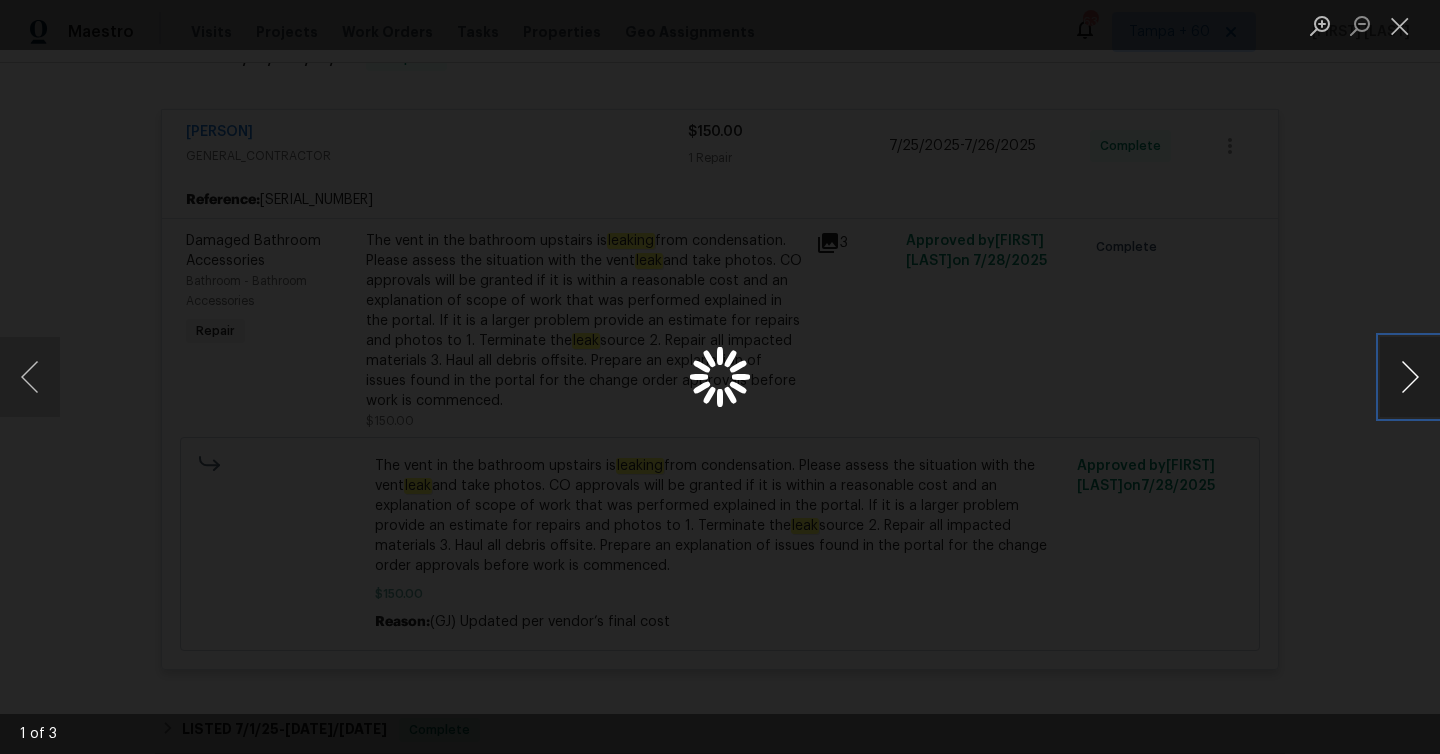 click at bounding box center [1410, 377] 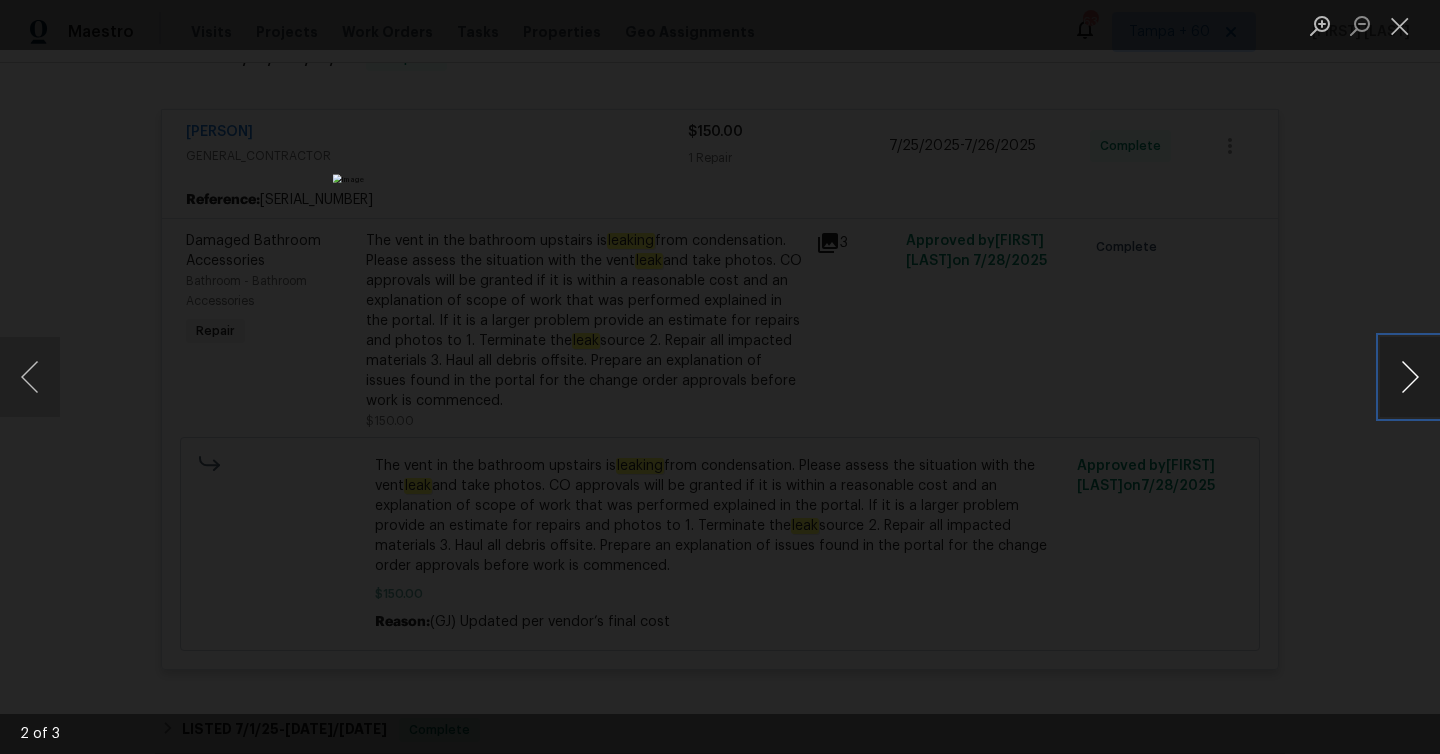click at bounding box center [1410, 377] 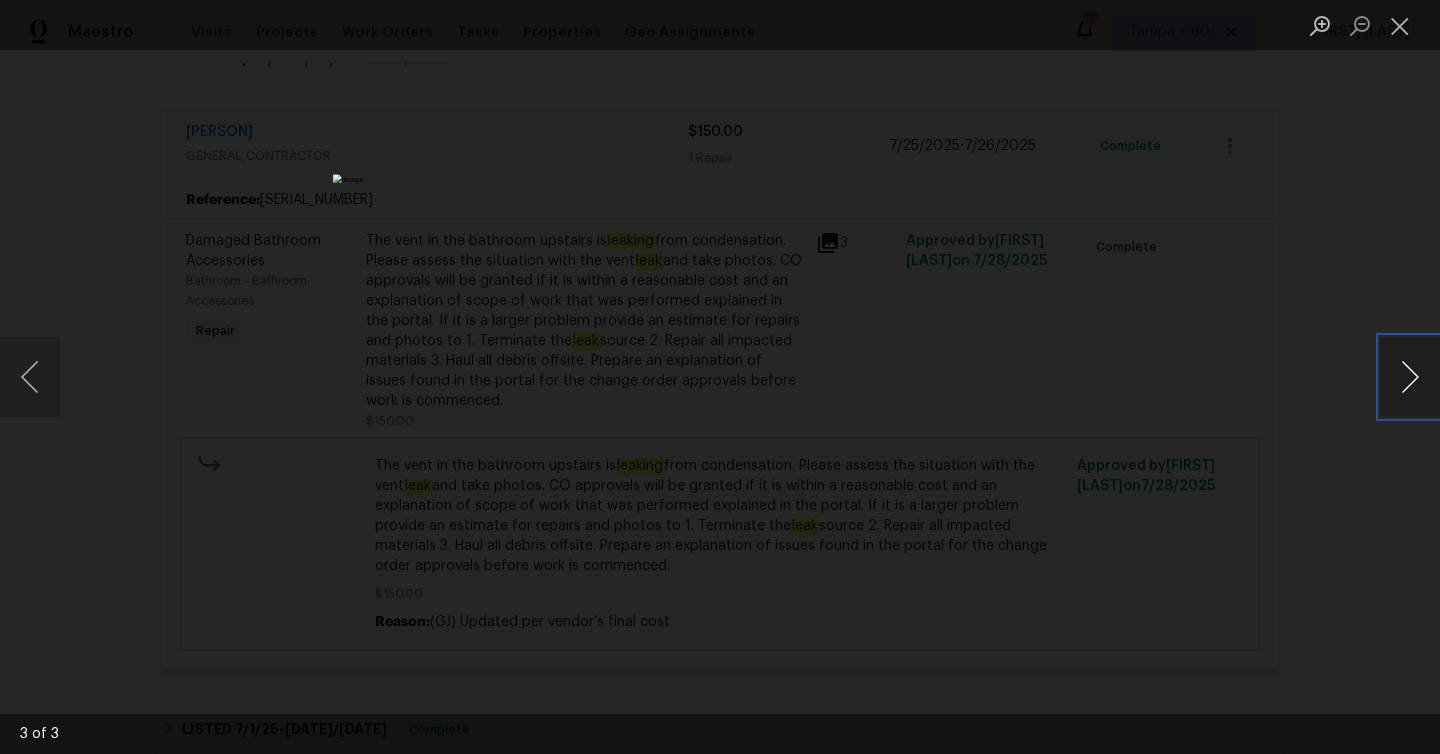 click at bounding box center (1410, 377) 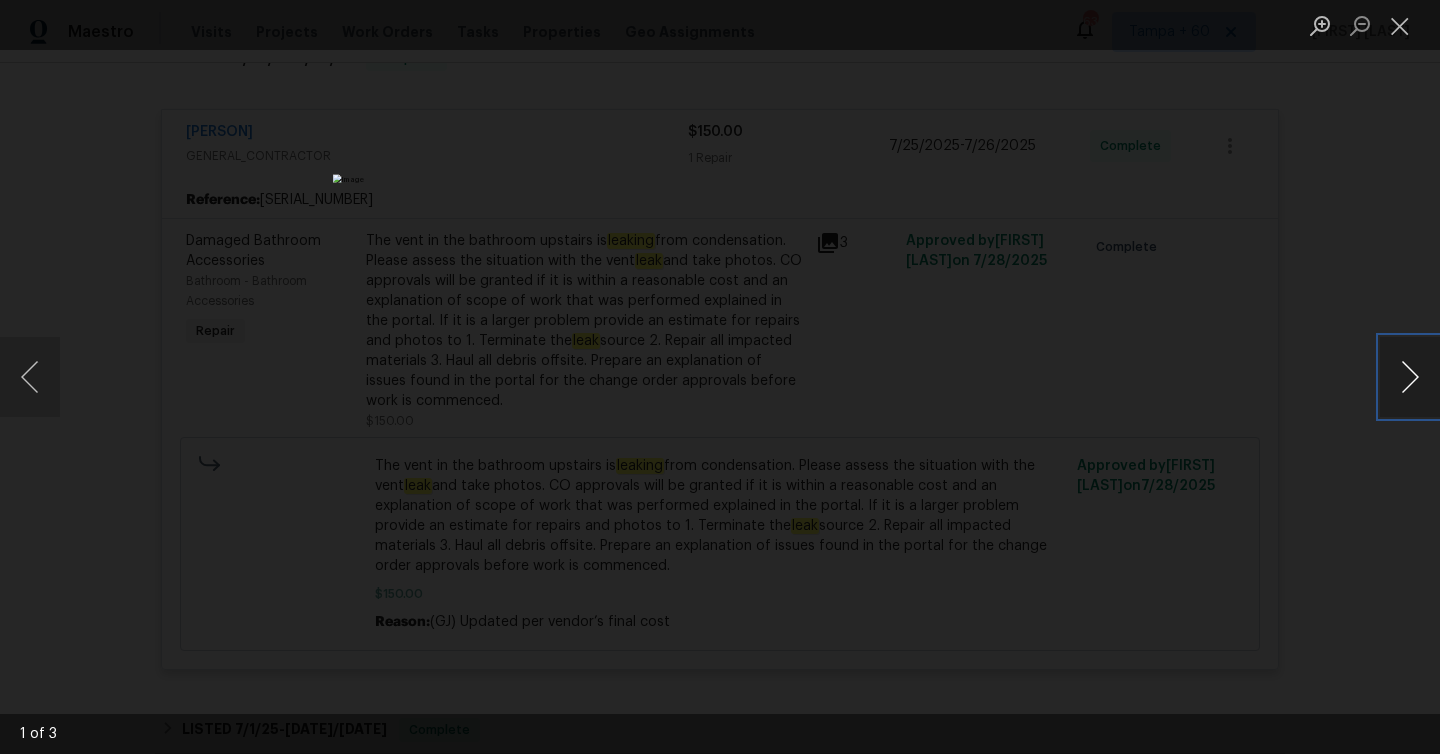 click at bounding box center (1410, 377) 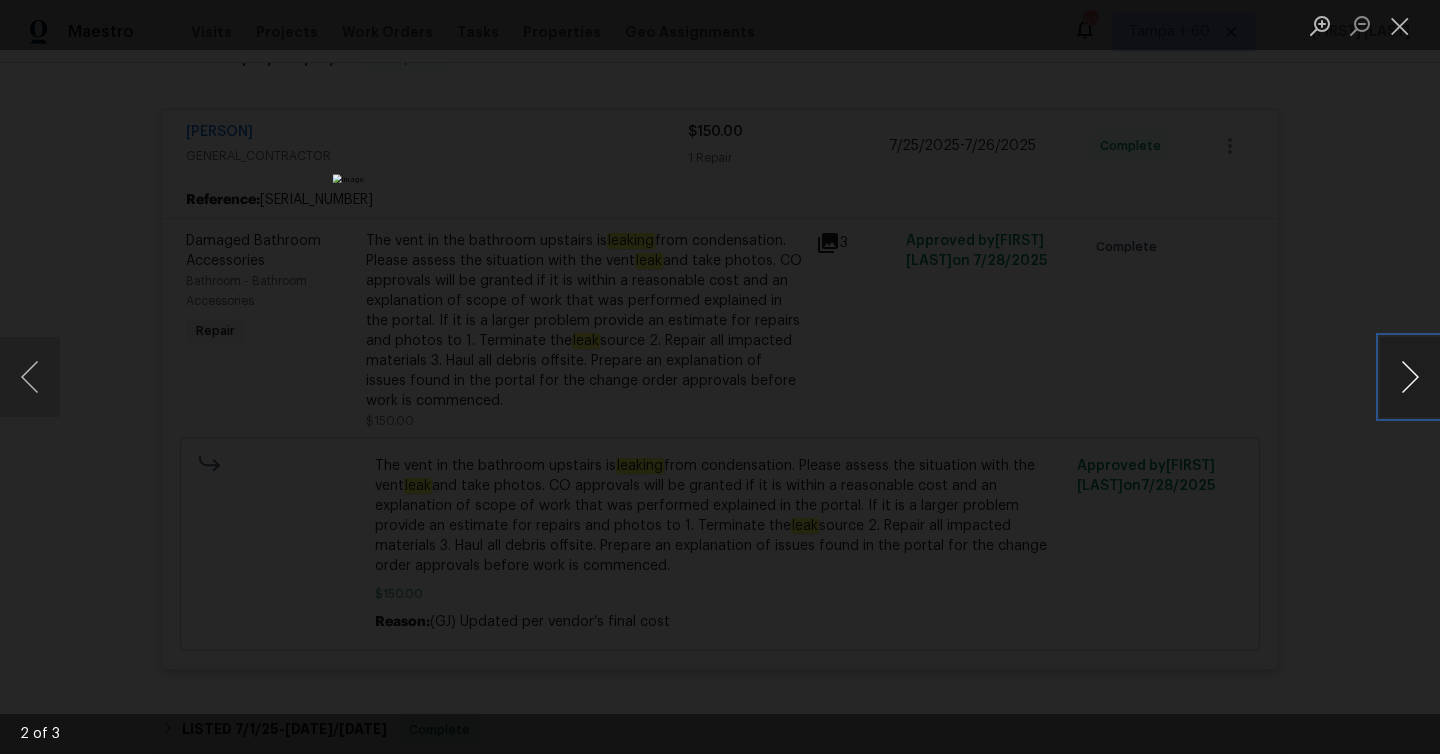 click at bounding box center [1410, 377] 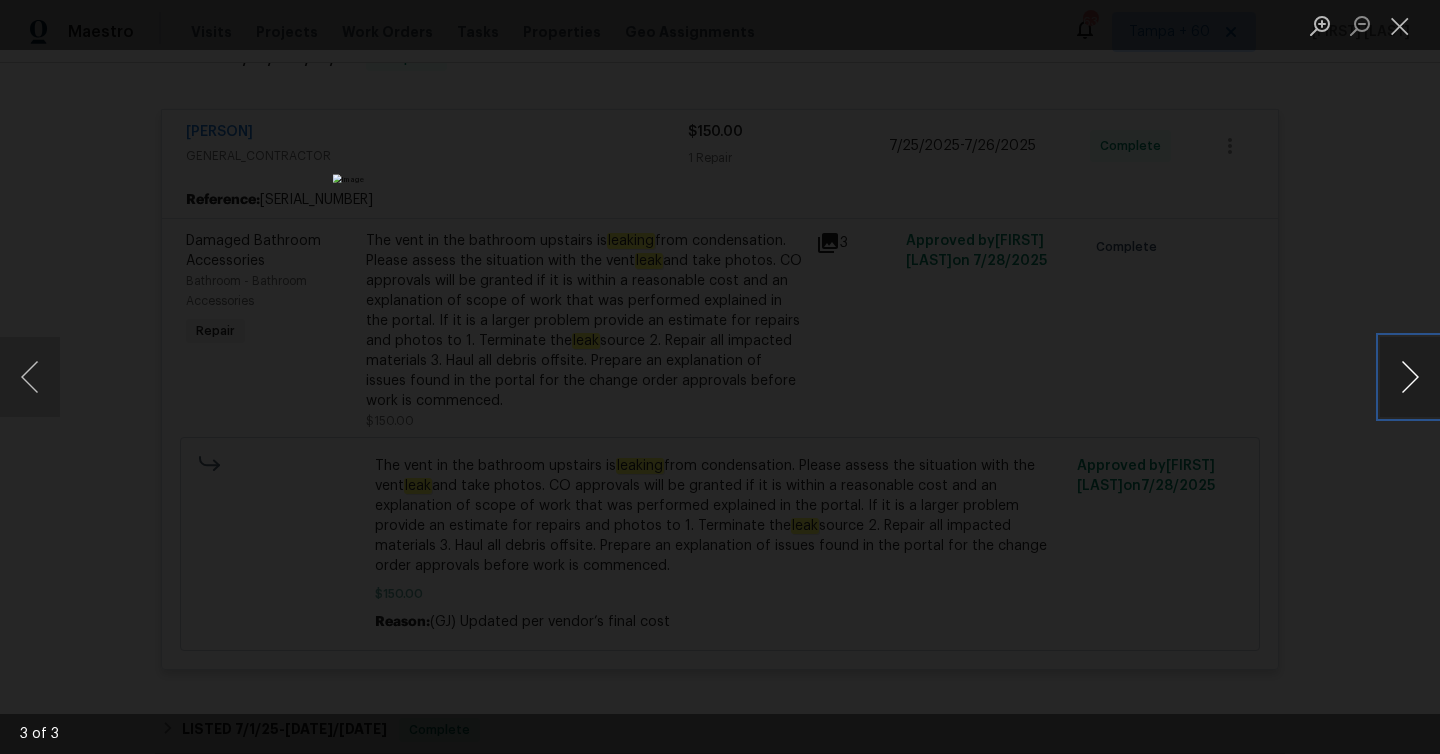 click at bounding box center [1410, 377] 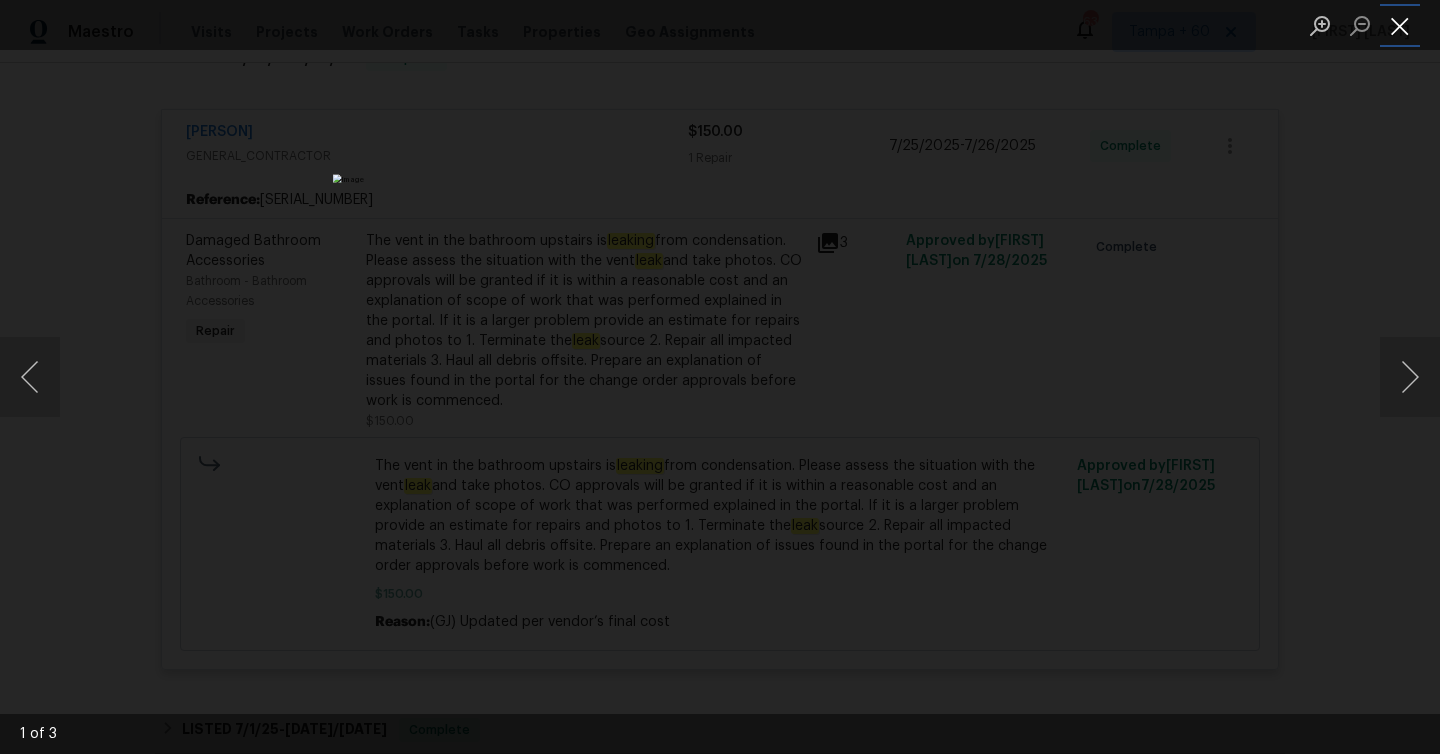 click at bounding box center [1400, 25] 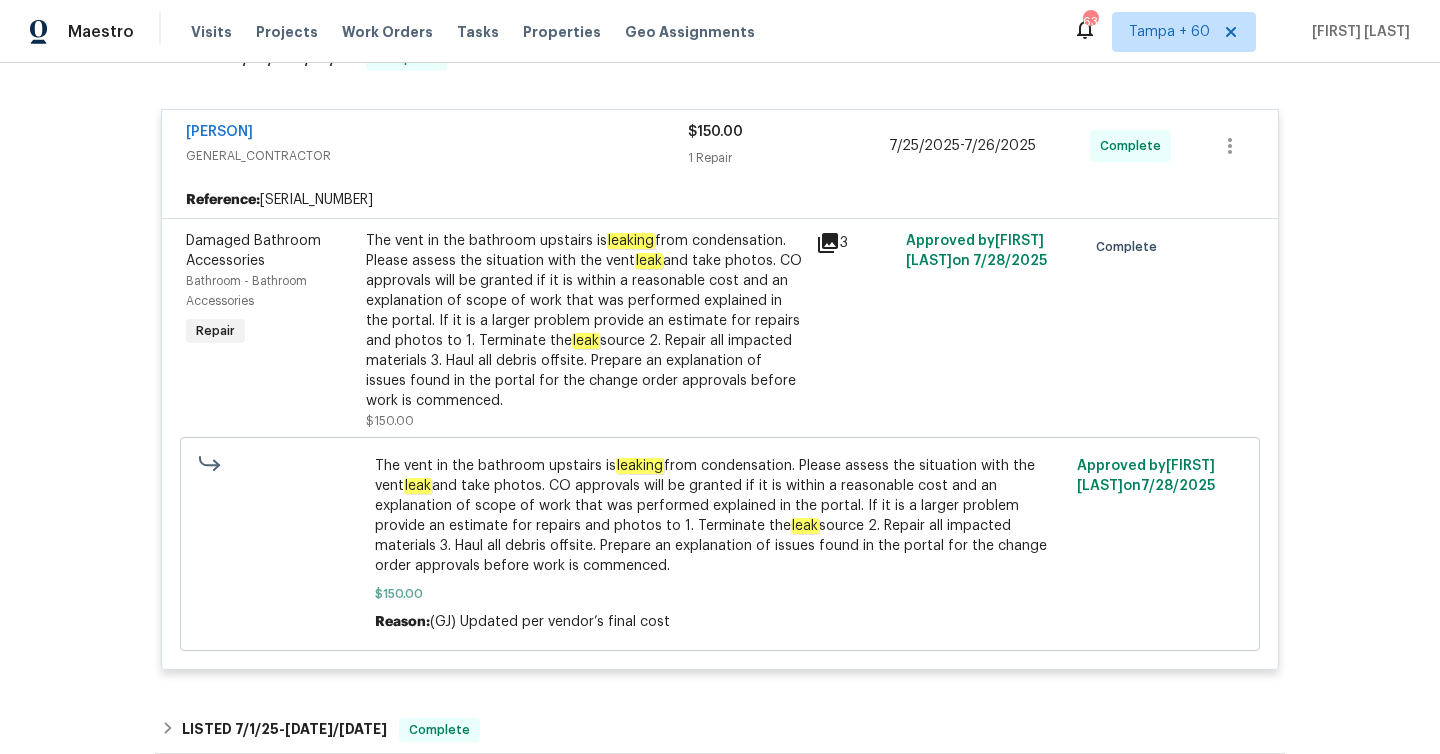 click on "The vent in the bathroom upstairs is  leaking  from condensation. Please assess the situation with the vent  leak  and take photos. CO approvals will be granted if it is within a reasonable cost and an explanation of scope of work that was performed explained in the portal. If it is a larger problem provide an estimate for repairs and photos to 1. Terminate the  leak  source 2. Repair all impacted materials 3. Haul all debris offsite. Prepare an explanation of issues found in the portal for the change order approvals before work is commenced." at bounding box center (585, 321) 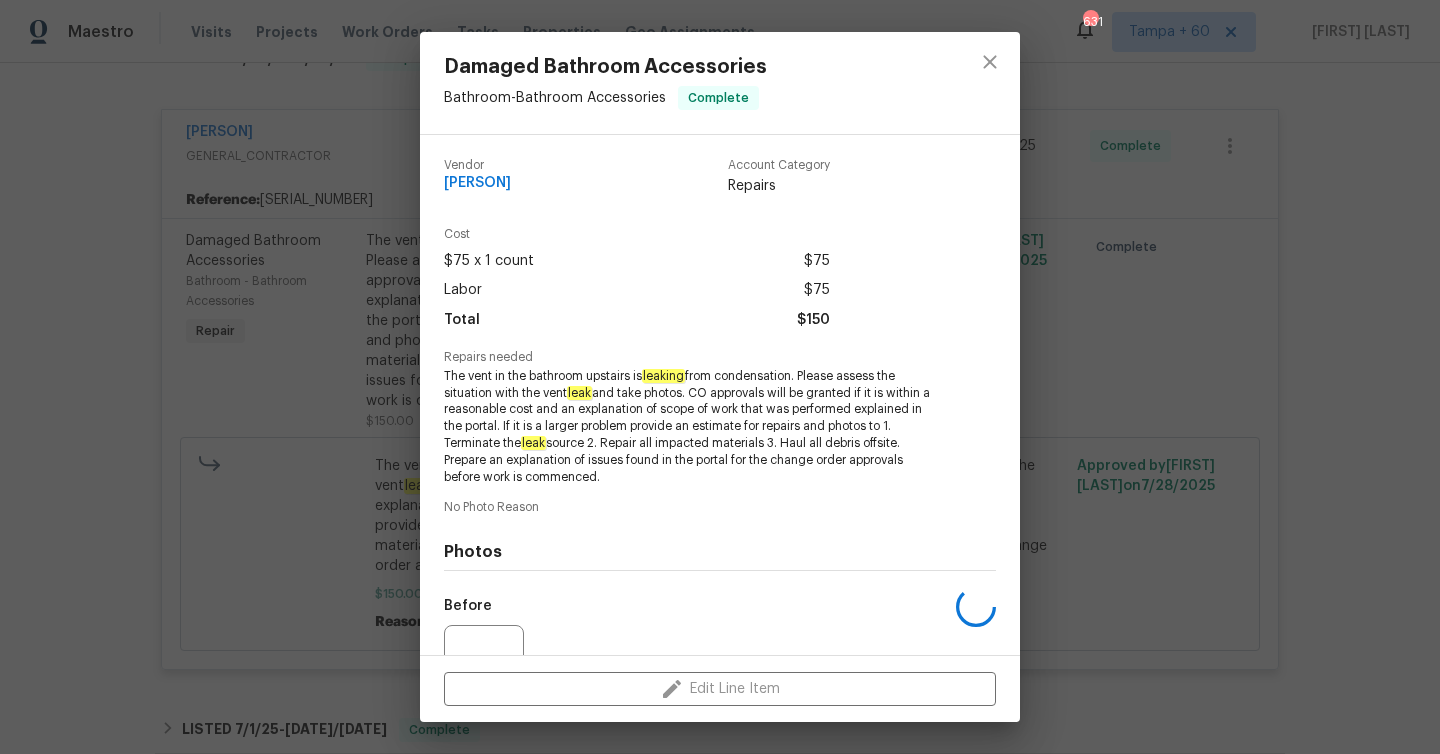 click on "The vent in the bathroom upstairs is  leaking  from condensation. Please assess the situation with the vent  leak  and take photos. CO approvals will be granted if it is within a reasonable cost and an explanation of scope of work that was performed explained in the portal. If it is a larger problem provide an estimate for repairs and photos to 1. Terminate the  leak  source 2. Repair all impacted materials 3. Haul all debris offsite. Prepare an explanation of issues found in the portal for the change order approvals before work is commenced." at bounding box center (692, 427) 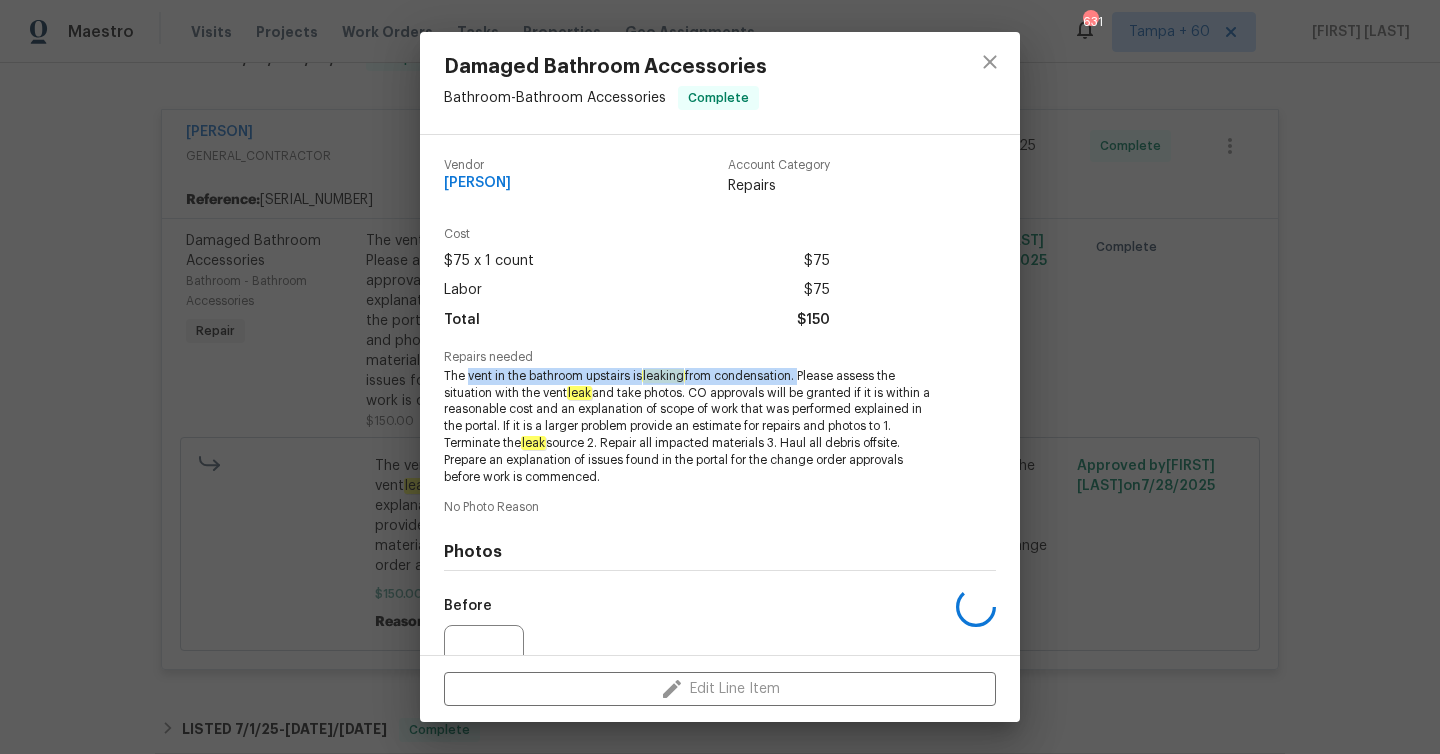 drag, startPoint x: 468, startPoint y: 376, endPoint x: 805, endPoint y: 378, distance: 337.00592 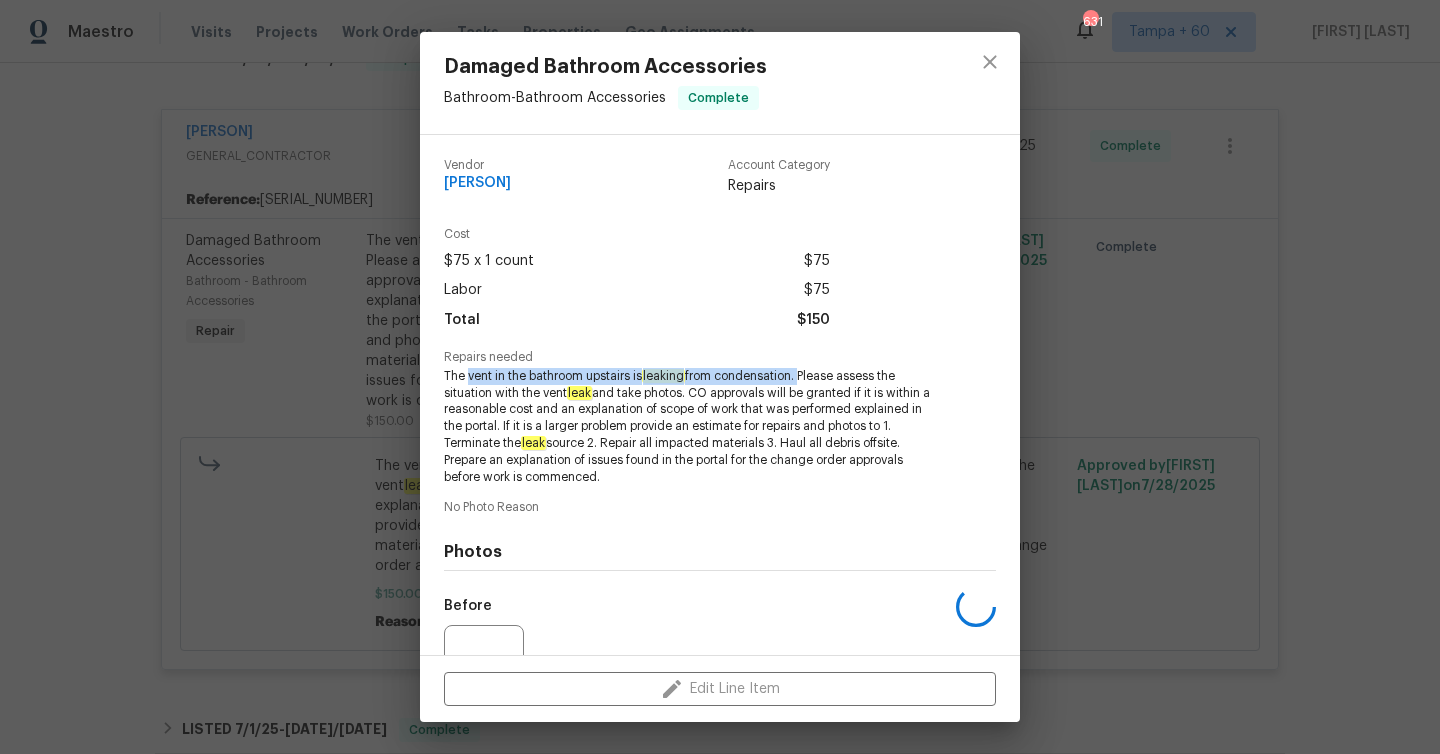 click on "The vent in the bathroom upstairs is  leaking  from condensation. Please assess the situation with the vent  leak  and take photos. CO approvals will be granted if it is within a reasonable cost and an explanation of scope of work that was performed explained in the portal. If it is a larger problem provide an estimate for repairs and photos to 1. Terminate the  leak  source 2. Repair all impacted materials 3. Haul all debris offsite. Prepare an explanation of issues found in the portal for the change order approvals before work is commenced." at bounding box center (692, 427) 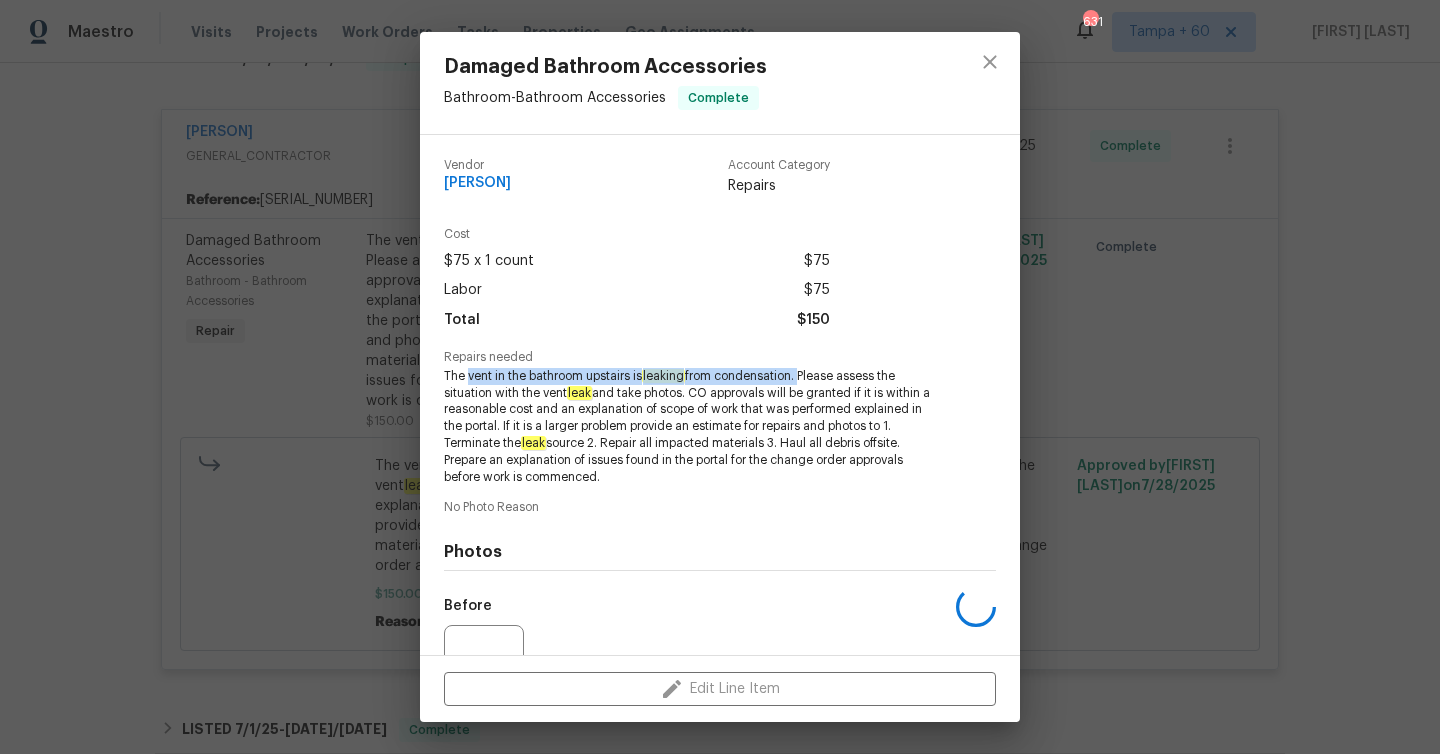 copy on "vent in the bathroom upstairs is  leaking  from condensation." 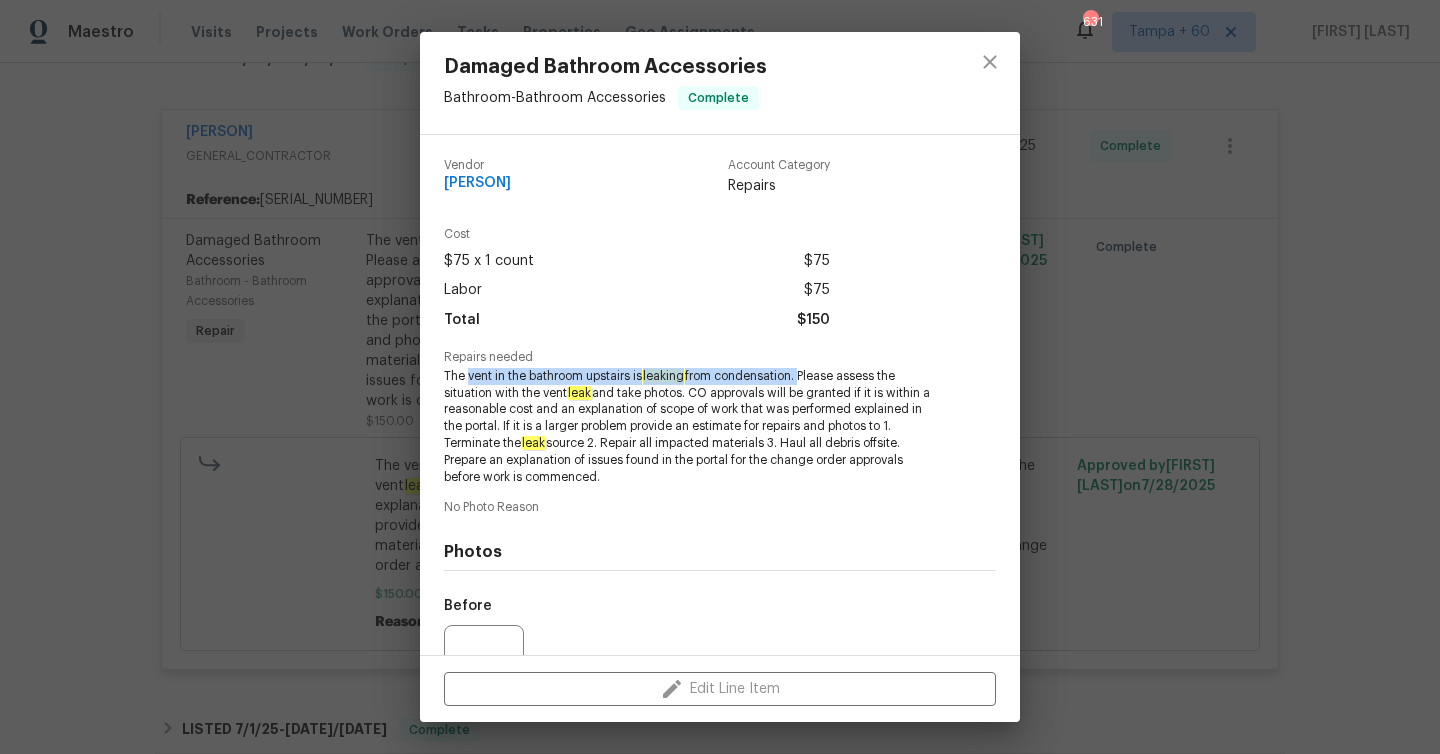 click on "Damaged Bathroom Accessories Bathroom  -  Bathroom Accessories Complete Vendor [PERSON] Account Category Repairs Cost $75 x 1 count $75 Labor $75 Total $150 Repairs needed The vent in the bathroom upstairs is  leaking  from condensation. Please assess the situation with the vent  leak  and take photos. CO approvals will be granted if it is within a reasonable cost and an explanation of scope of work that was performed explained in the portal. If it is a larger problem provide an estimate for repairs and photos to 1. Terminate the  leak  source 2. Repair all impacted materials 3. Haul all debris offsite. Prepare an explanation of issues found in the portal for the change order approvals before work is commenced. No Photo Reason   Photos Before After  Edit Line Item" at bounding box center (720, 377) 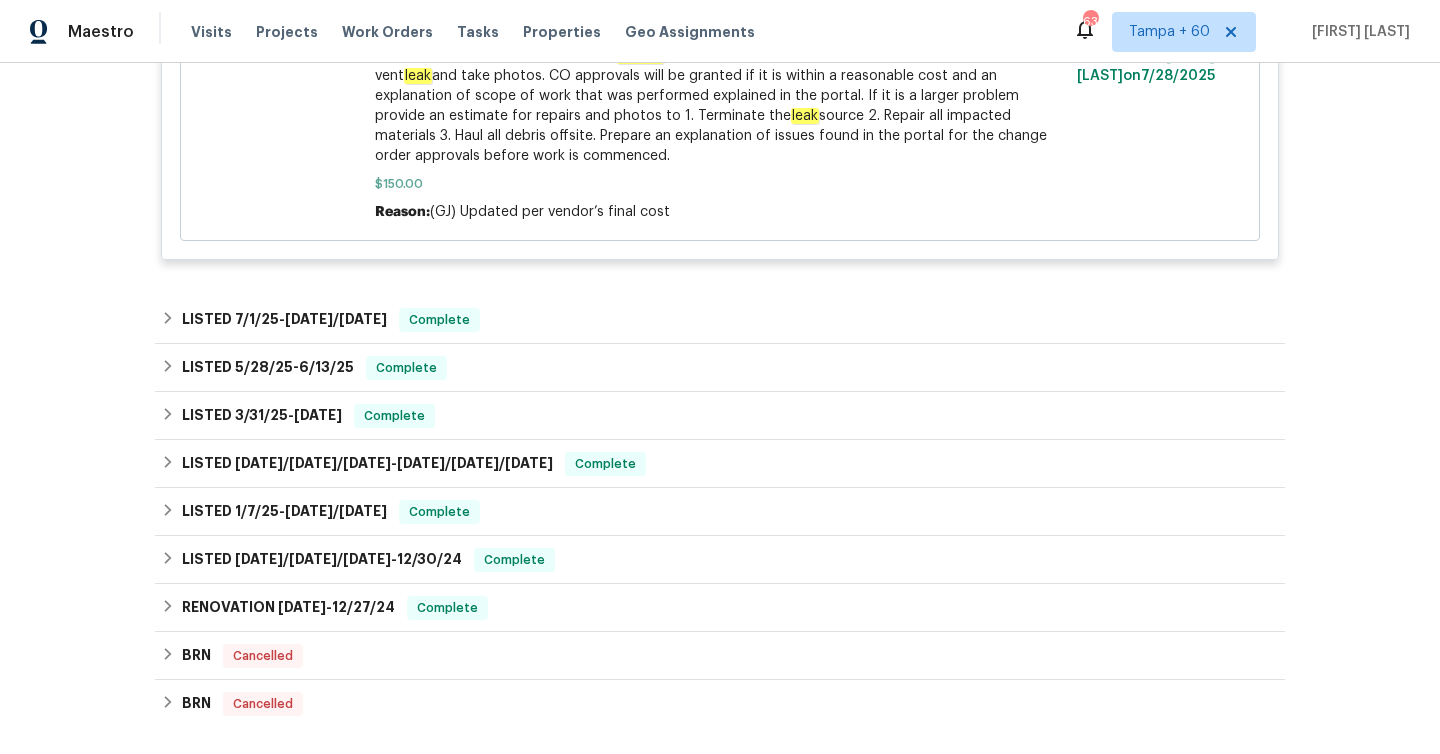 scroll, scrollTop: 1254, scrollLeft: 0, axis: vertical 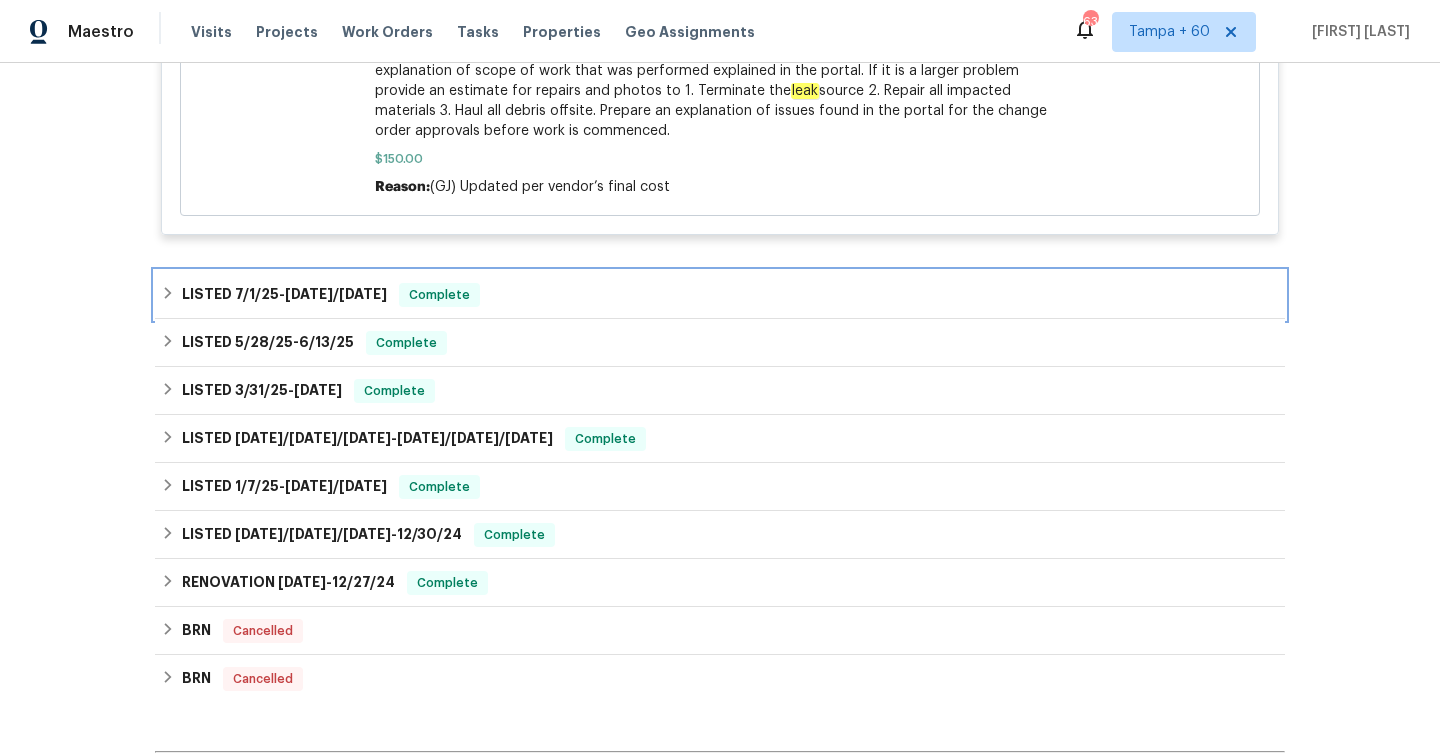 click on "7/1/25" at bounding box center [257, 294] 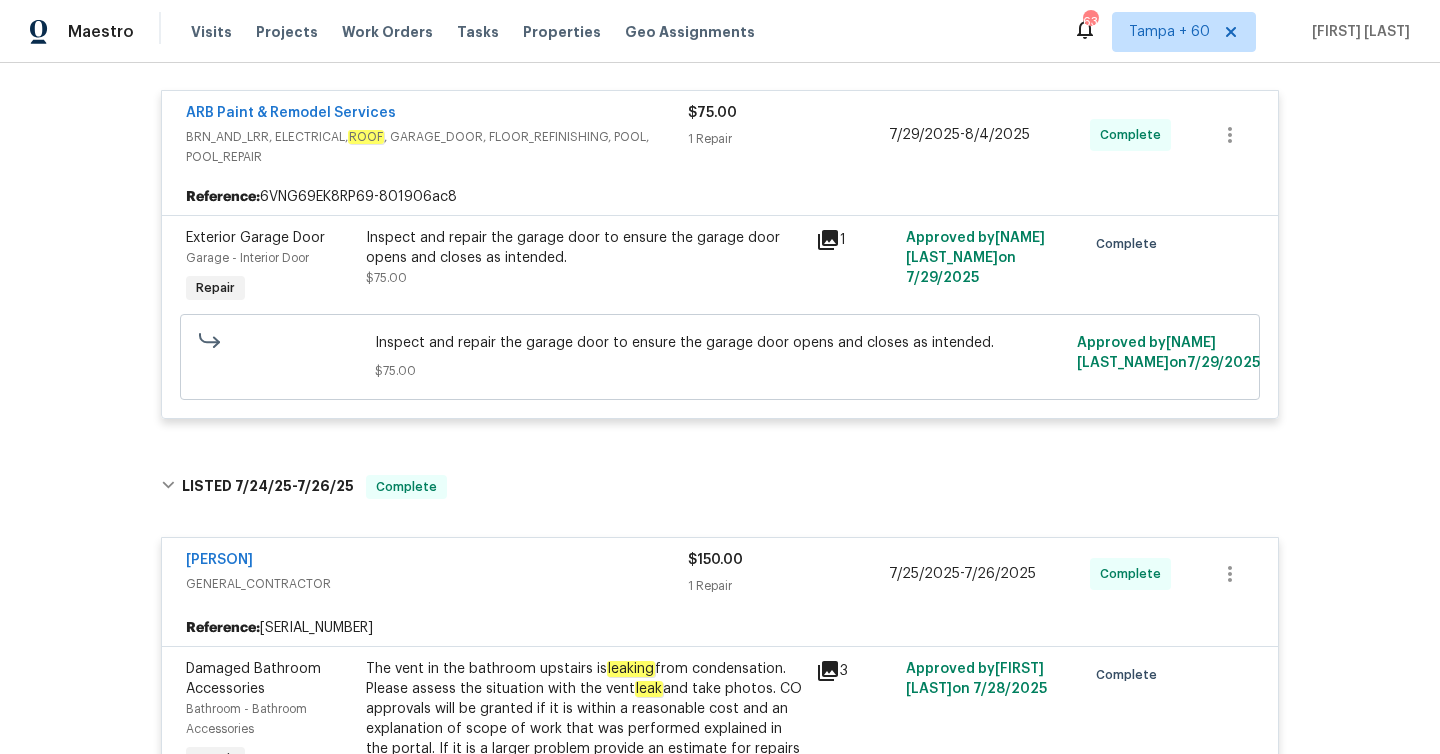 scroll, scrollTop: 322, scrollLeft: 0, axis: vertical 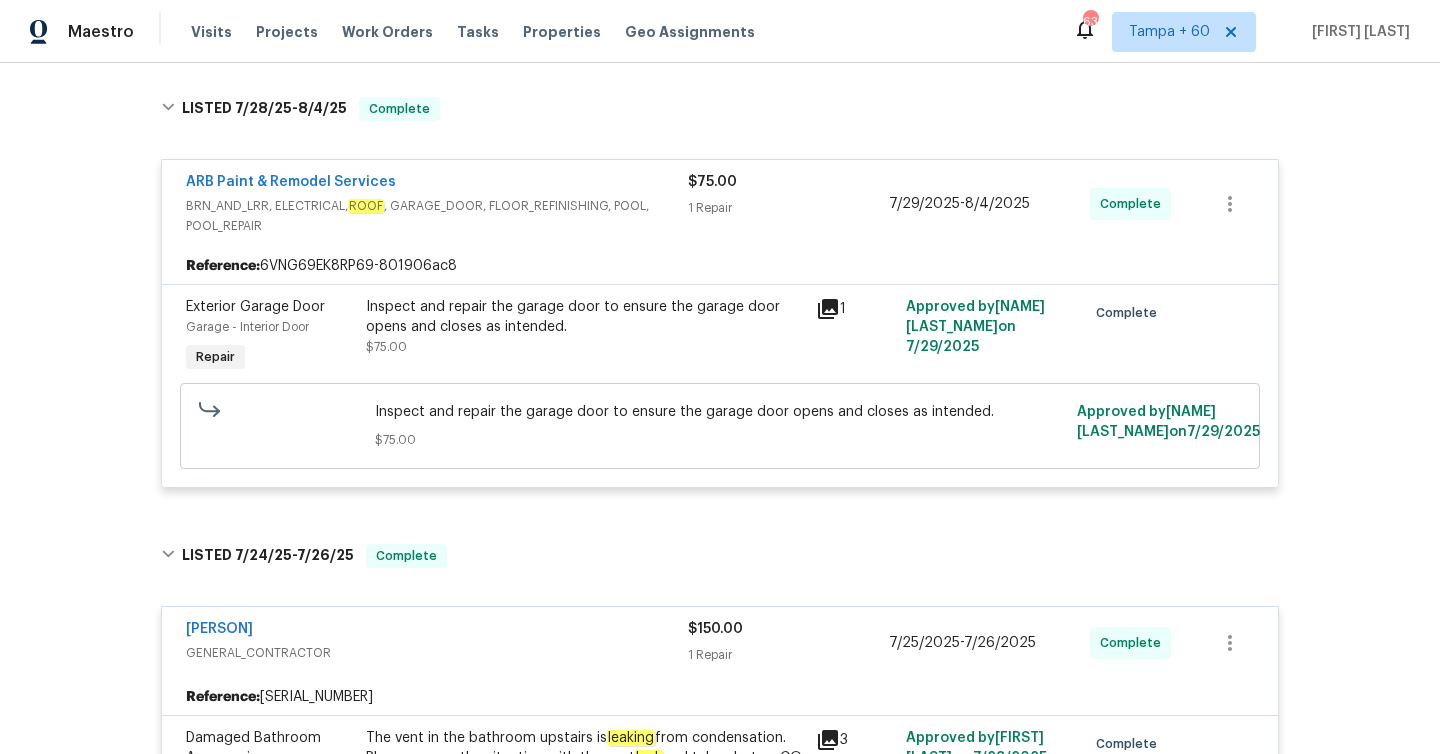 click on "Inspect and repair the garage door to ensure the garage door opens and closes as intended." at bounding box center [720, 412] 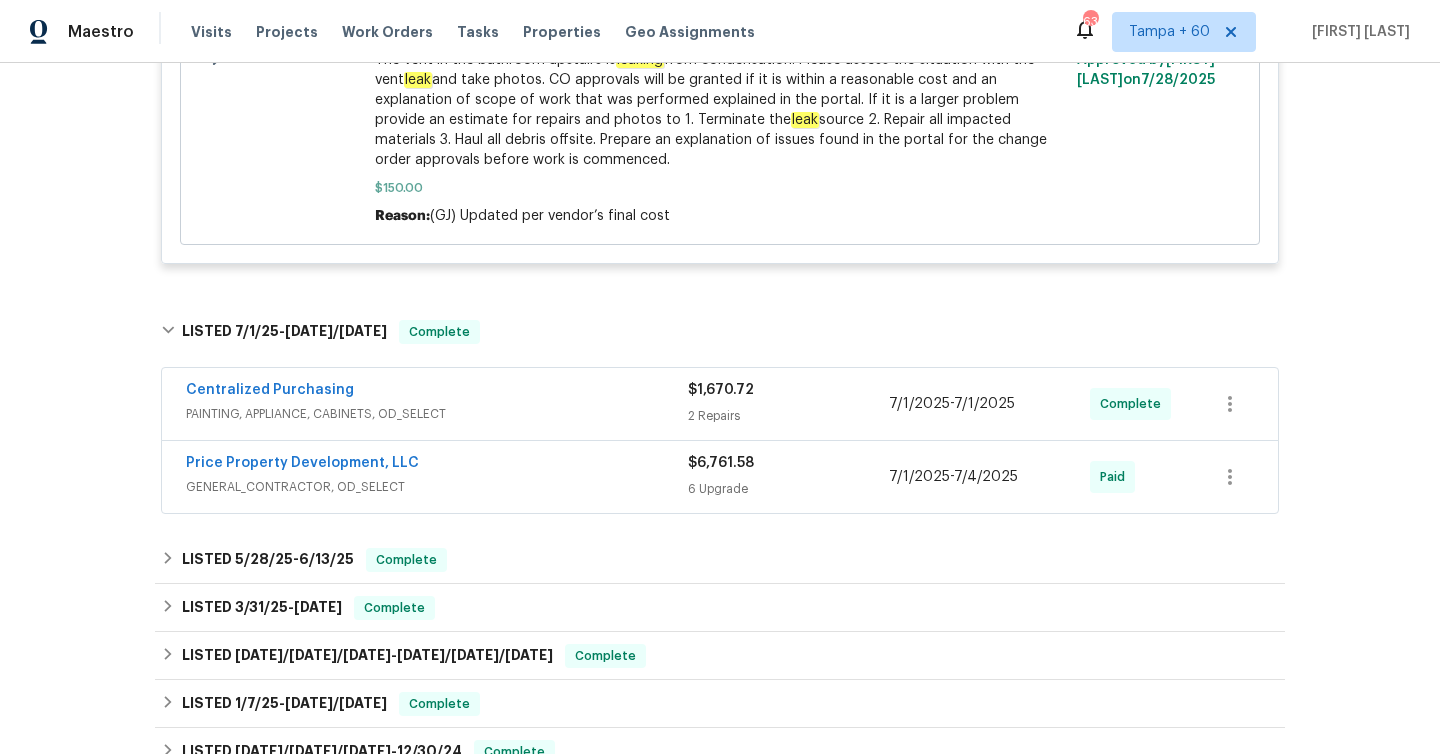 scroll, scrollTop: 1242, scrollLeft: 0, axis: vertical 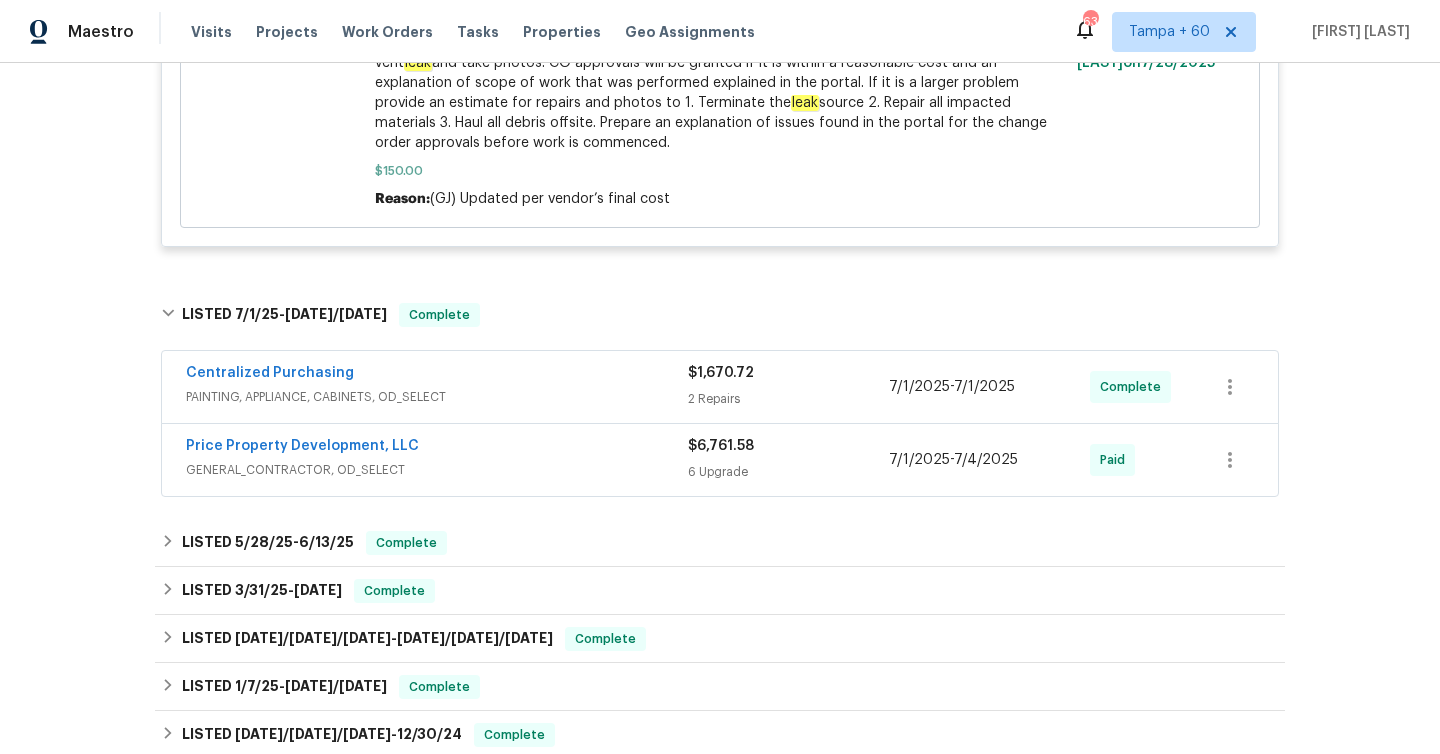 click on "2 Repairs" at bounding box center (788, 399) 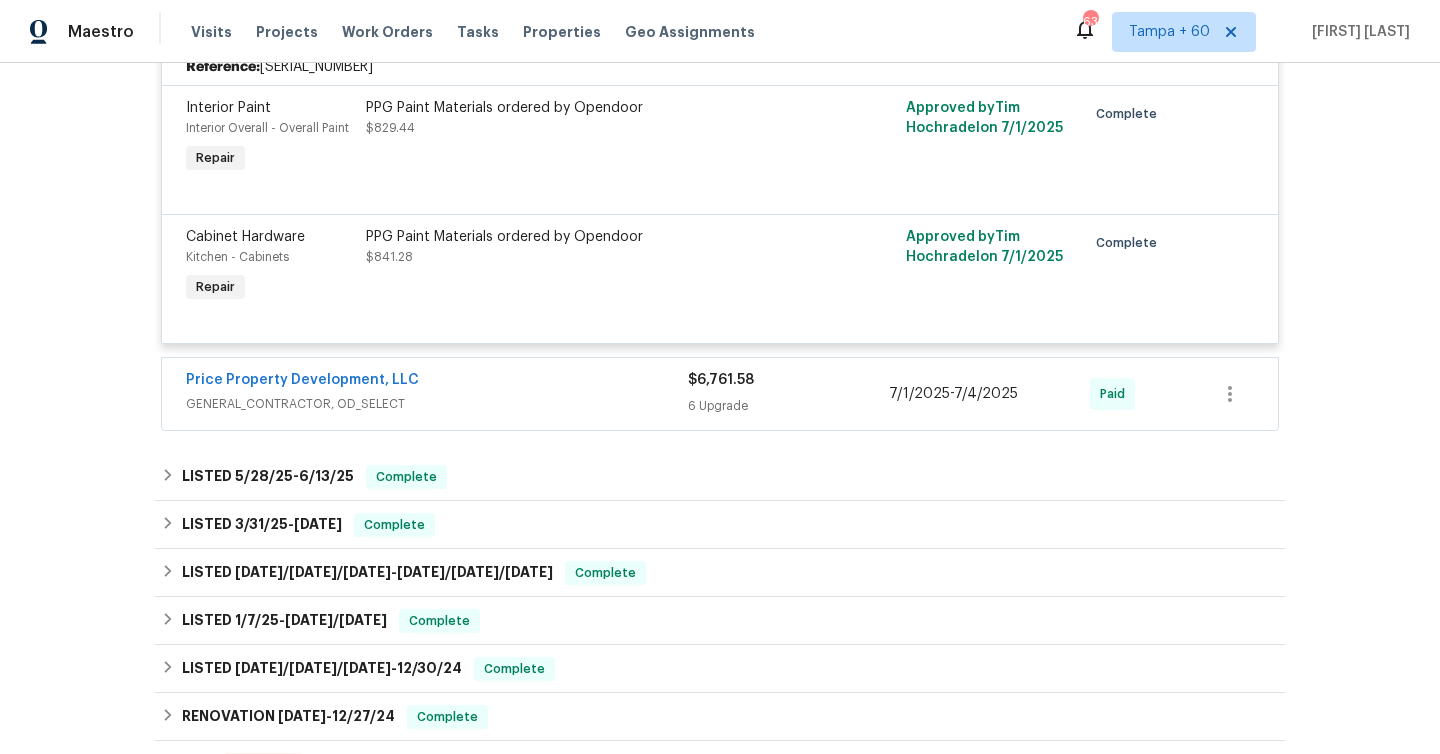 scroll, scrollTop: 1661, scrollLeft: 0, axis: vertical 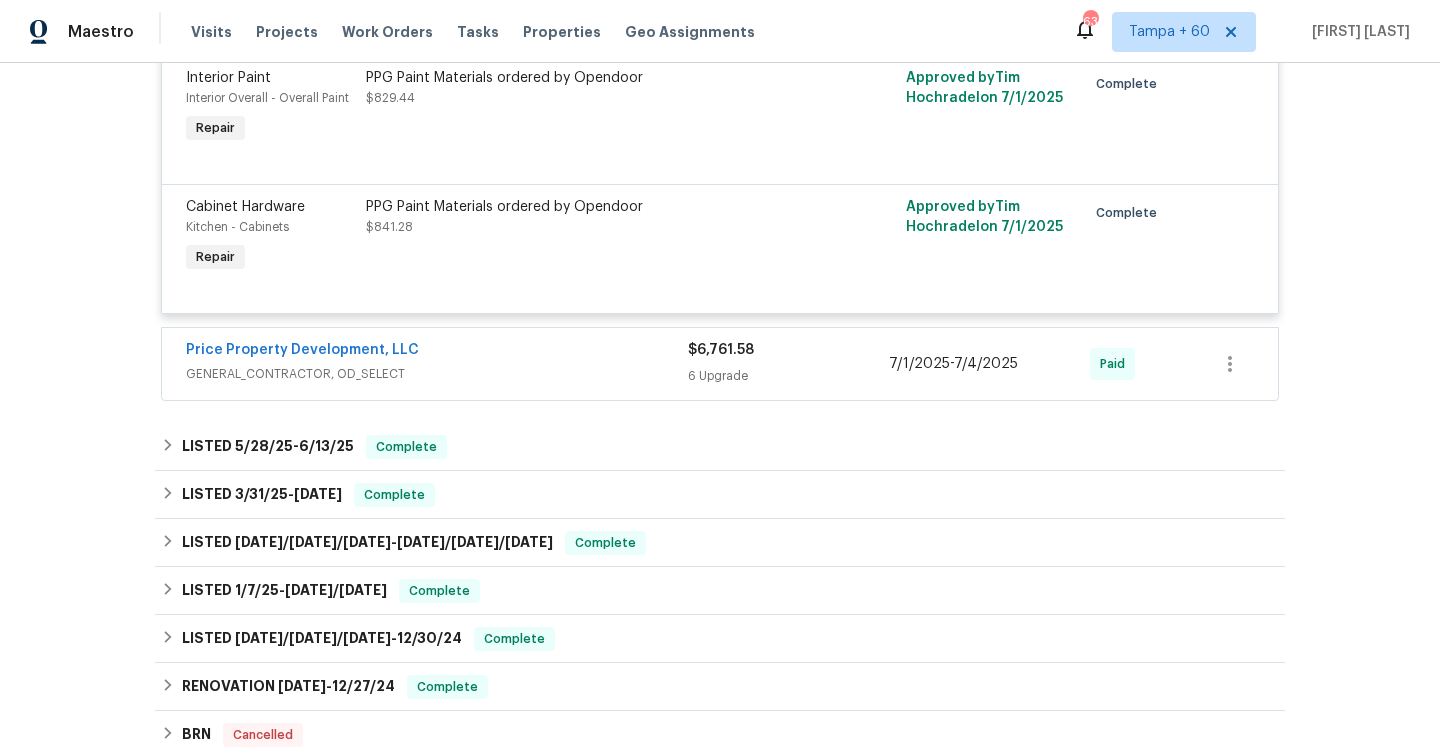 click on "6 Upgrade" at bounding box center [788, 376] 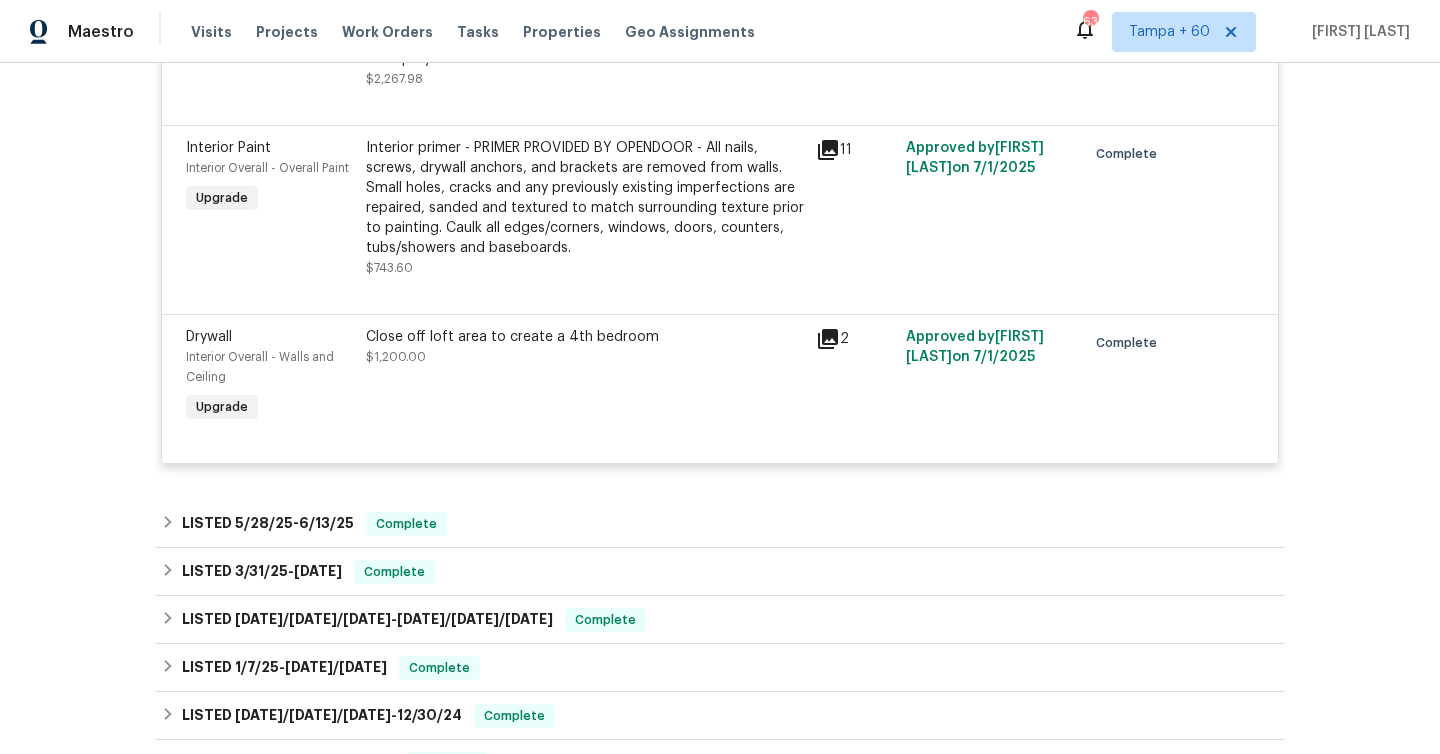 scroll, scrollTop: 2775, scrollLeft: 0, axis: vertical 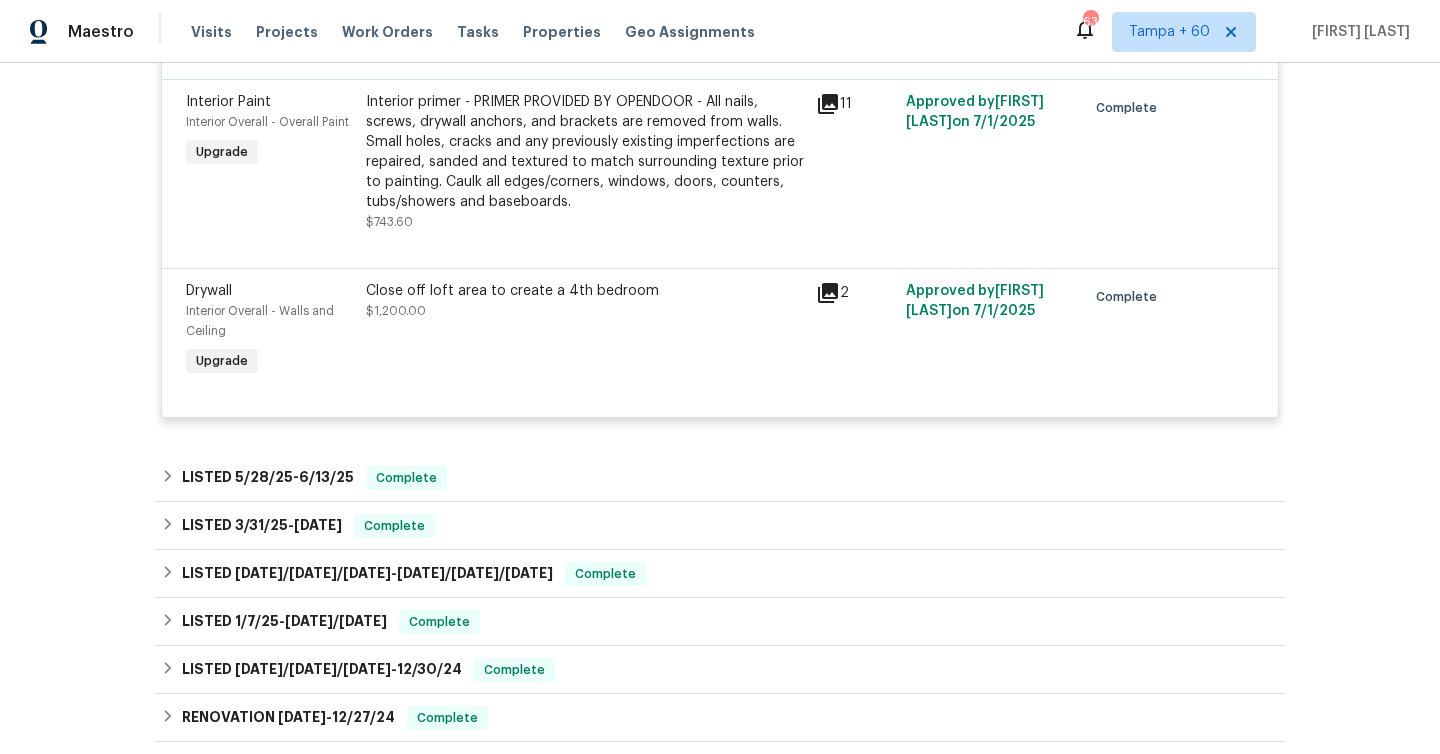 click 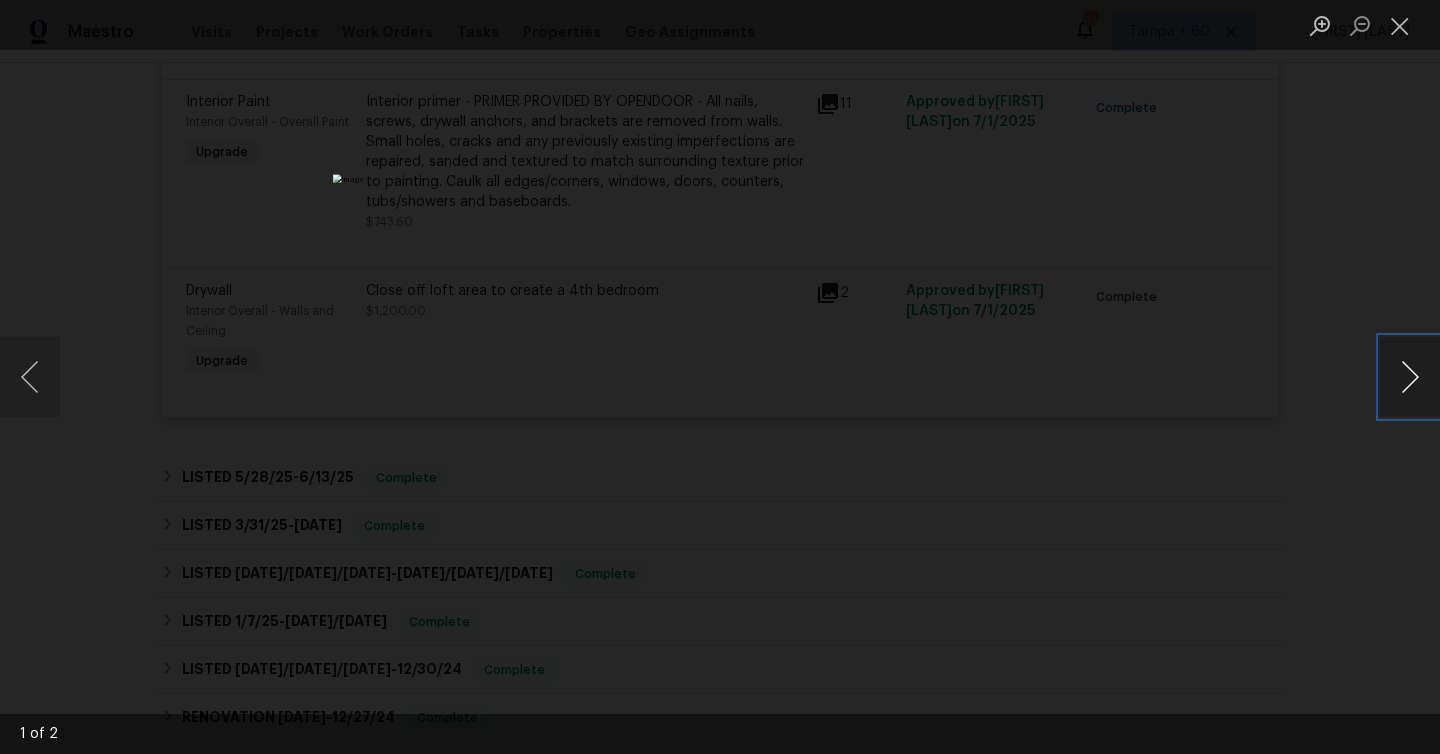 click at bounding box center (1410, 377) 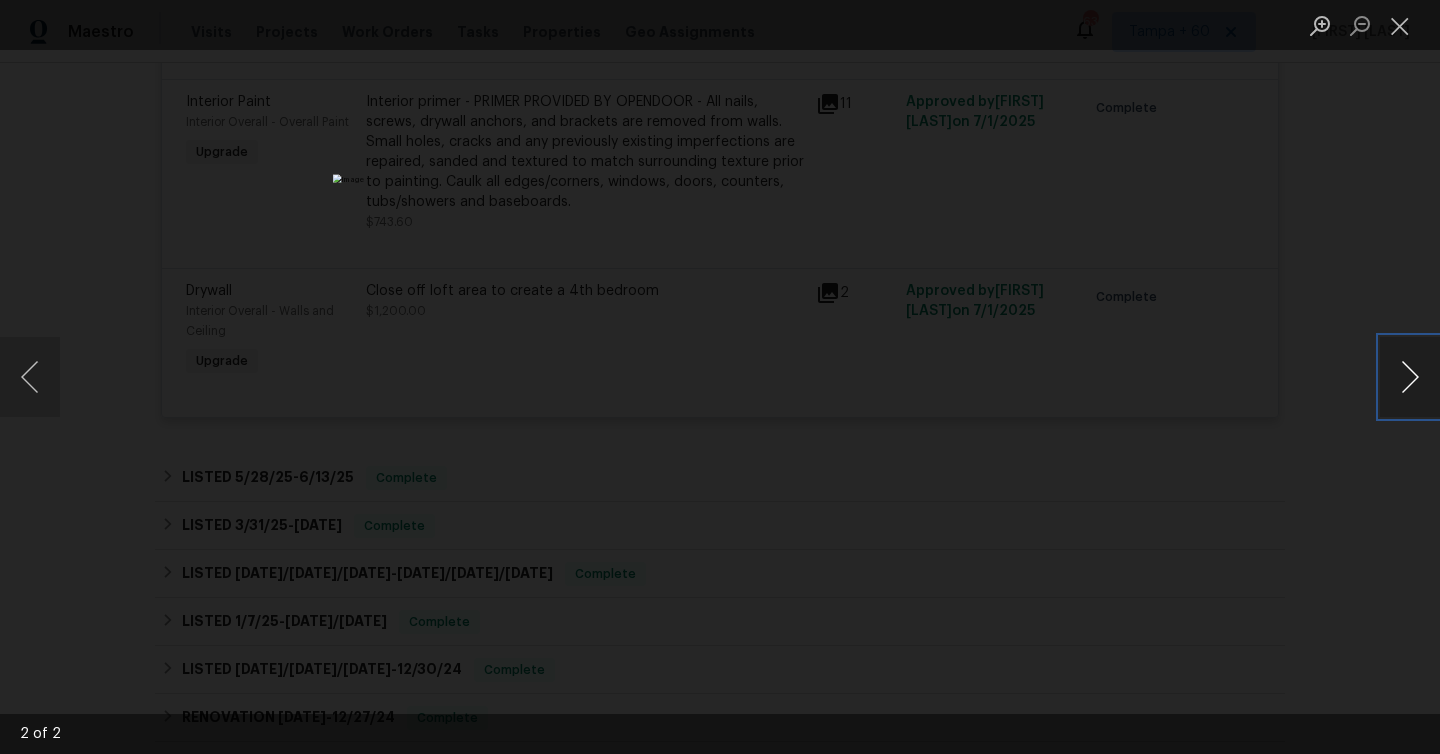 click at bounding box center [1410, 377] 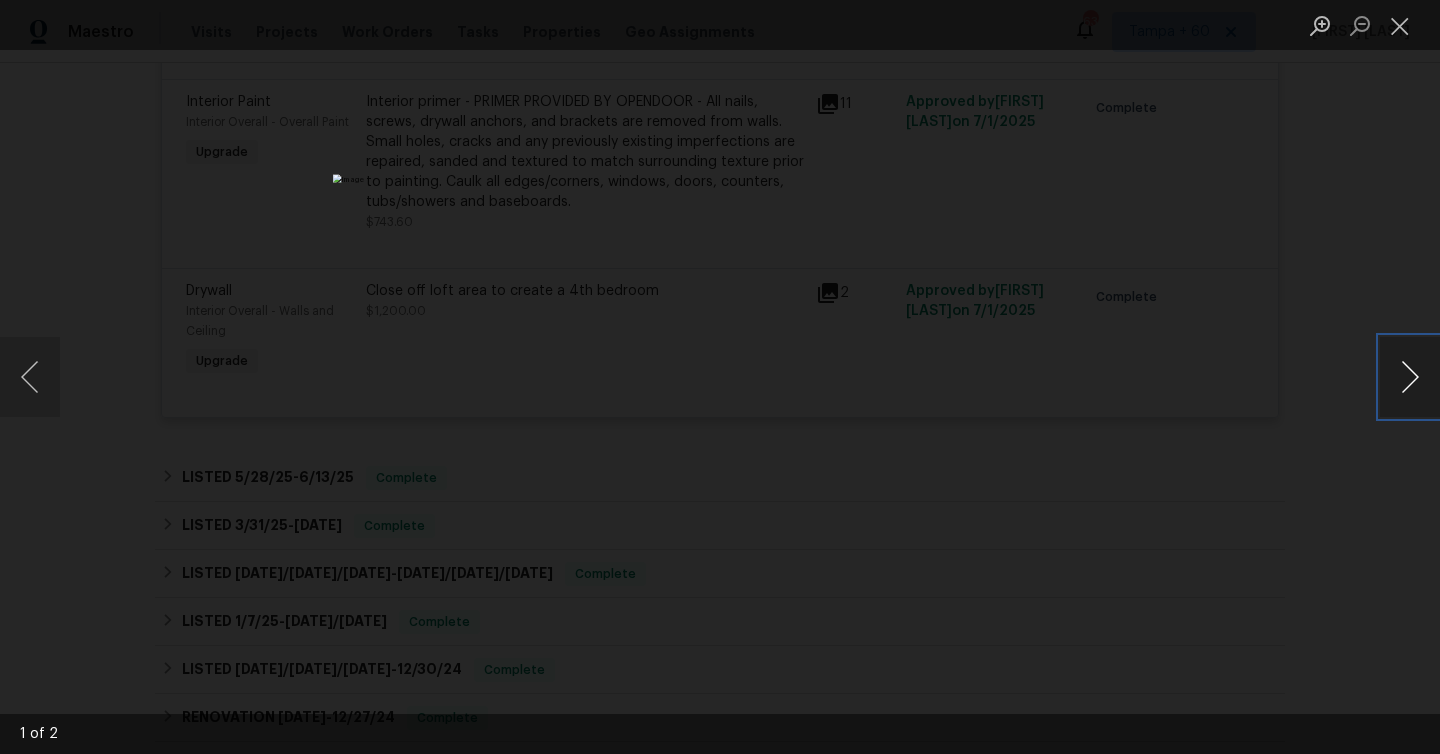 click at bounding box center [1410, 377] 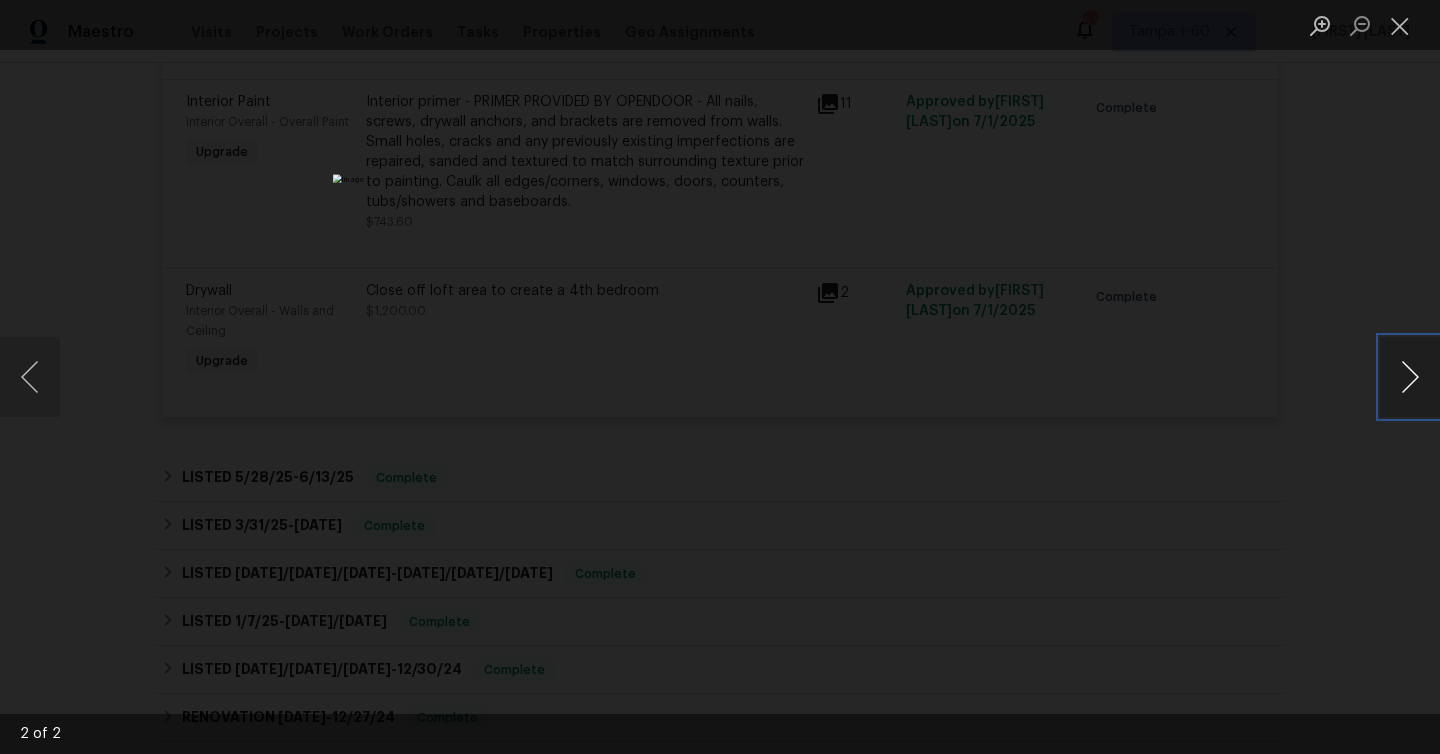 click at bounding box center (1410, 377) 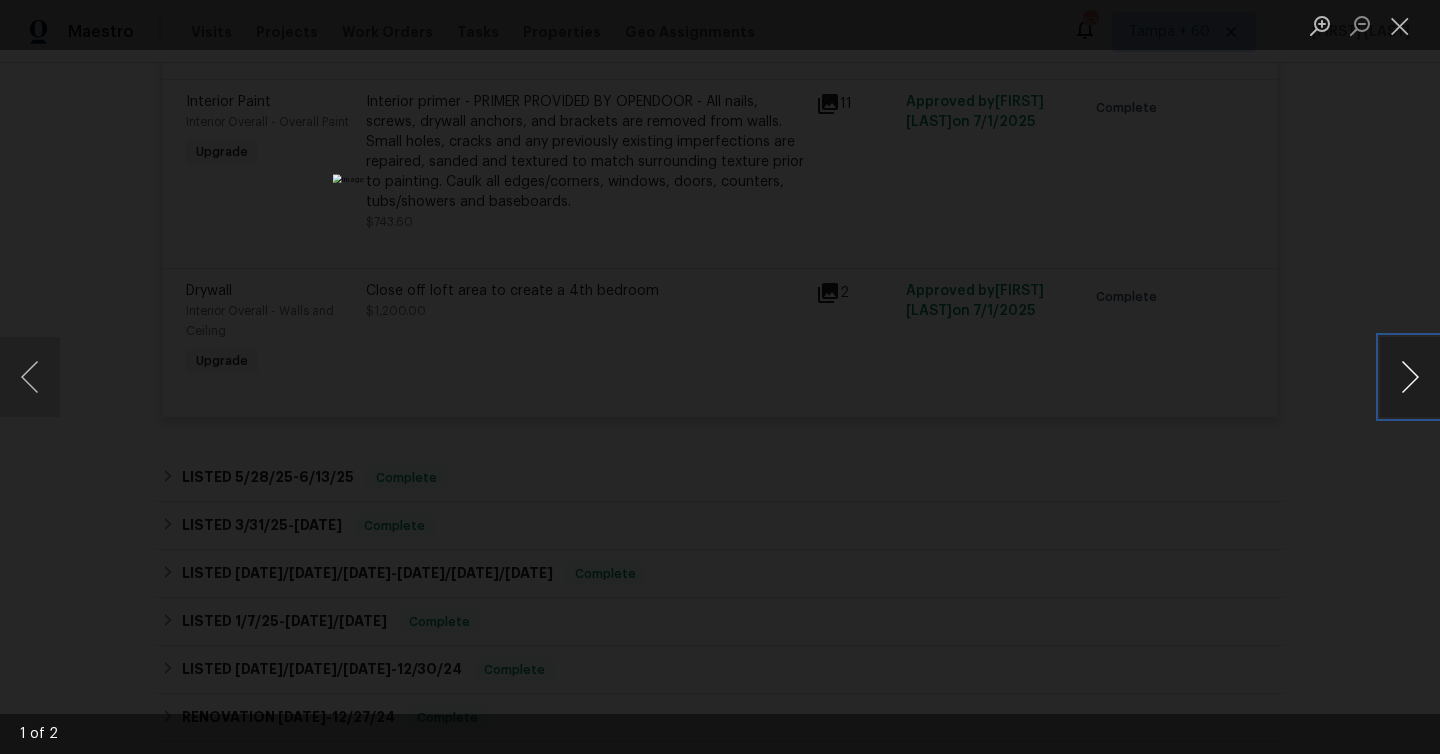 click at bounding box center [1410, 377] 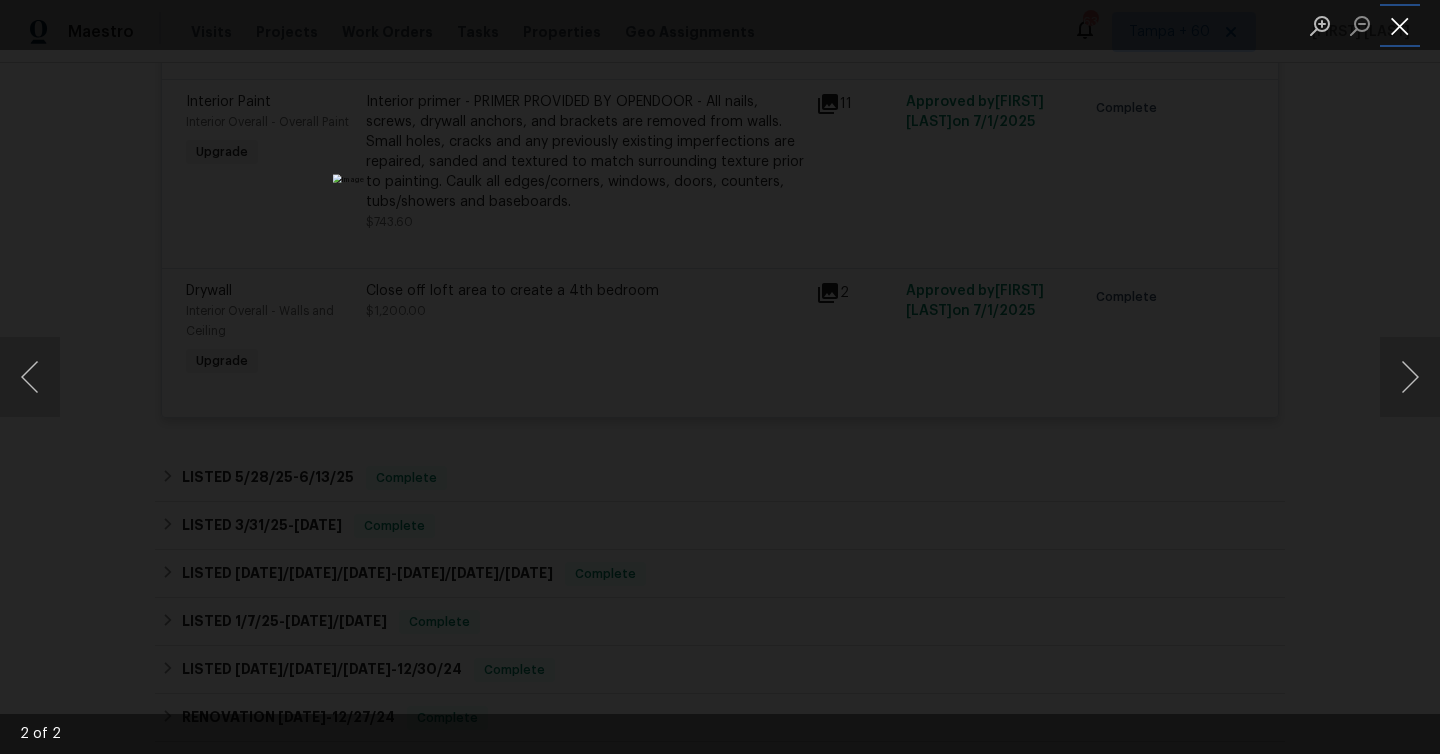 click at bounding box center [1400, 25] 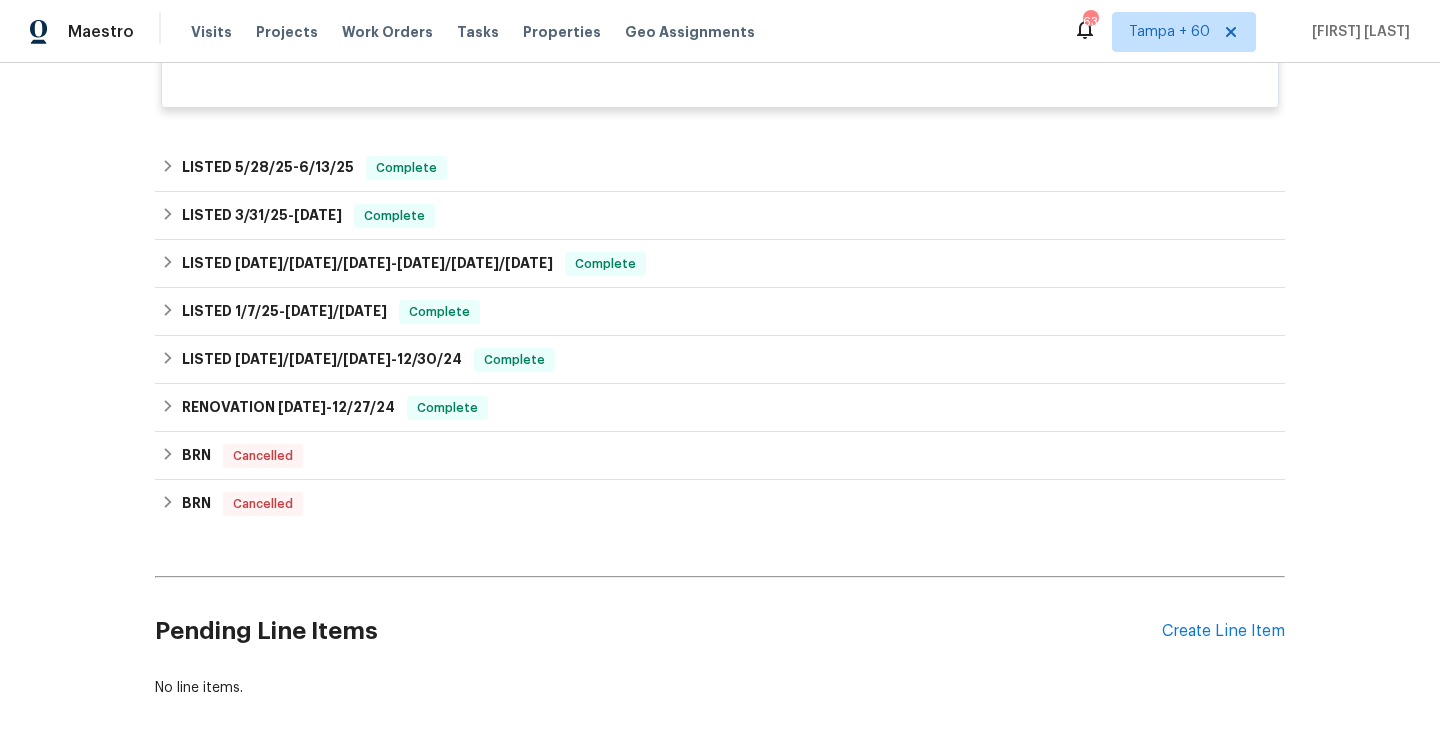 scroll, scrollTop: 3095, scrollLeft: 0, axis: vertical 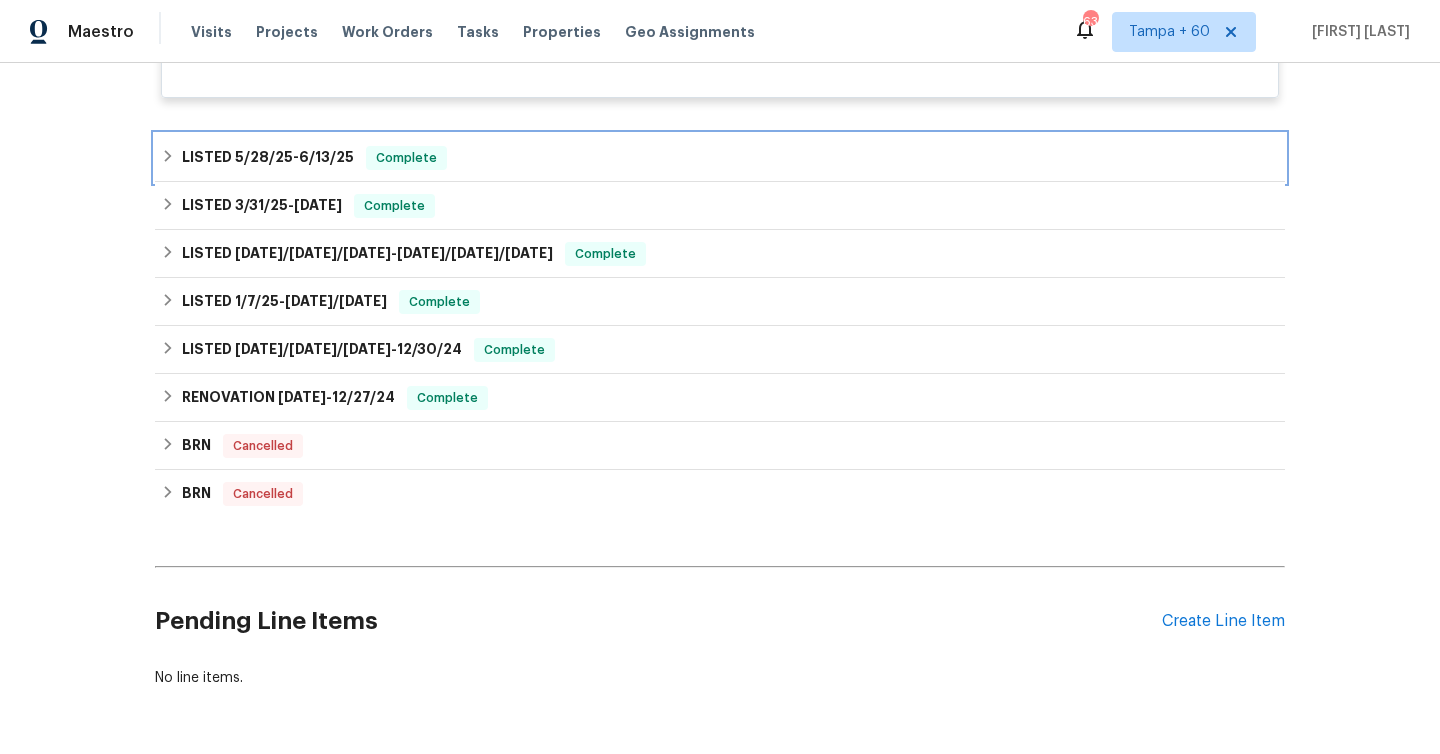 click on "LISTED   [DATE]/[DATE]  -  [DATE]/[DATE] Complete" at bounding box center (720, 158) 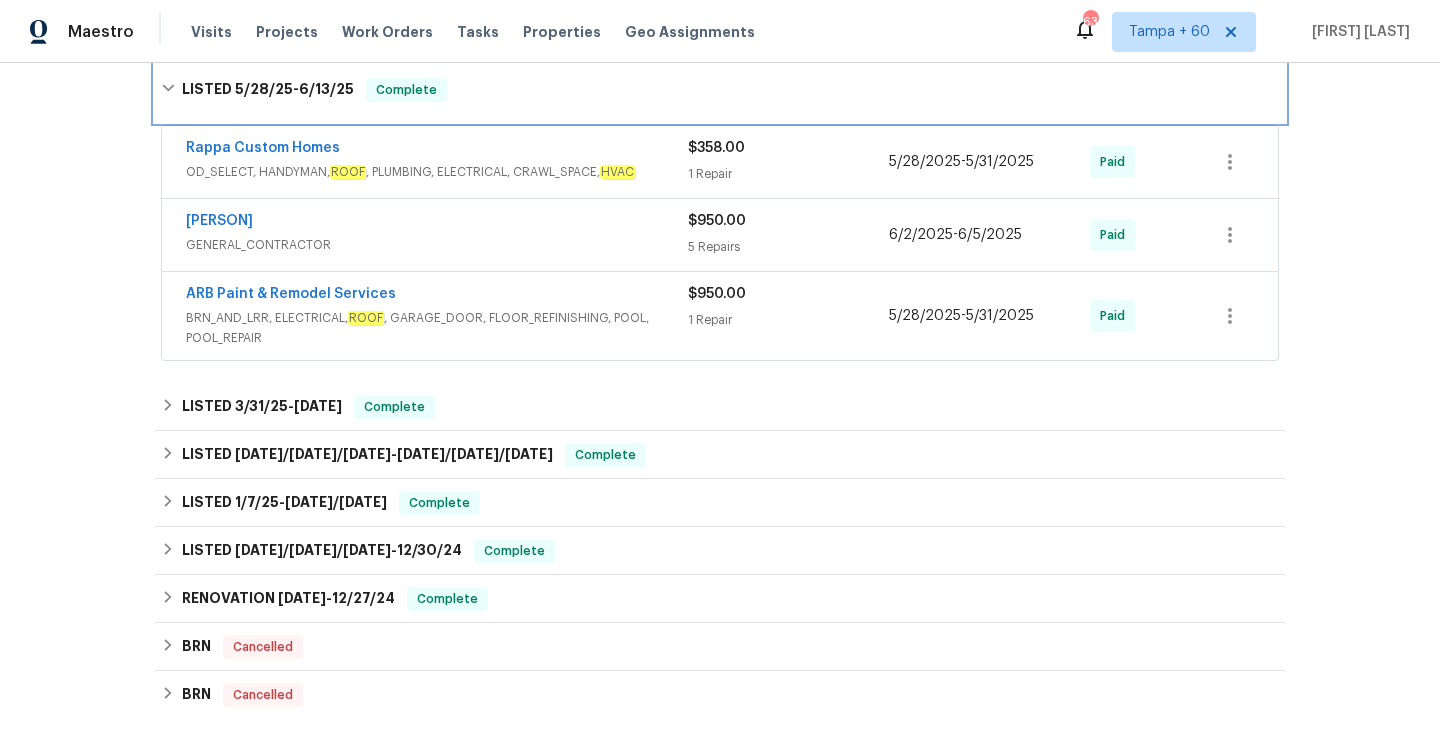 scroll, scrollTop: 3110, scrollLeft: 0, axis: vertical 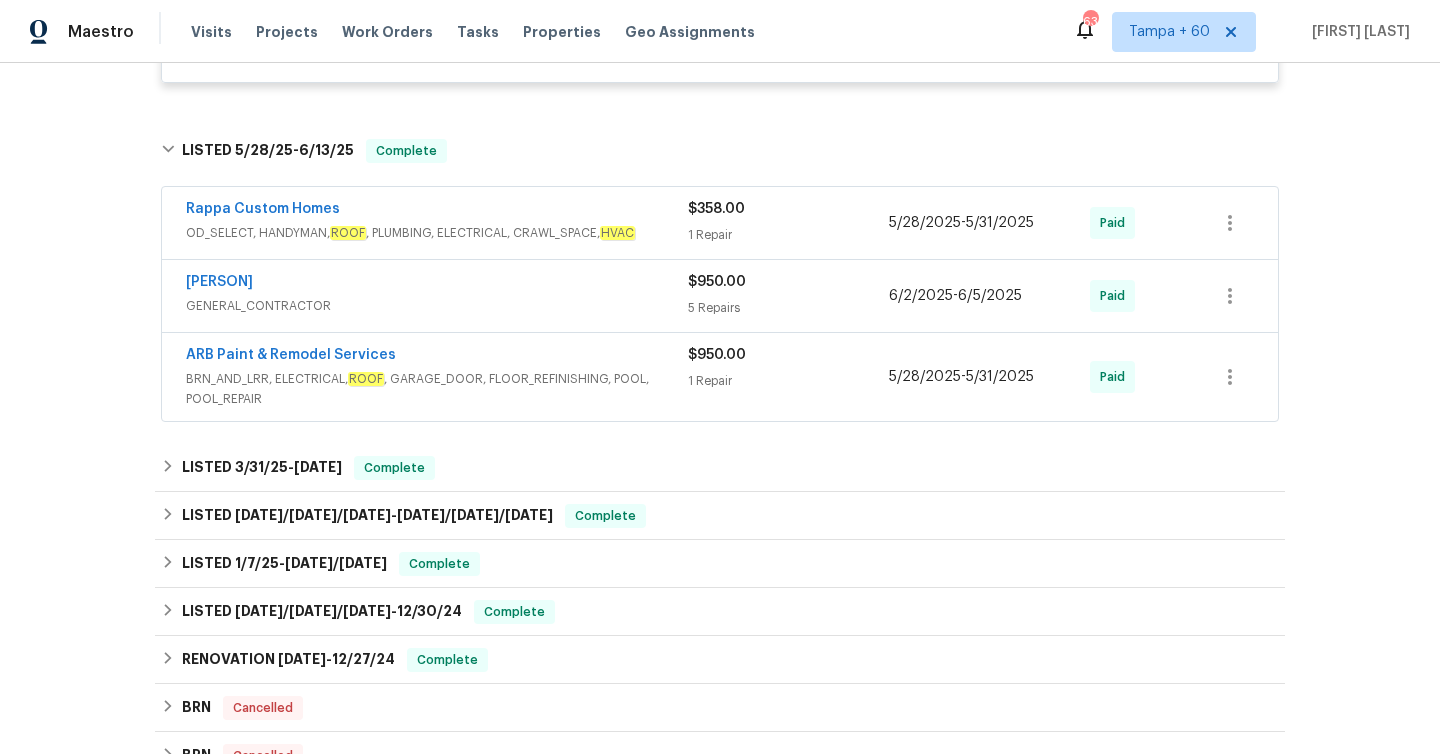 click on "1 Repair" at bounding box center [788, 235] 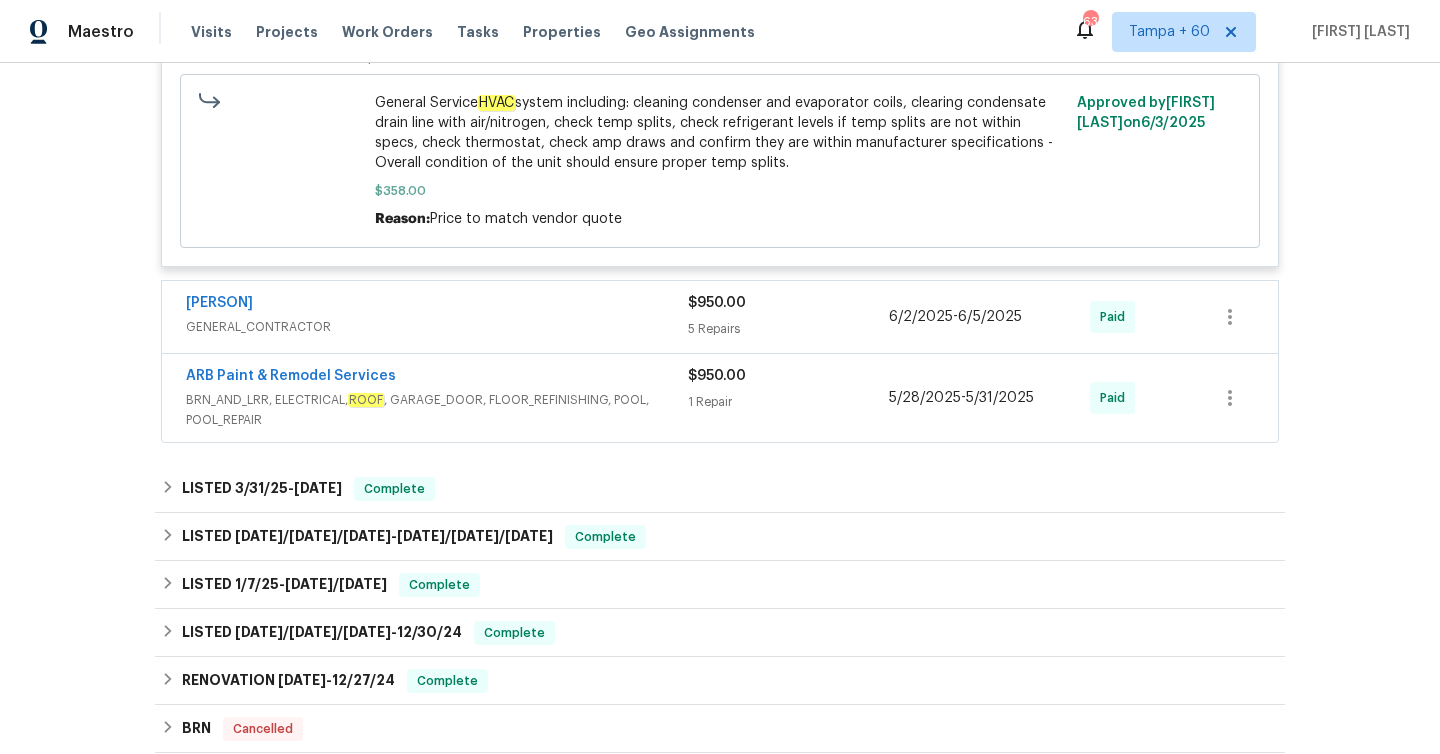 scroll, scrollTop: 3530, scrollLeft: 0, axis: vertical 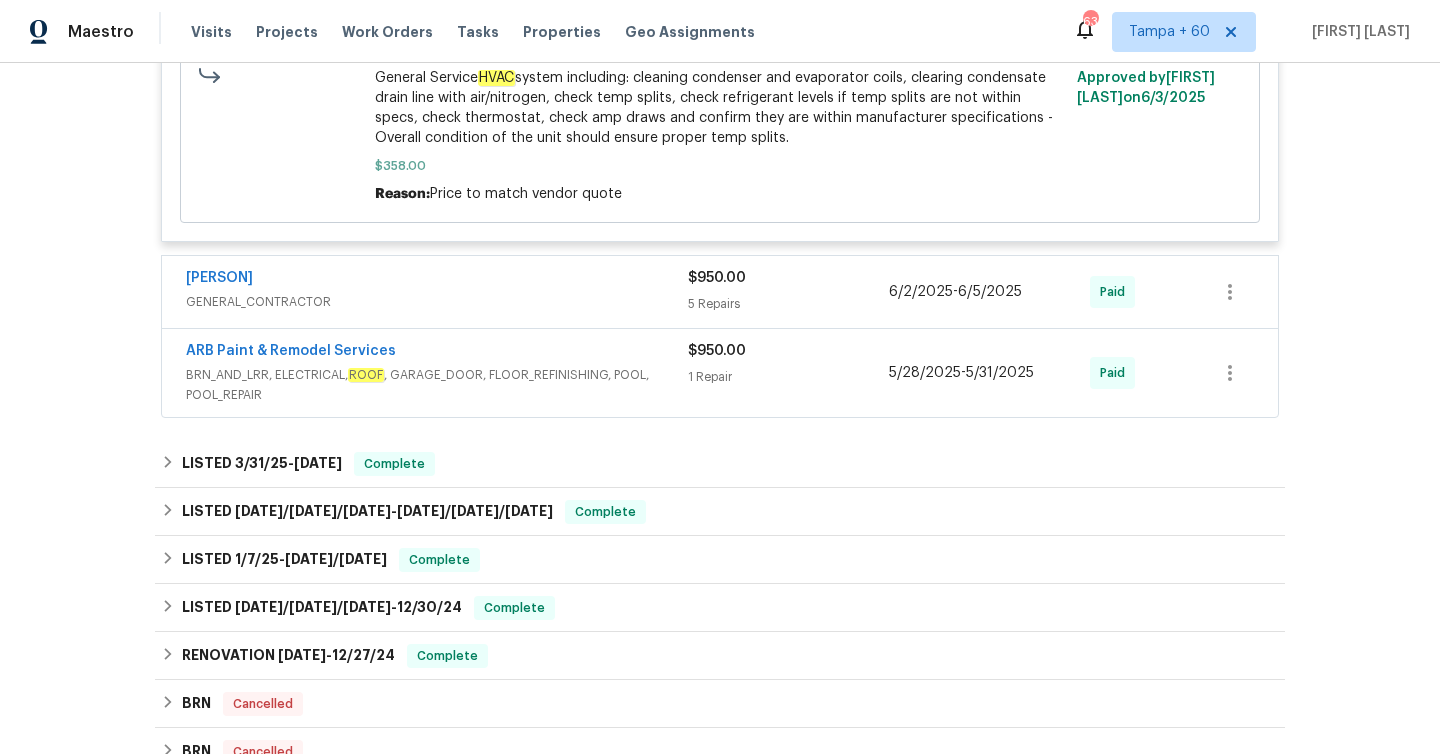 click on "5 Repairs" at bounding box center (788, 304) 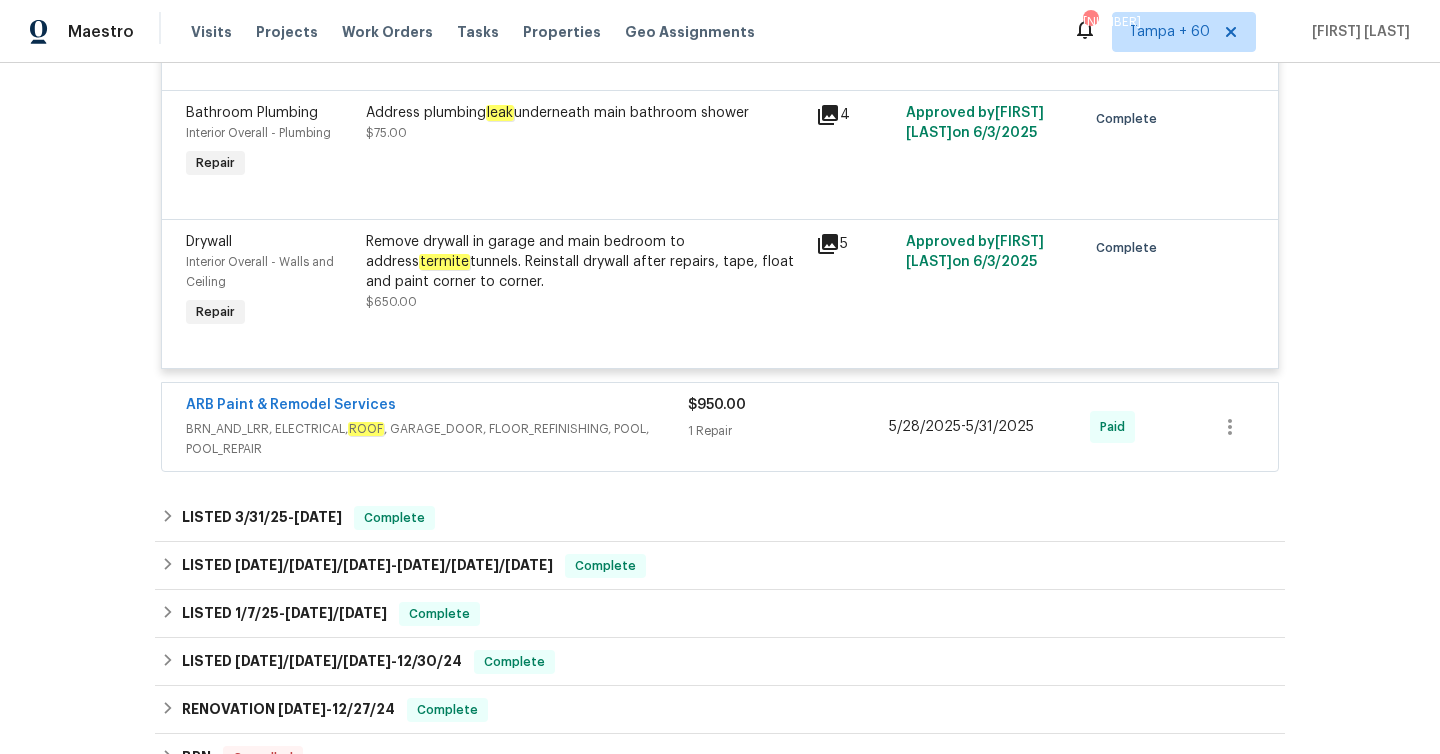 scroll, scrollTop: 4217, scrollLeft: 0, axis: vertical 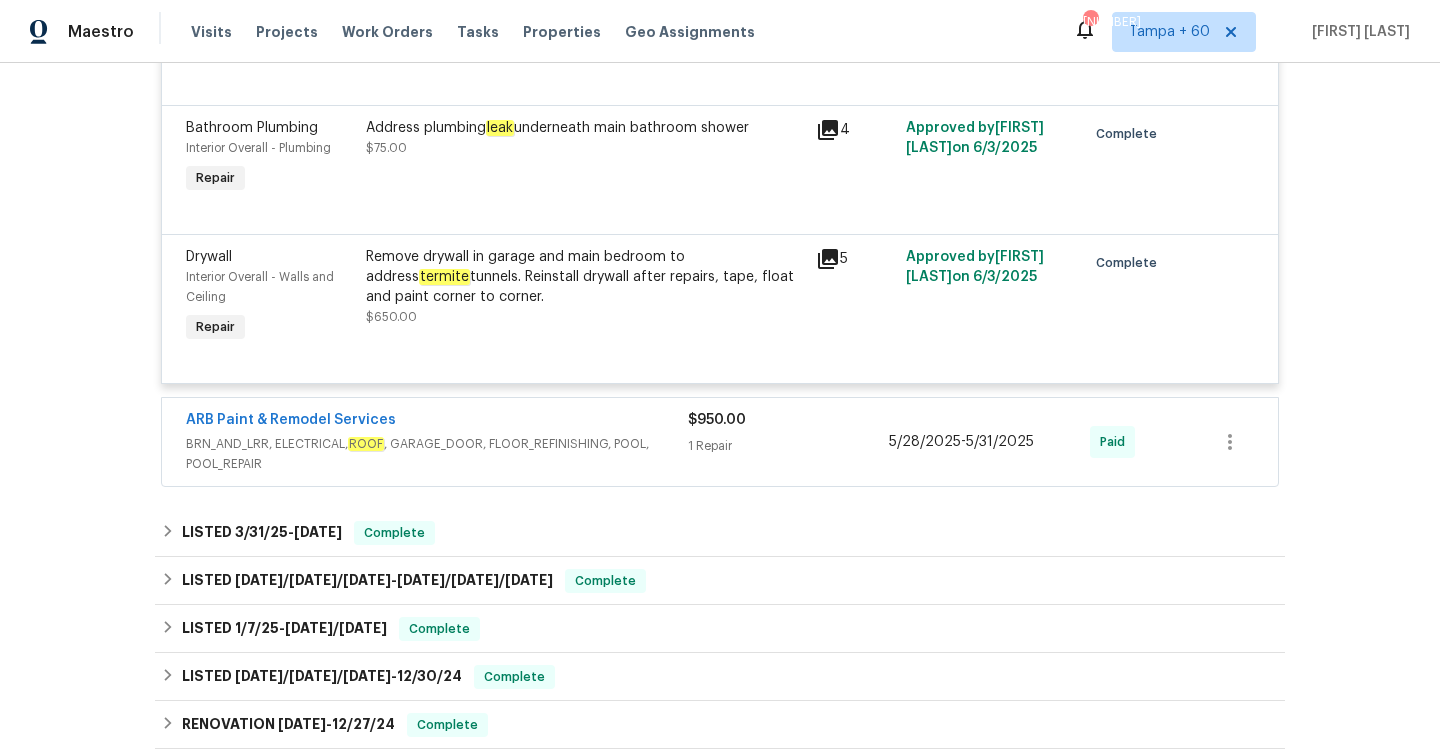click 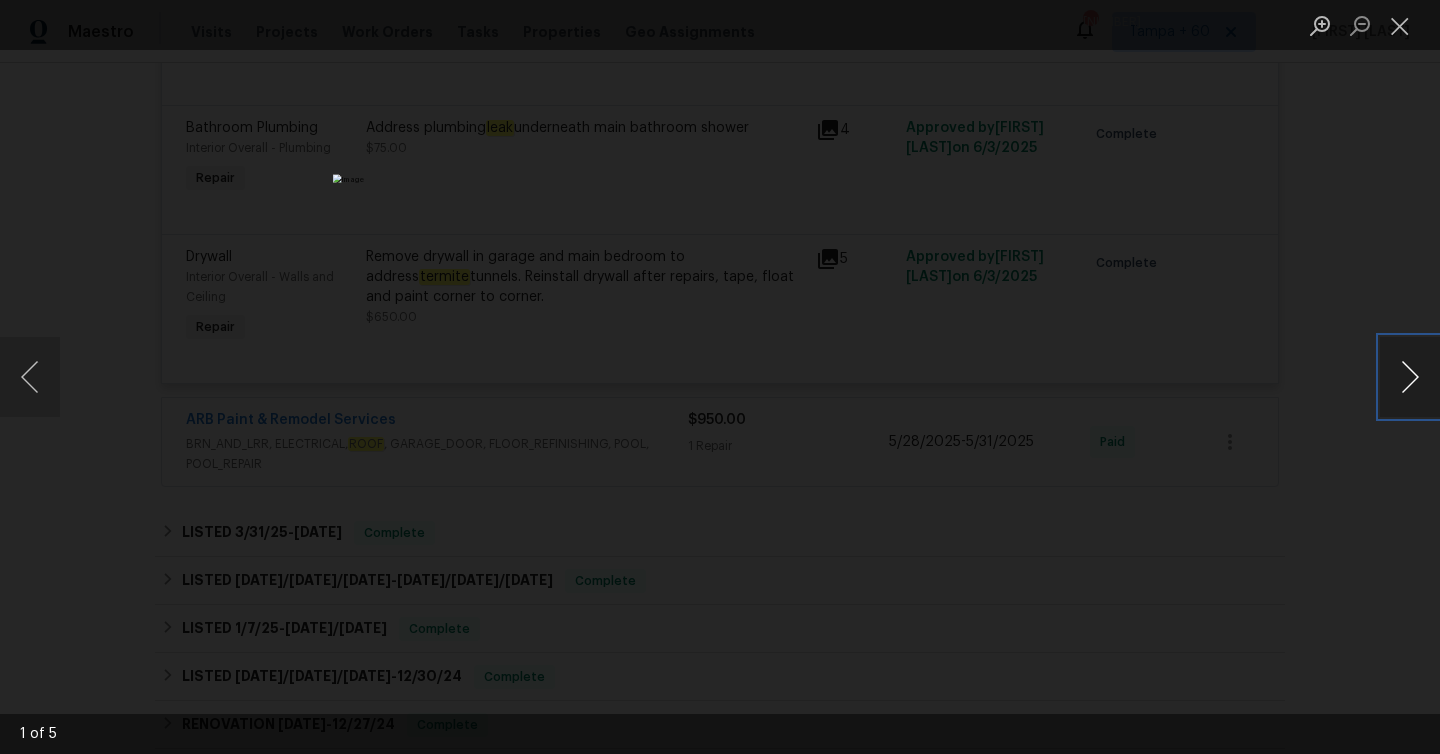 click at bounding box center [1410, 377] 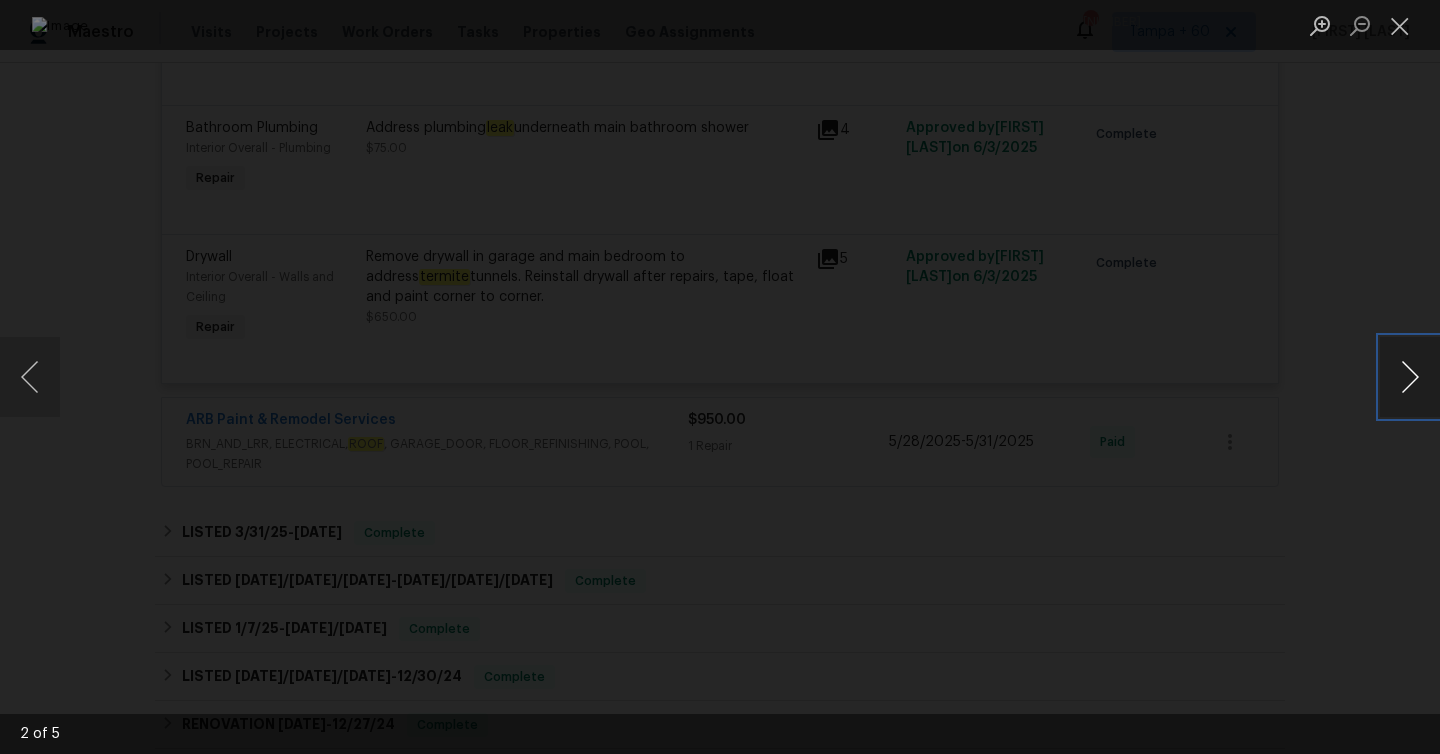 click at bounding box center [1410, 377] 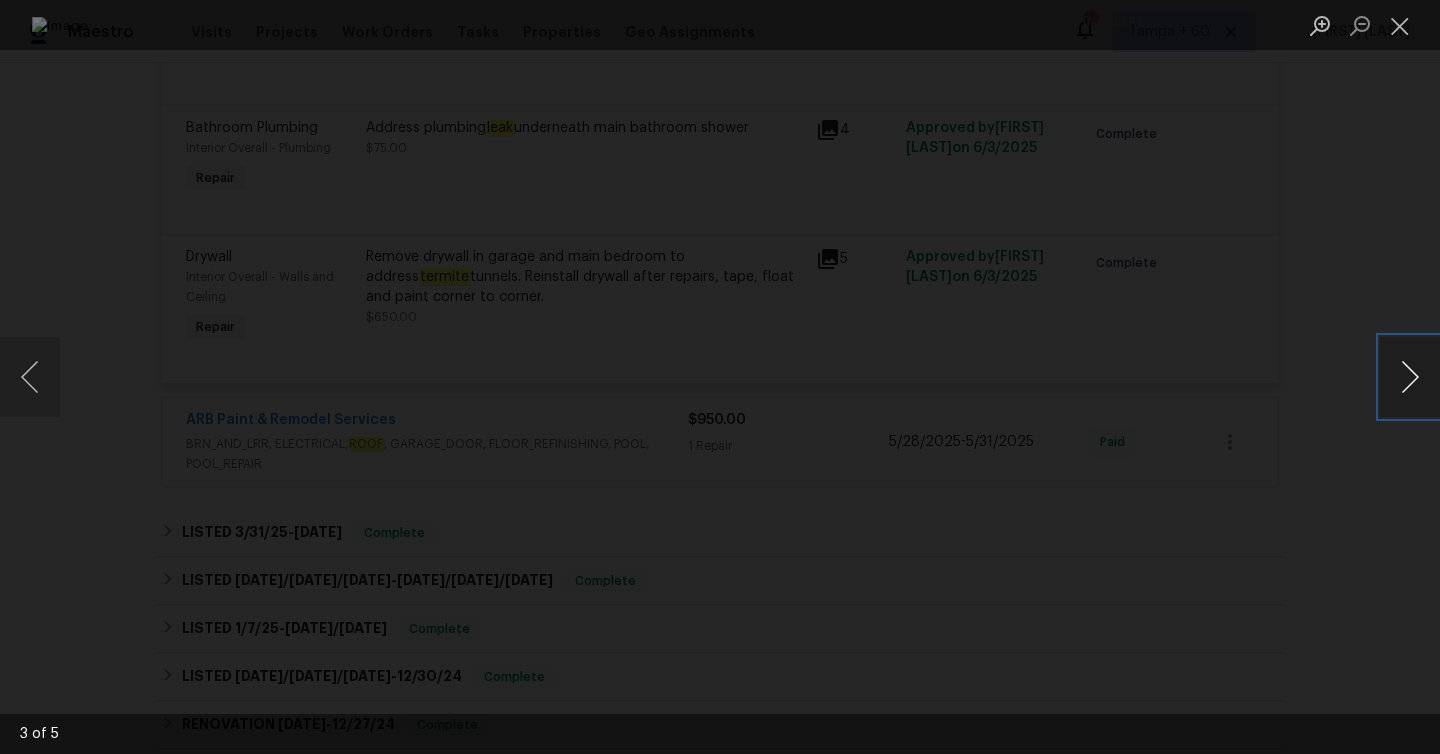 click at bounding box center [1410, 377] 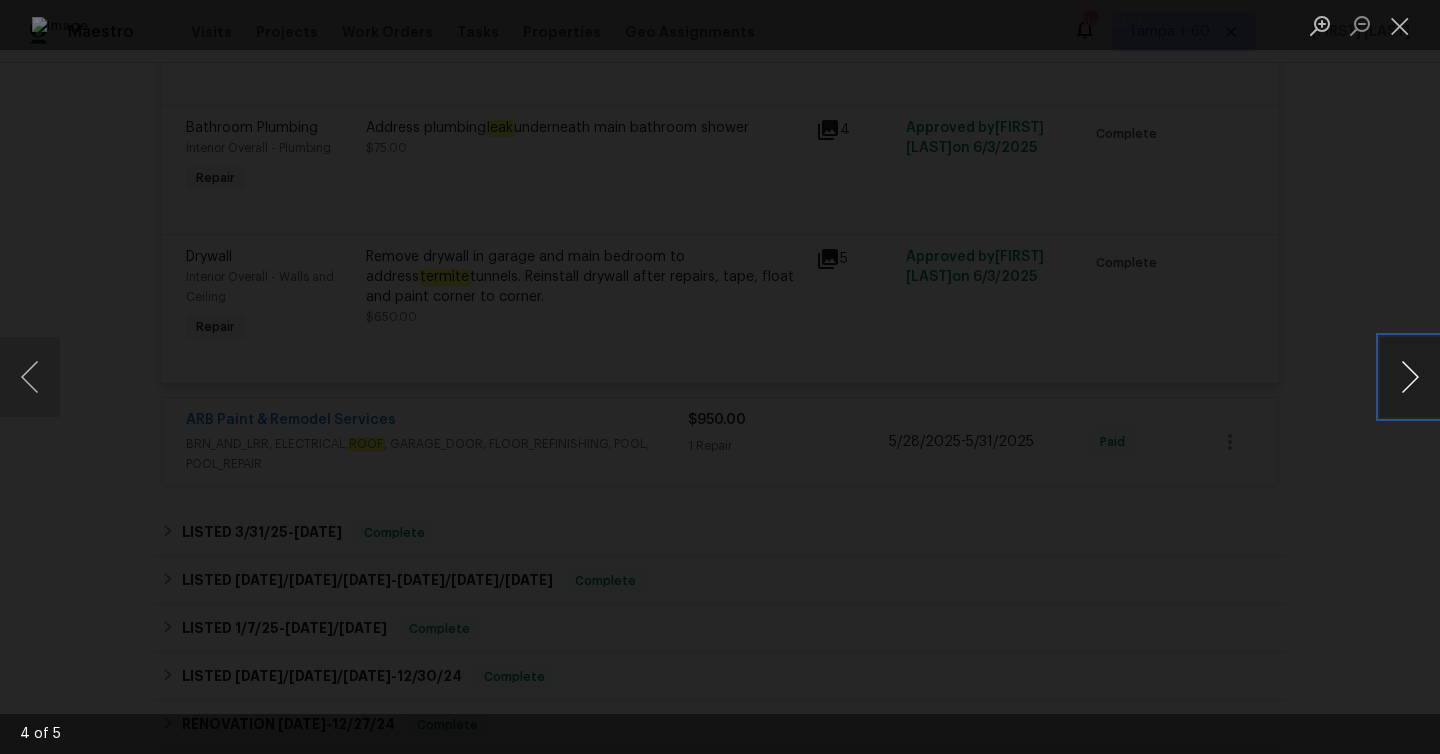 click at bounding box center (1410, 377) 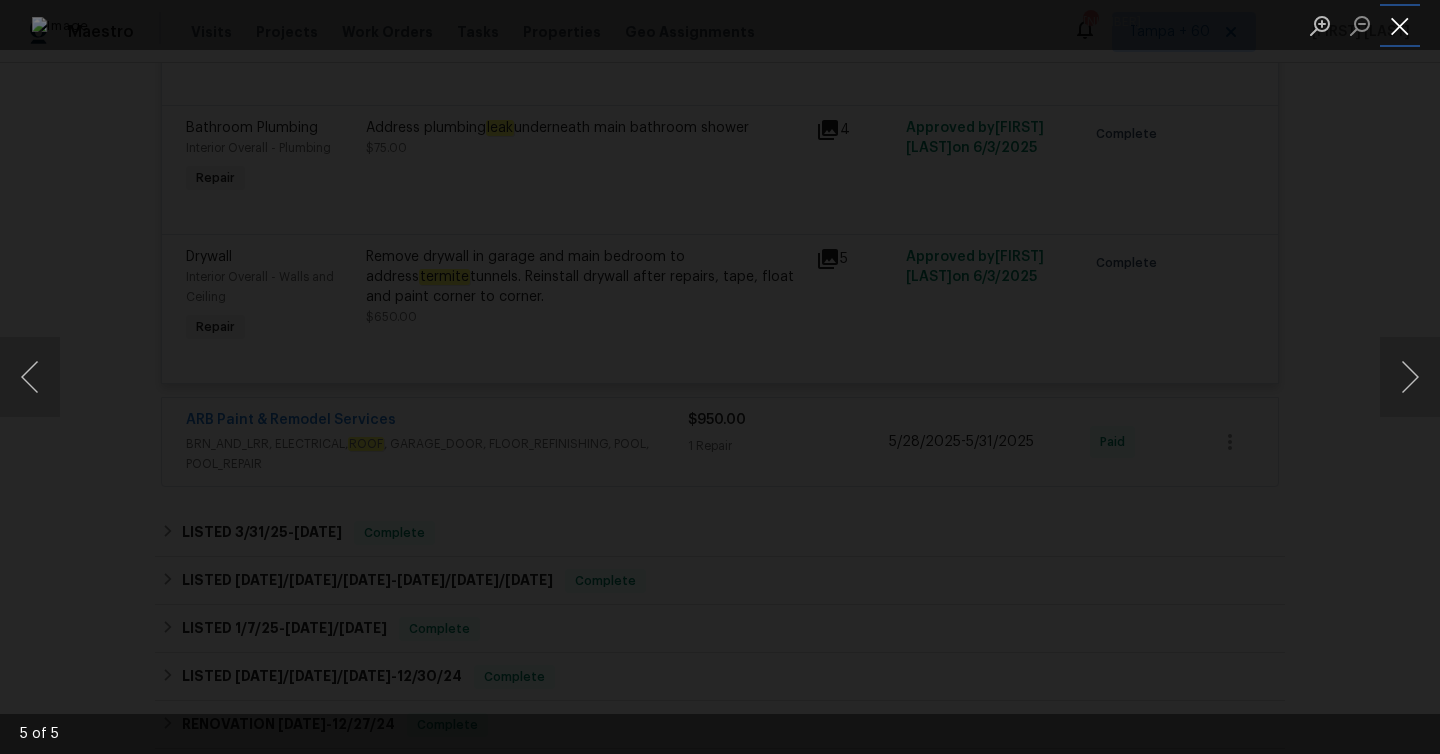 click at bounding box center [1400, 25] 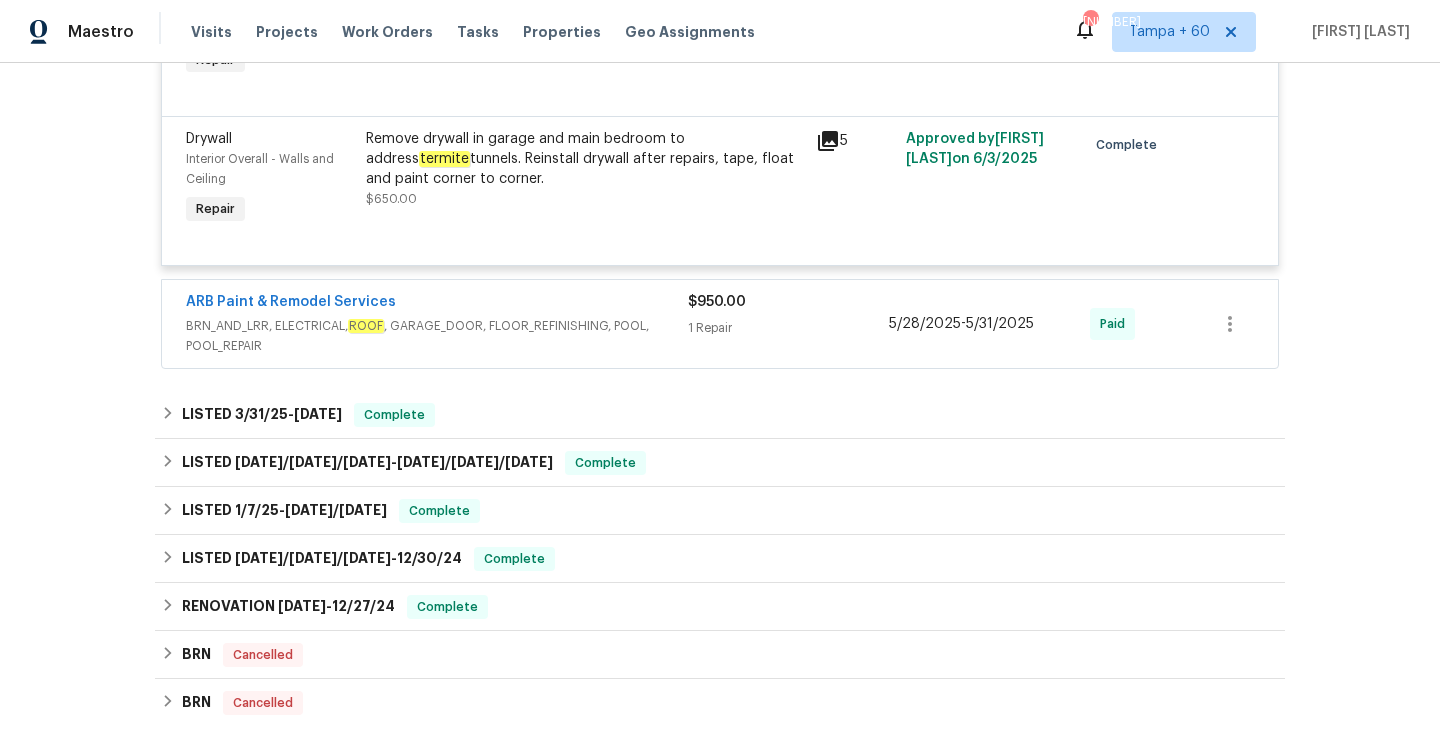 scroll, scrollTop: 4350, scrollLeft: 0, axis: vertical 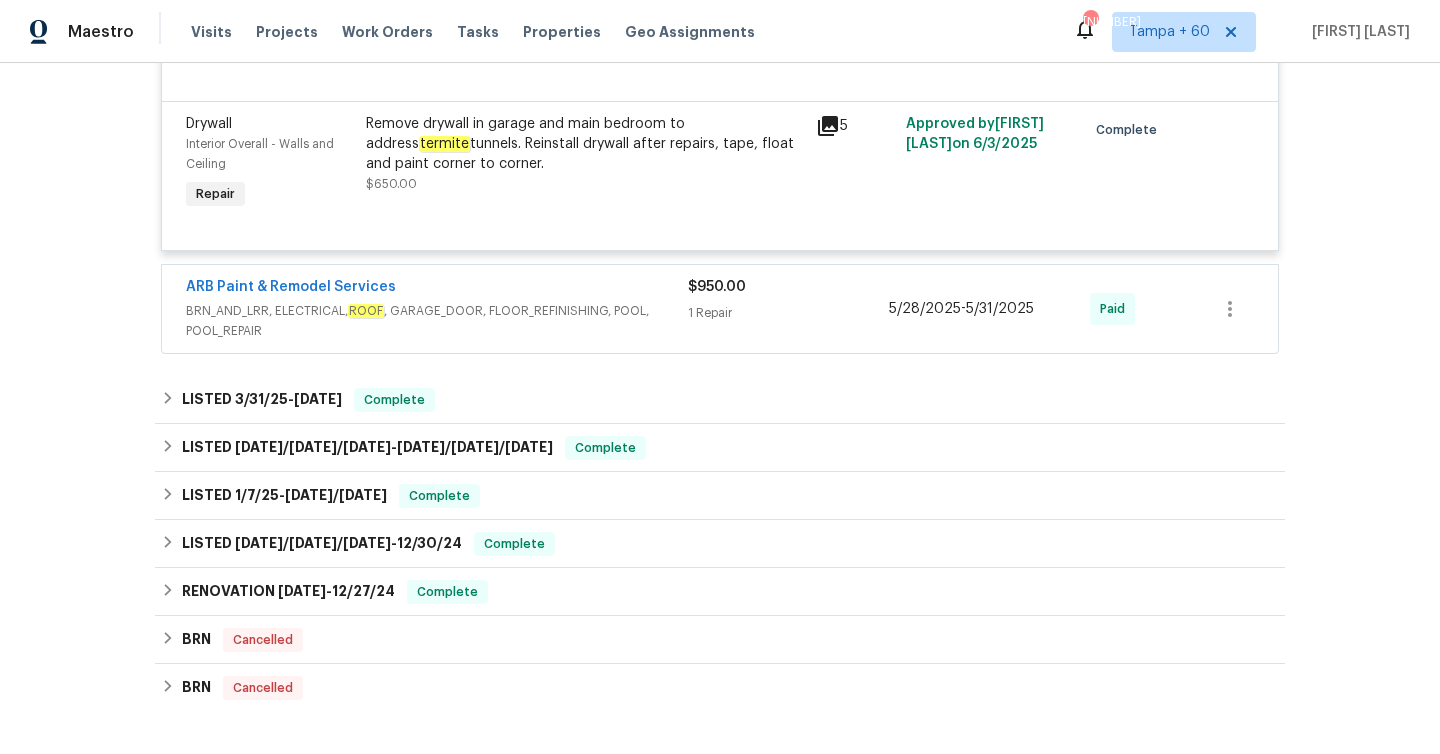 click on "1 Repair" at bounding box center (788, 313) 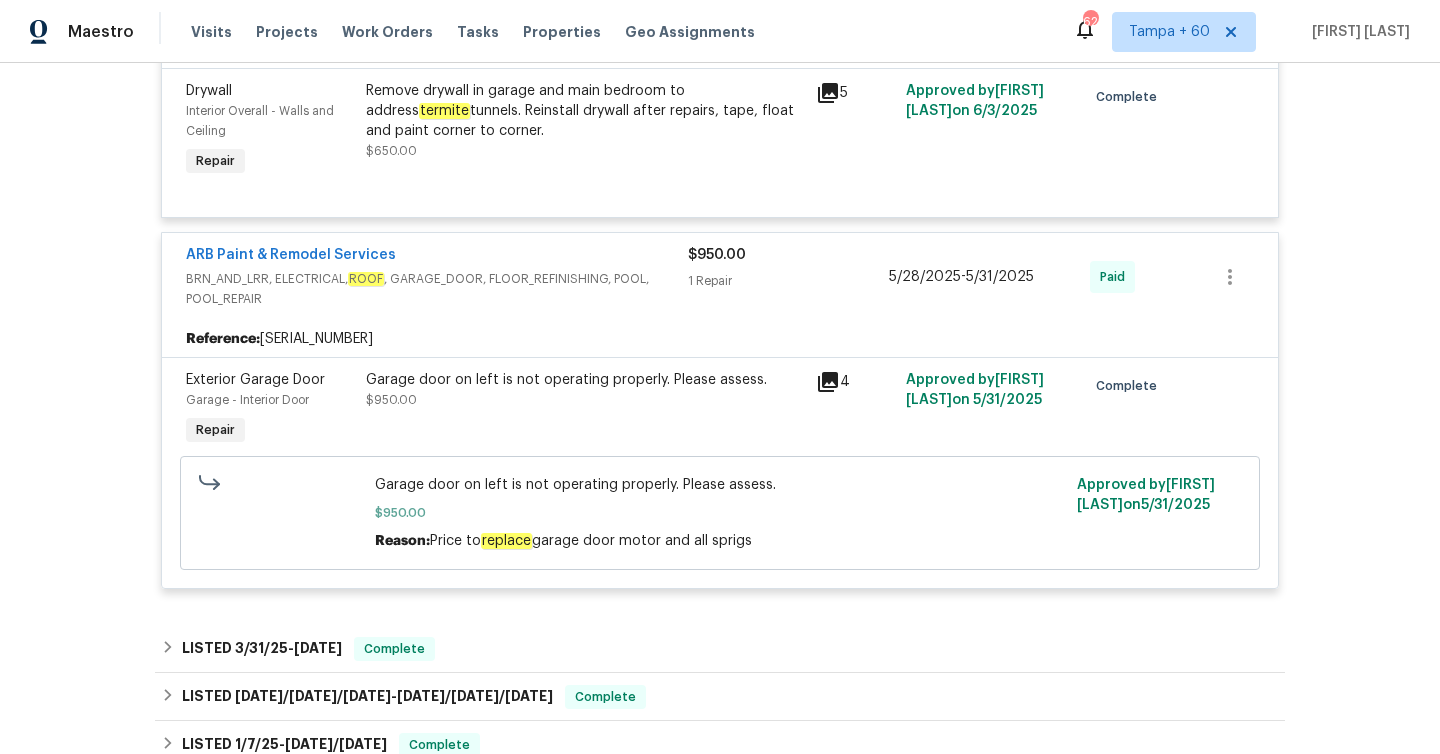 scroll, scrollTop: 4318, scrollLeft: 0, axis: vertical 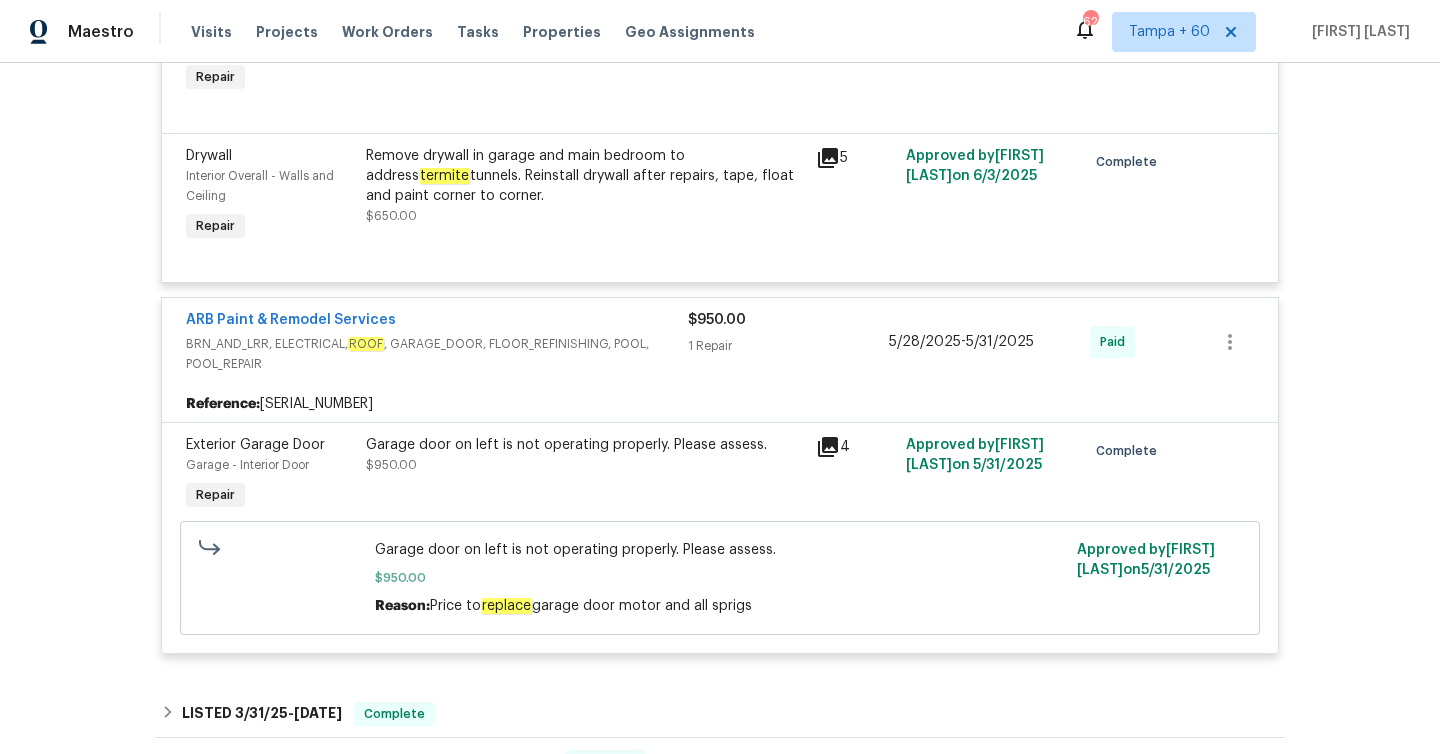 click 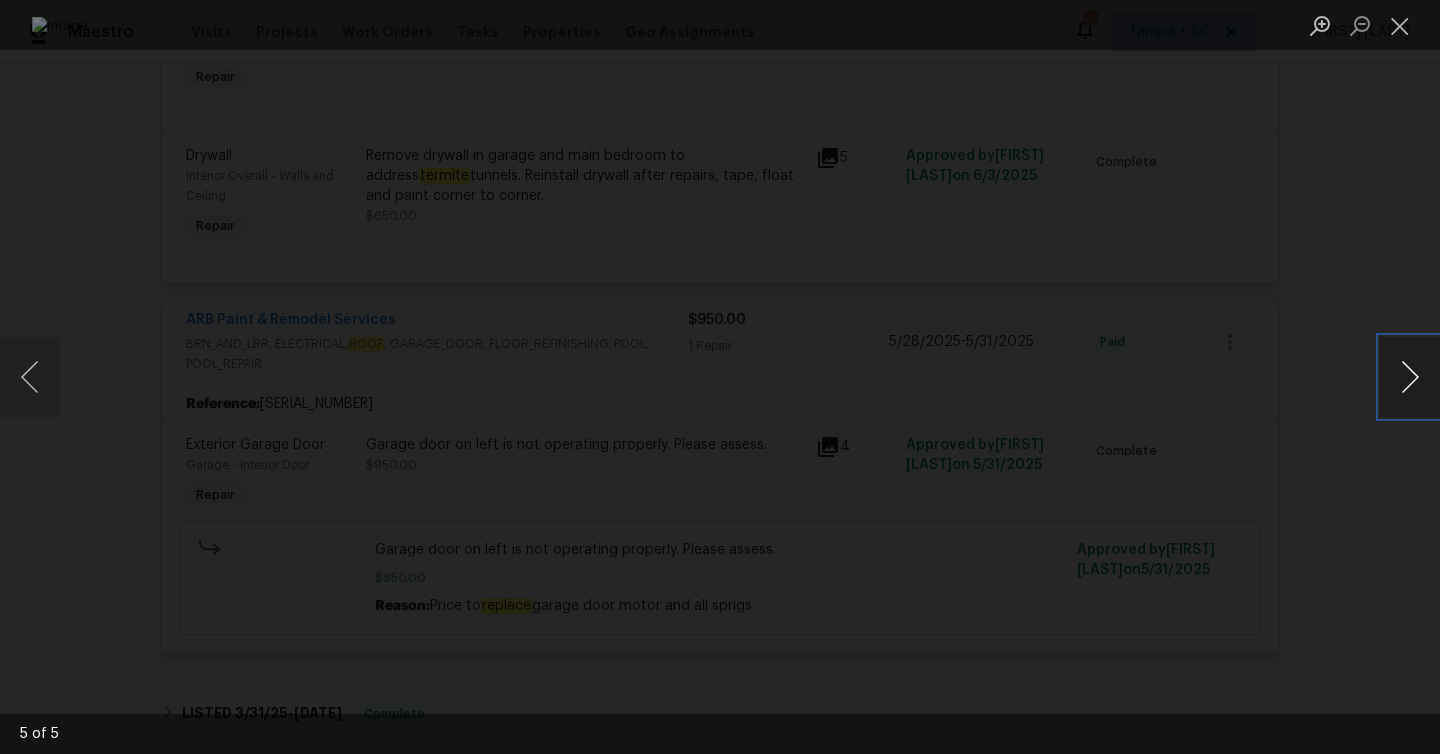 click at bounding box center [1410, 377] 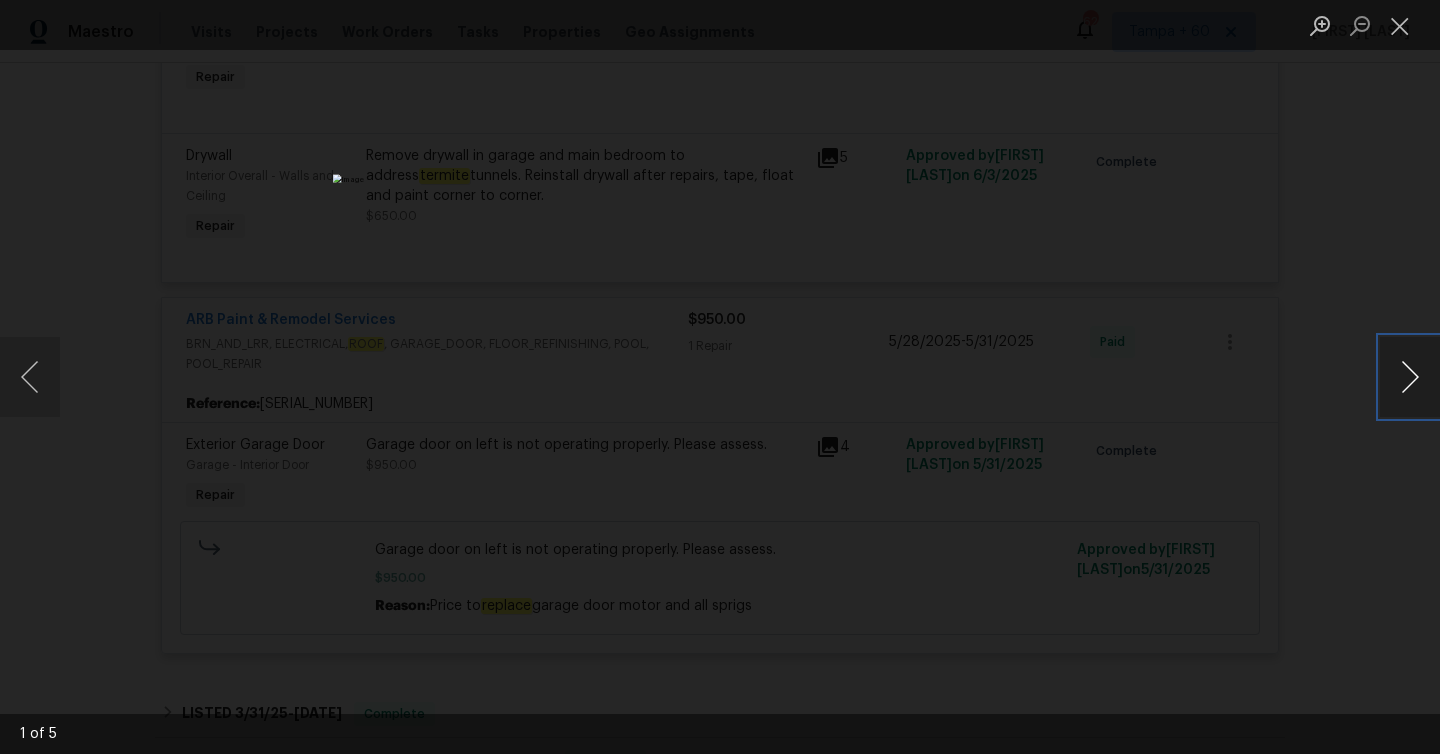 click at bounding box center [1410, 377] 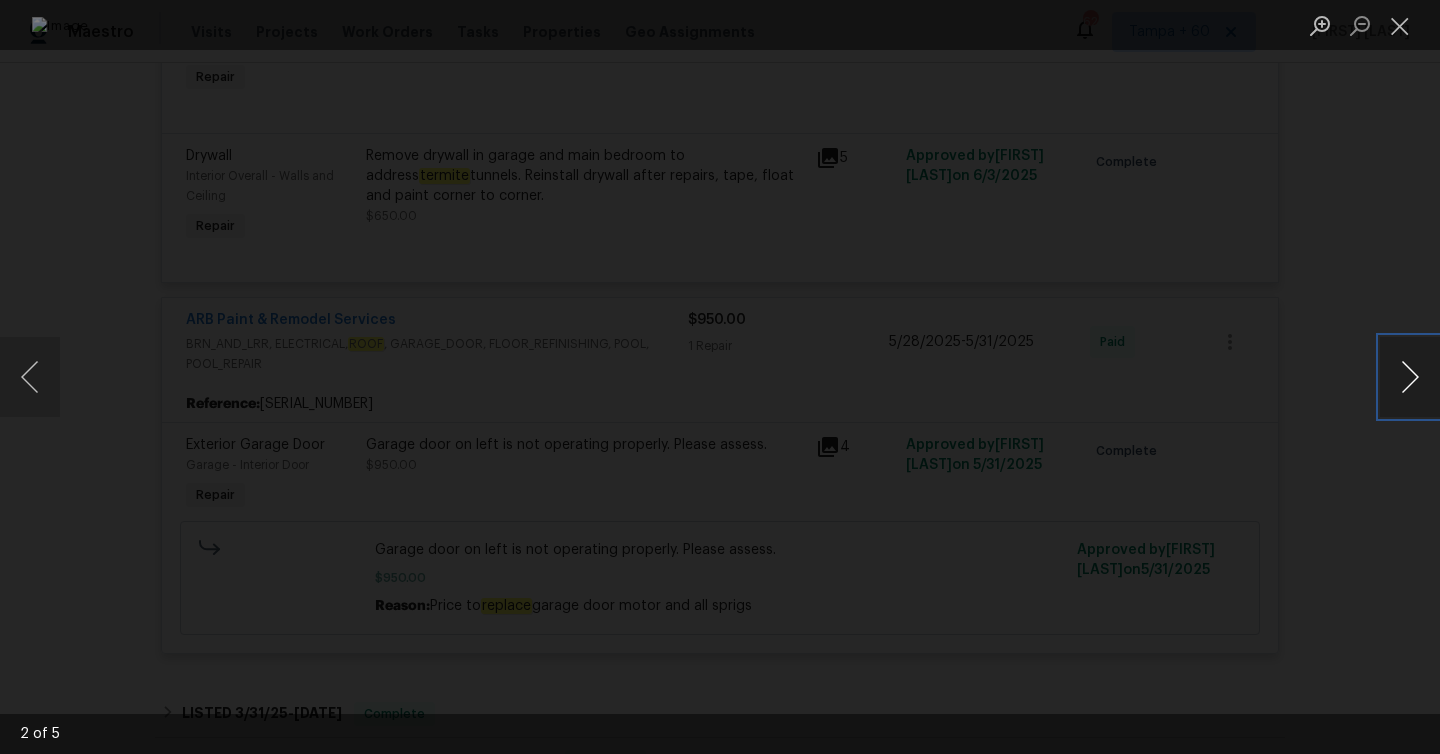 click at bounding box center (1410, 377) 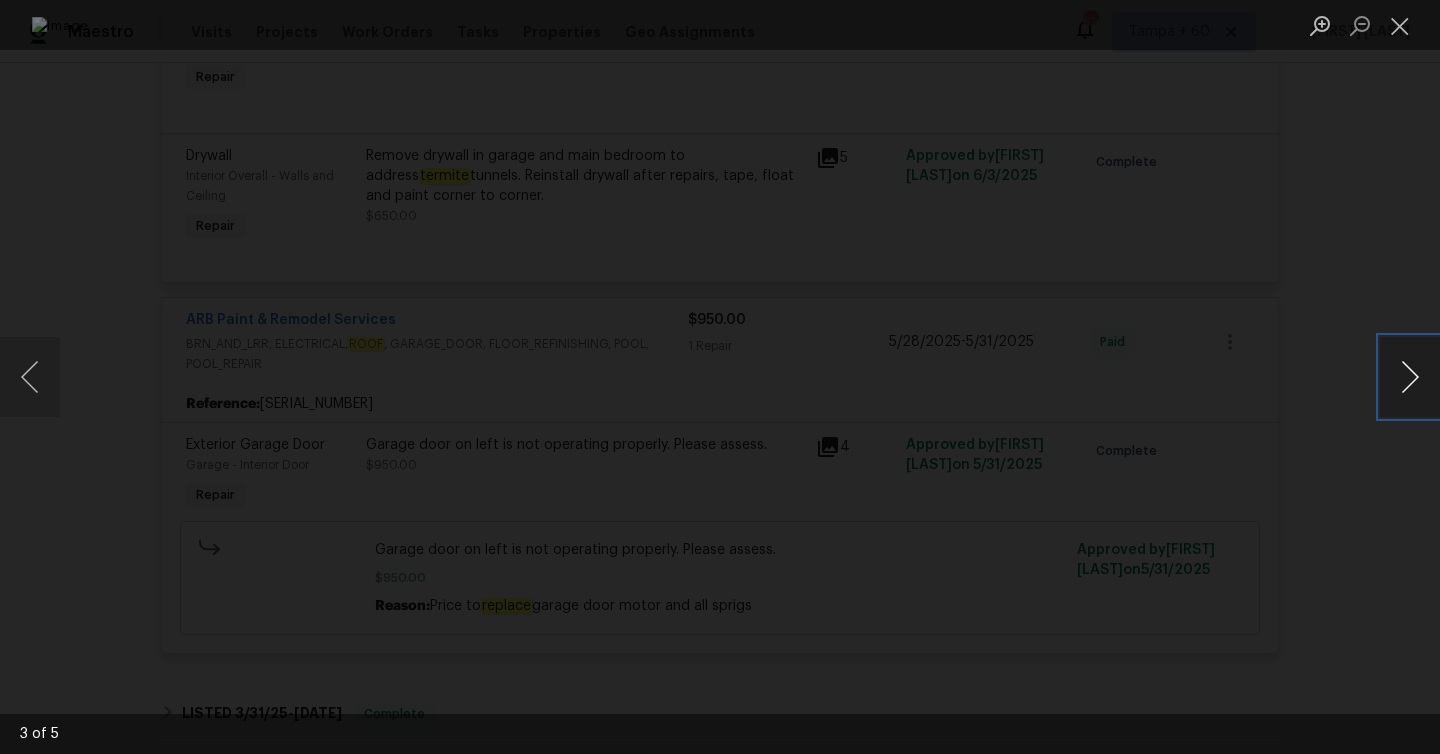 click at bounding box center (1410, 377) 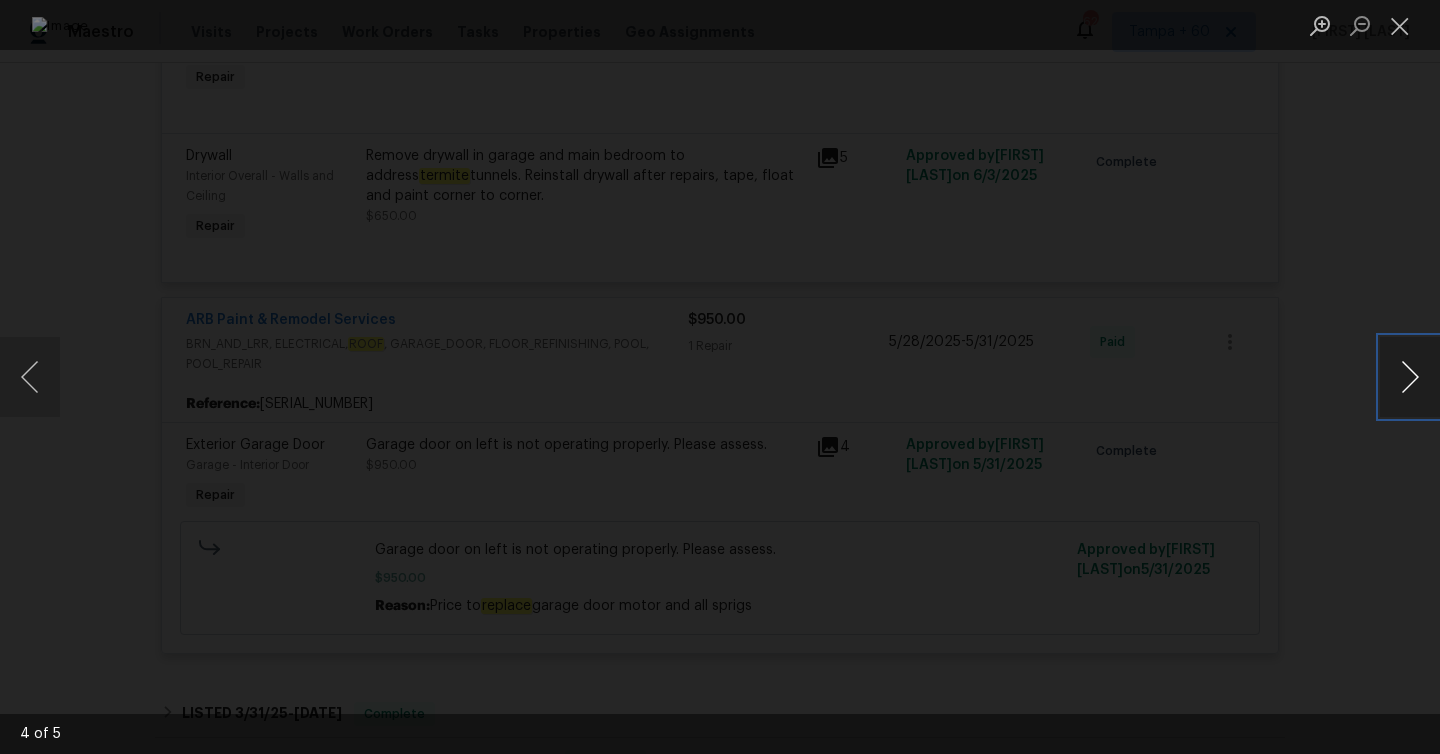 click at bounding box center [1410, 377] 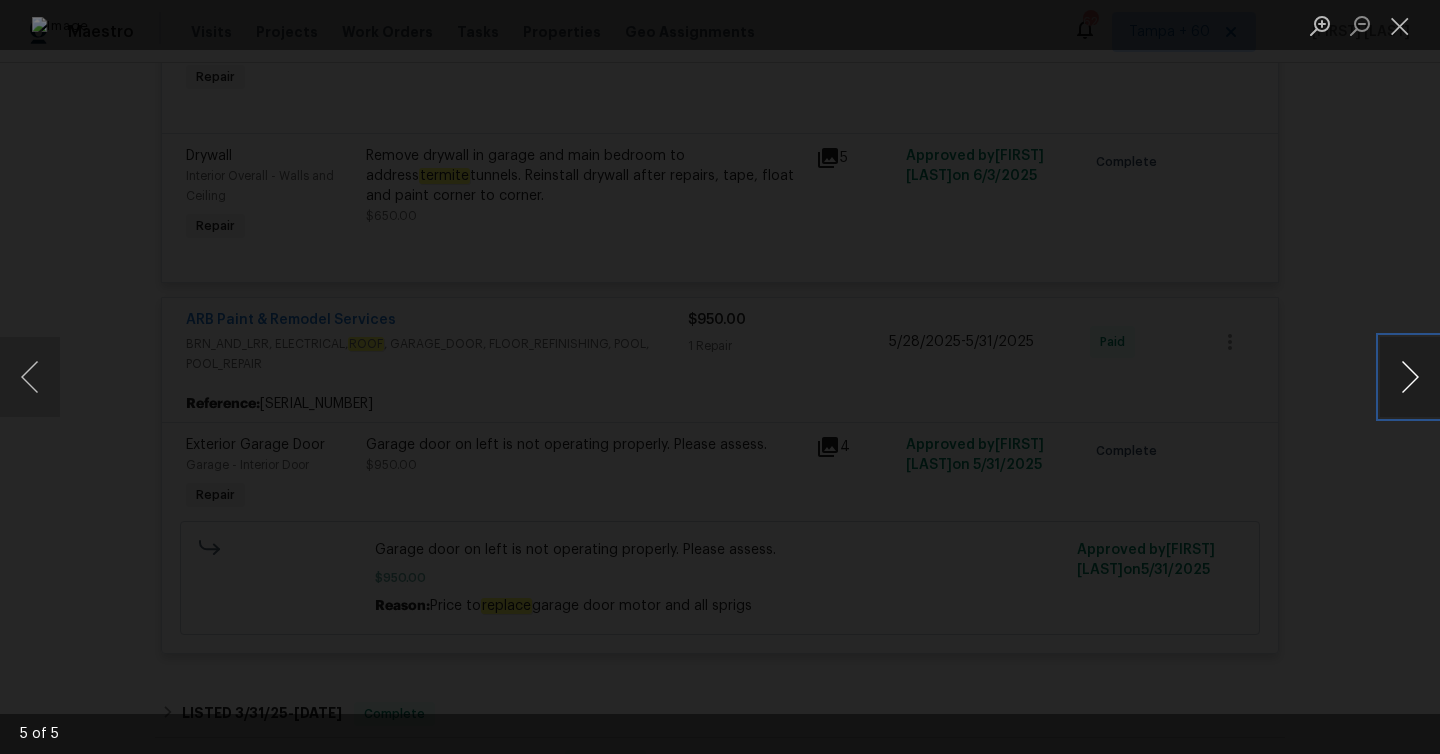 click at bounding box center [1410, 377] 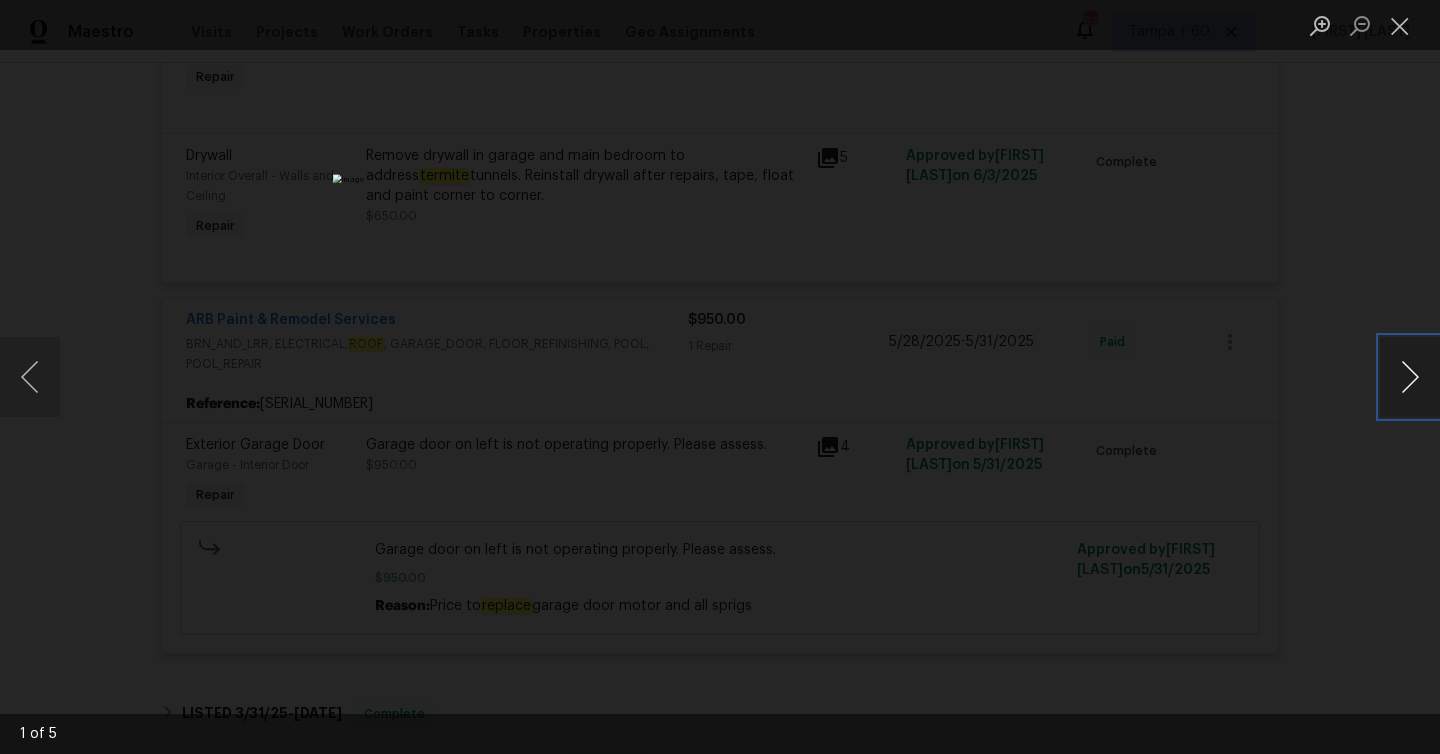 click at bounding box center (1410, 377) 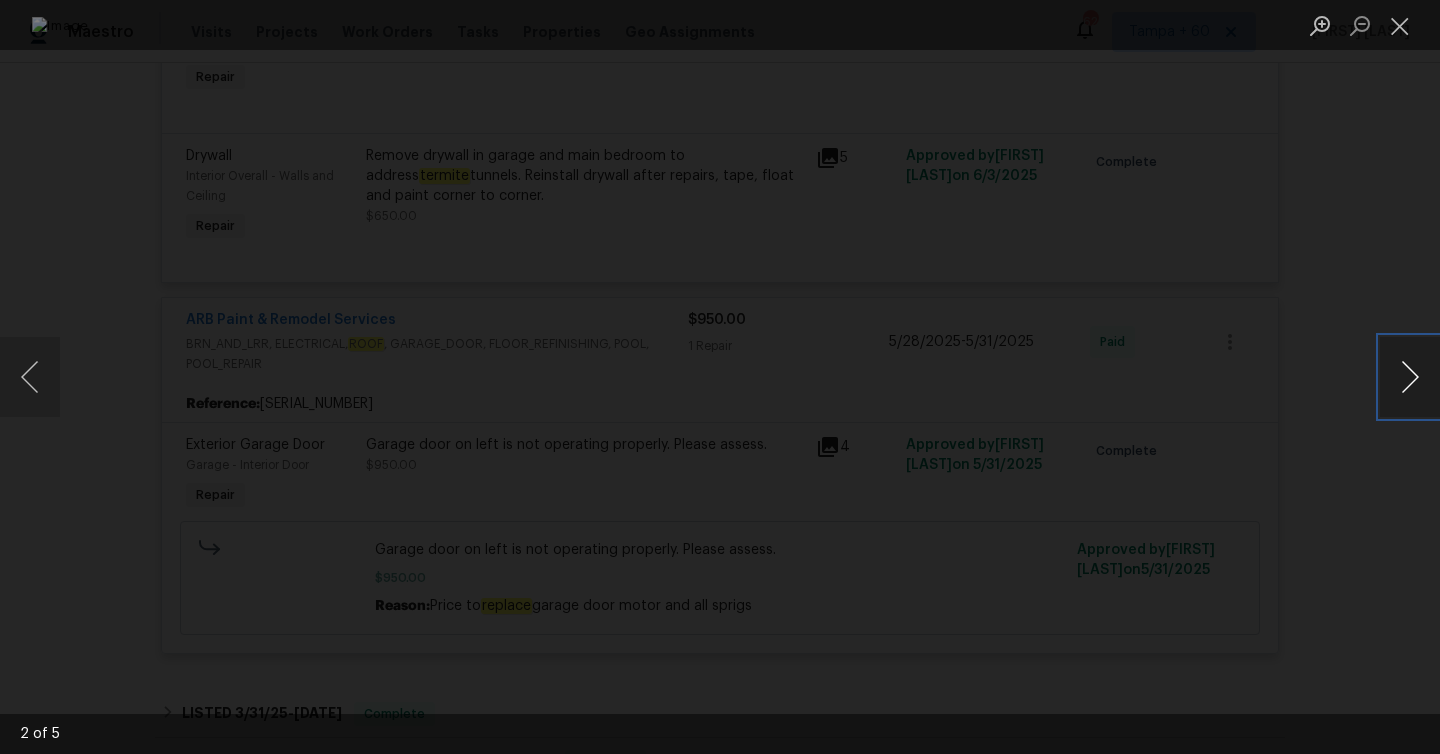 click at bounding box center (1410, 377) 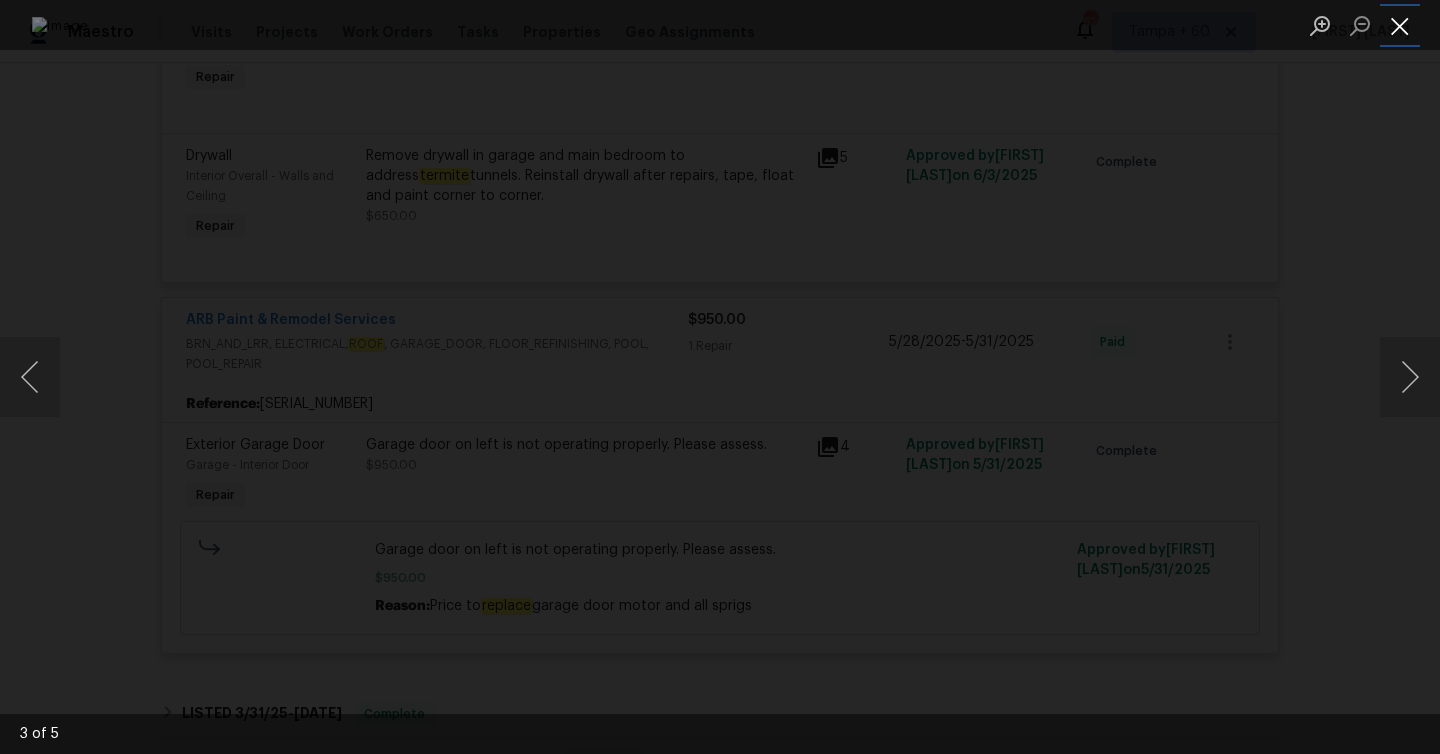 click at bounding box center (1400, 25) 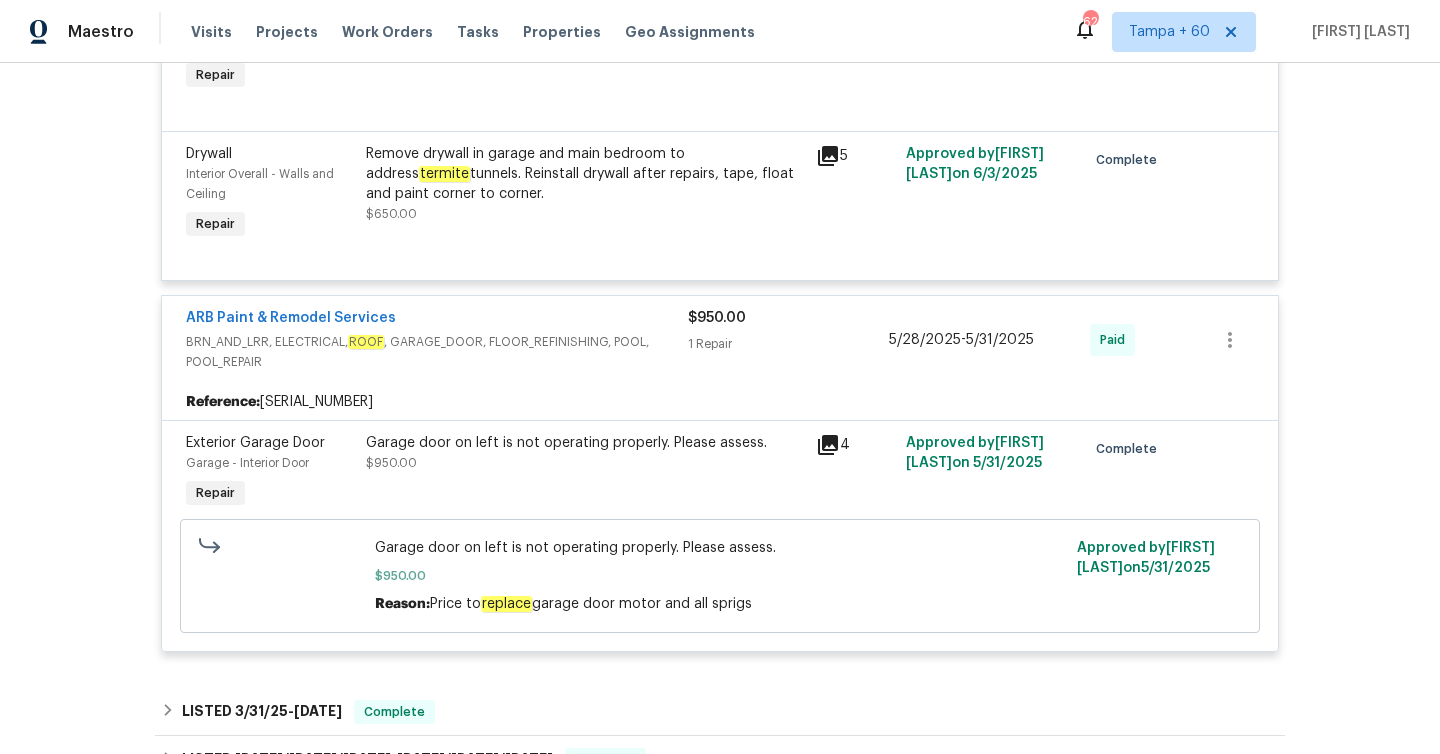 scroll, scrollTop: 4316, scrollLeft: 0, axis: vertical 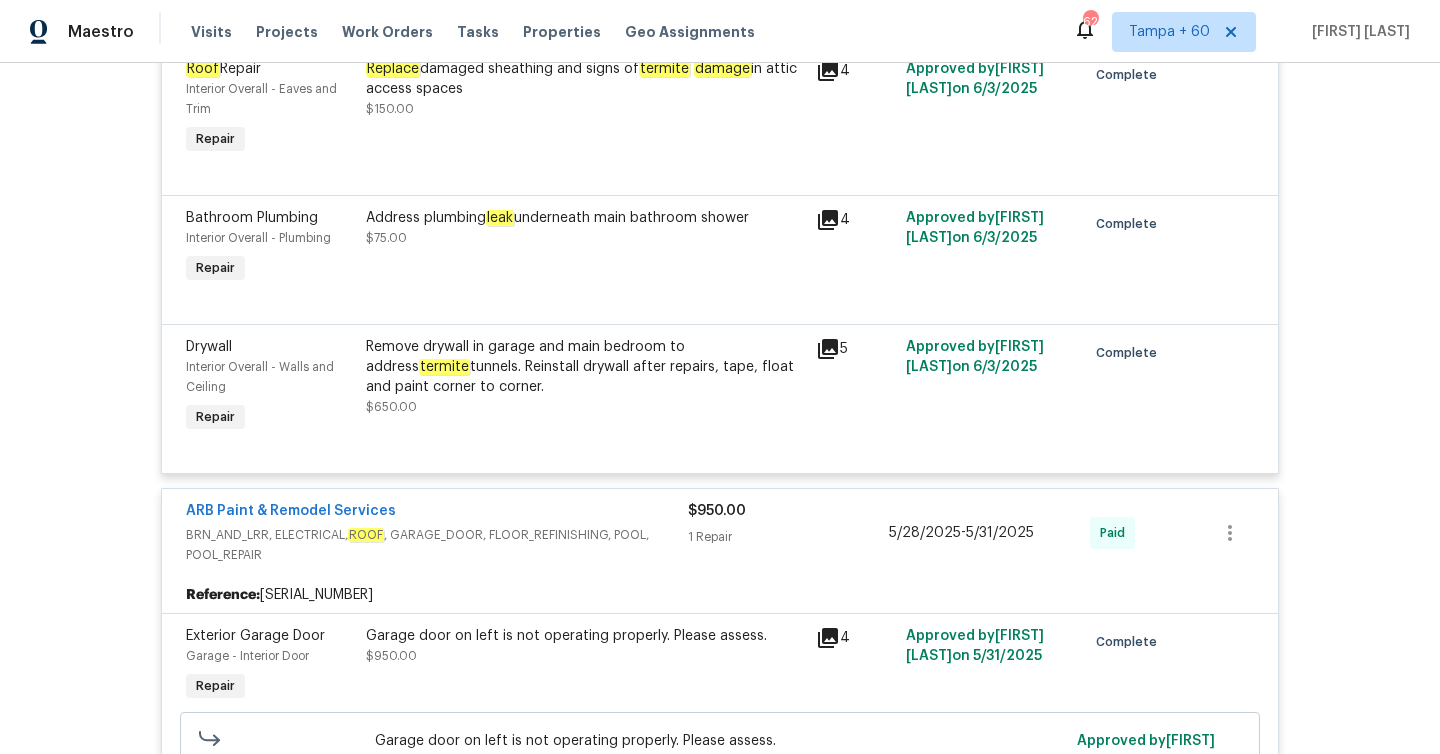 click on "[NUMBER] [STREET], [CITY], [STATE] [POSTAL_CODE] Approved by [NAME] [LAST_NAME] on [DATE] Complete" at bounding box center [720, 259] 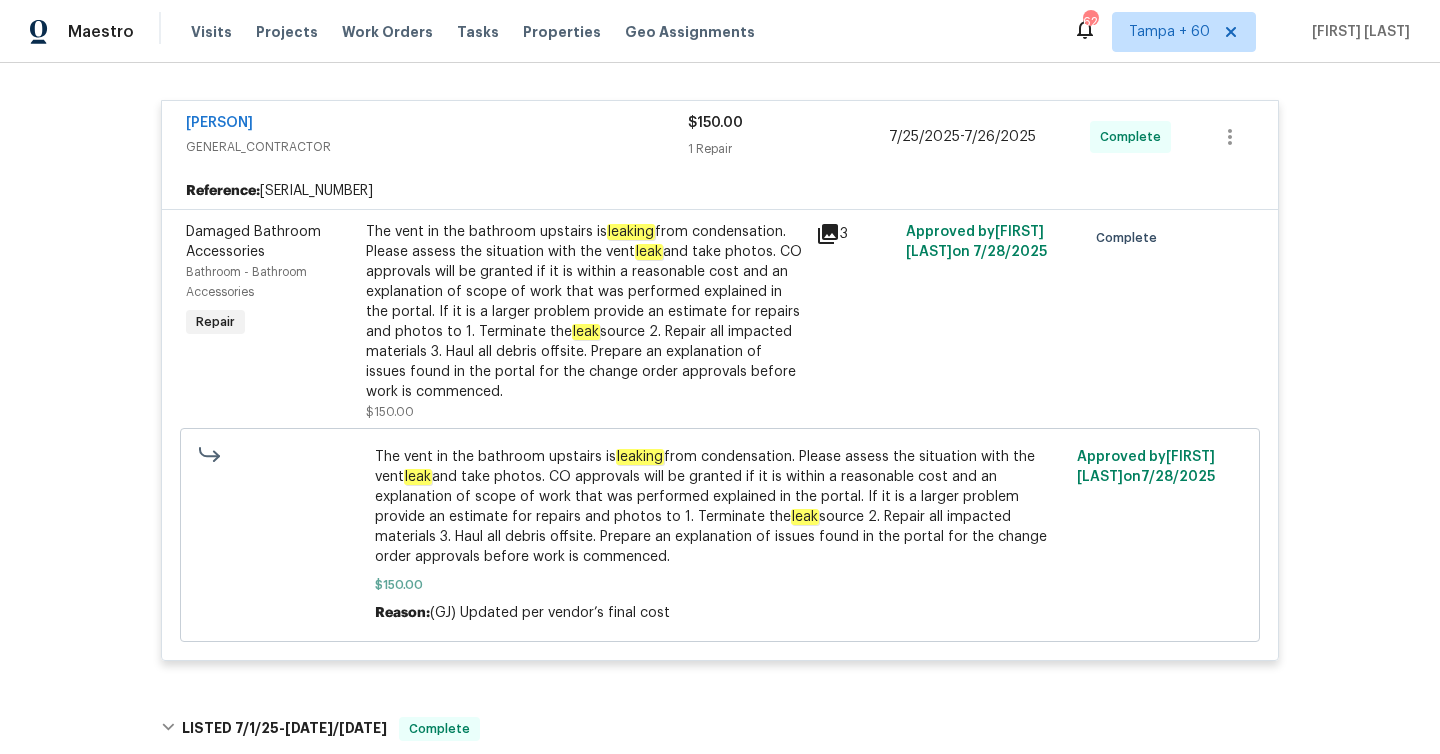 scroll, scrollTop: 651, scrollLeft: 0, axis: vertical 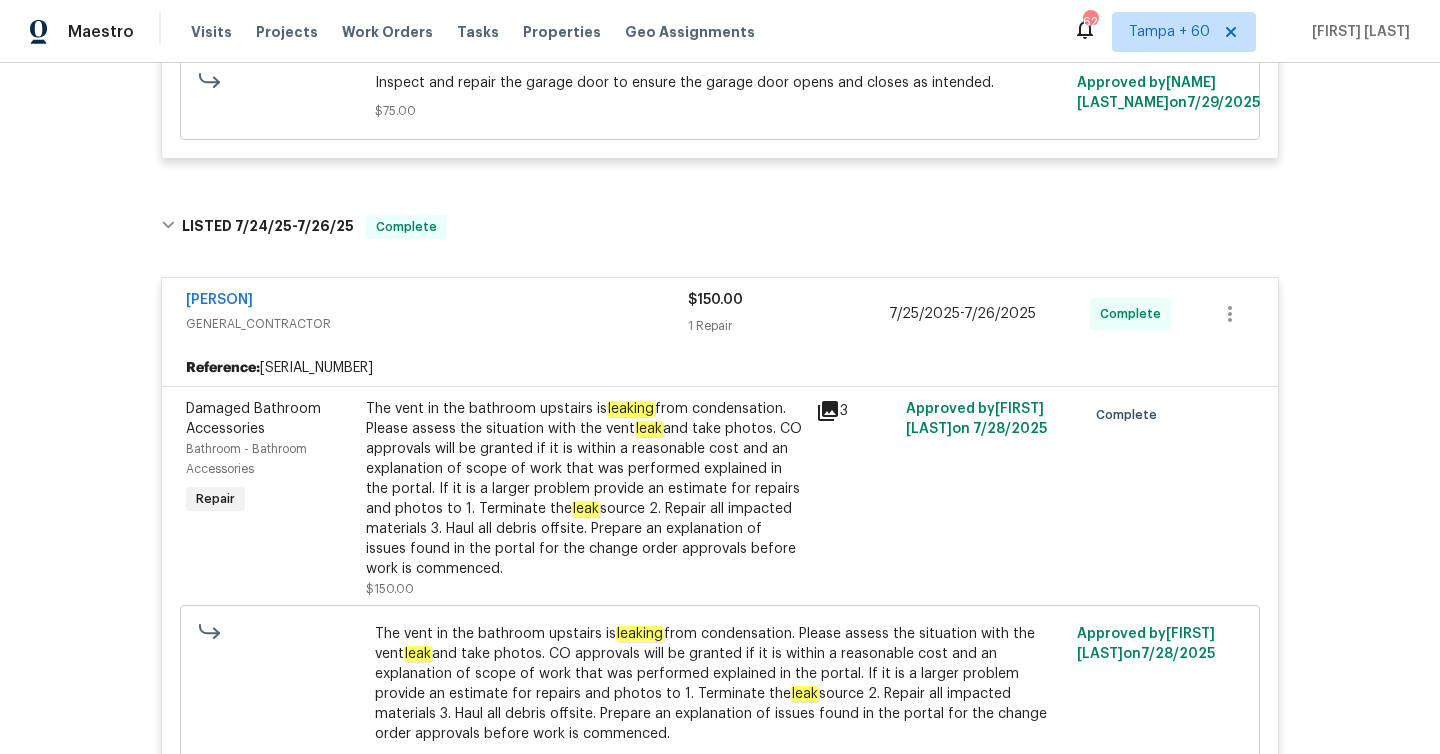 click 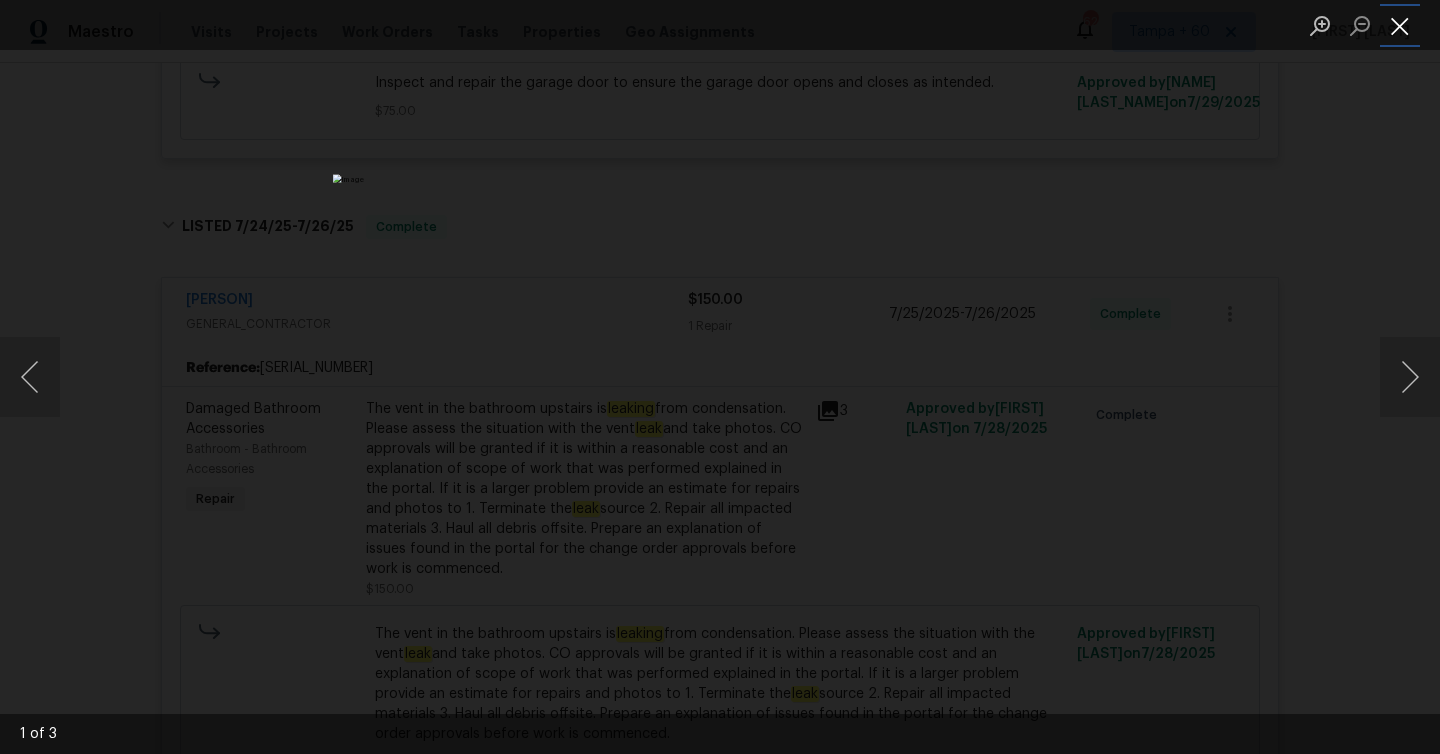 click at bounding box center (1400, 25) 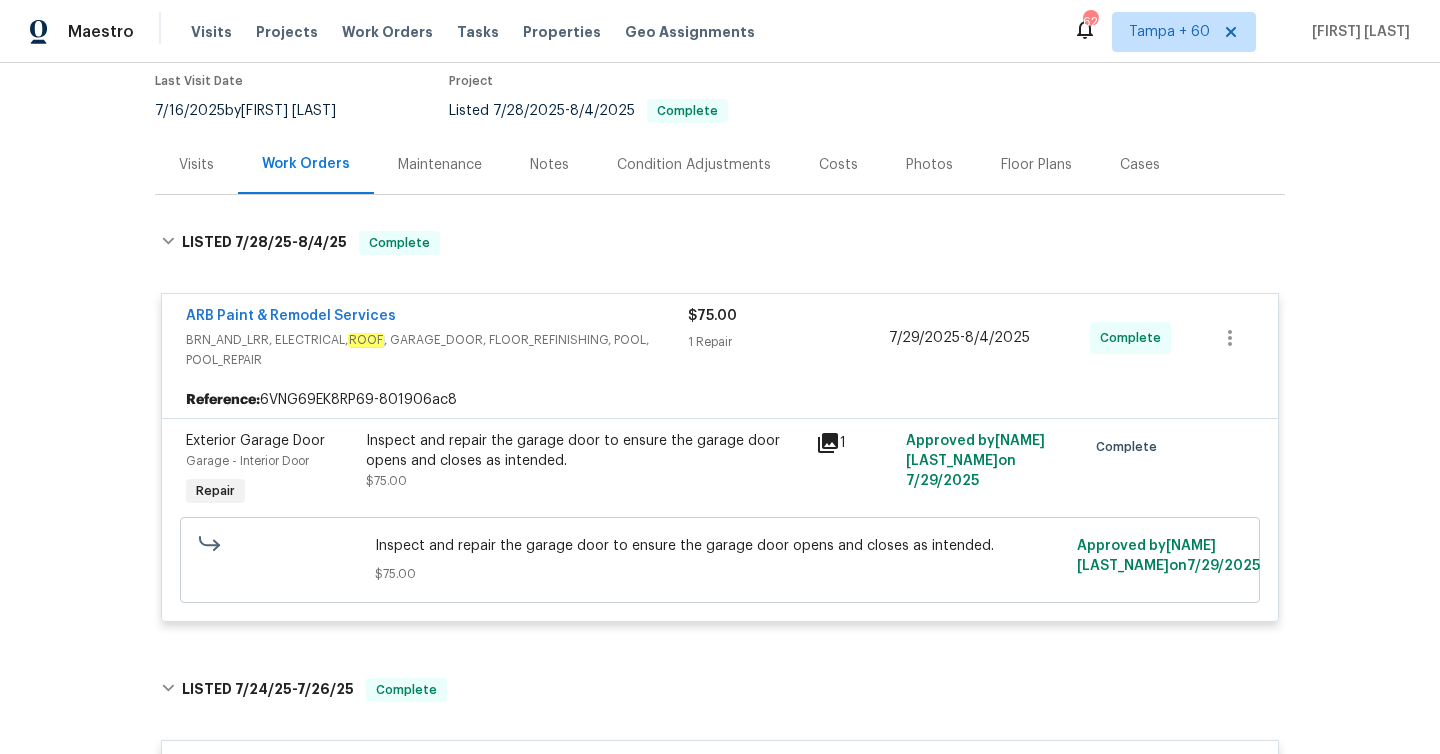 scroll, scrollTop: 0, scrollLeft: 0, axis: both 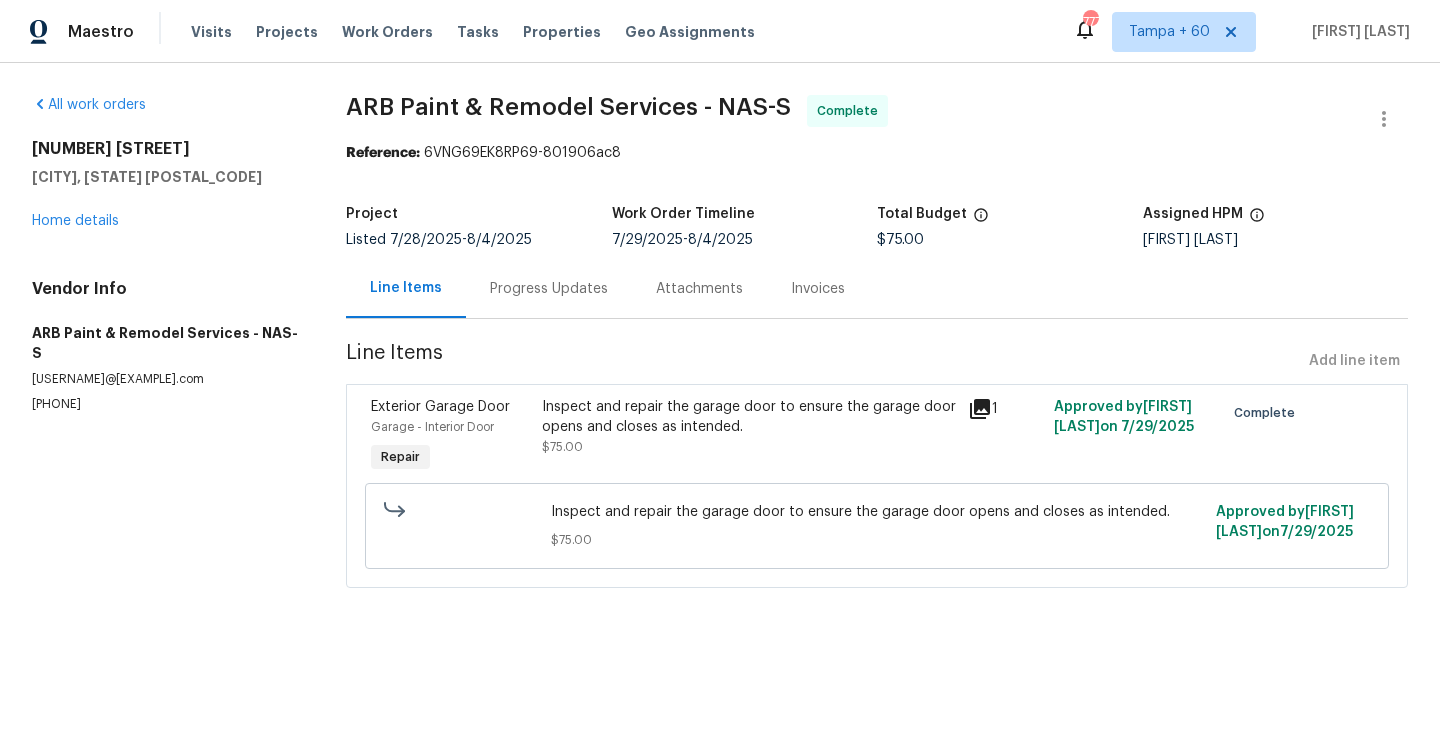 click on "Progress Updates" at bounding box center (549, 288) 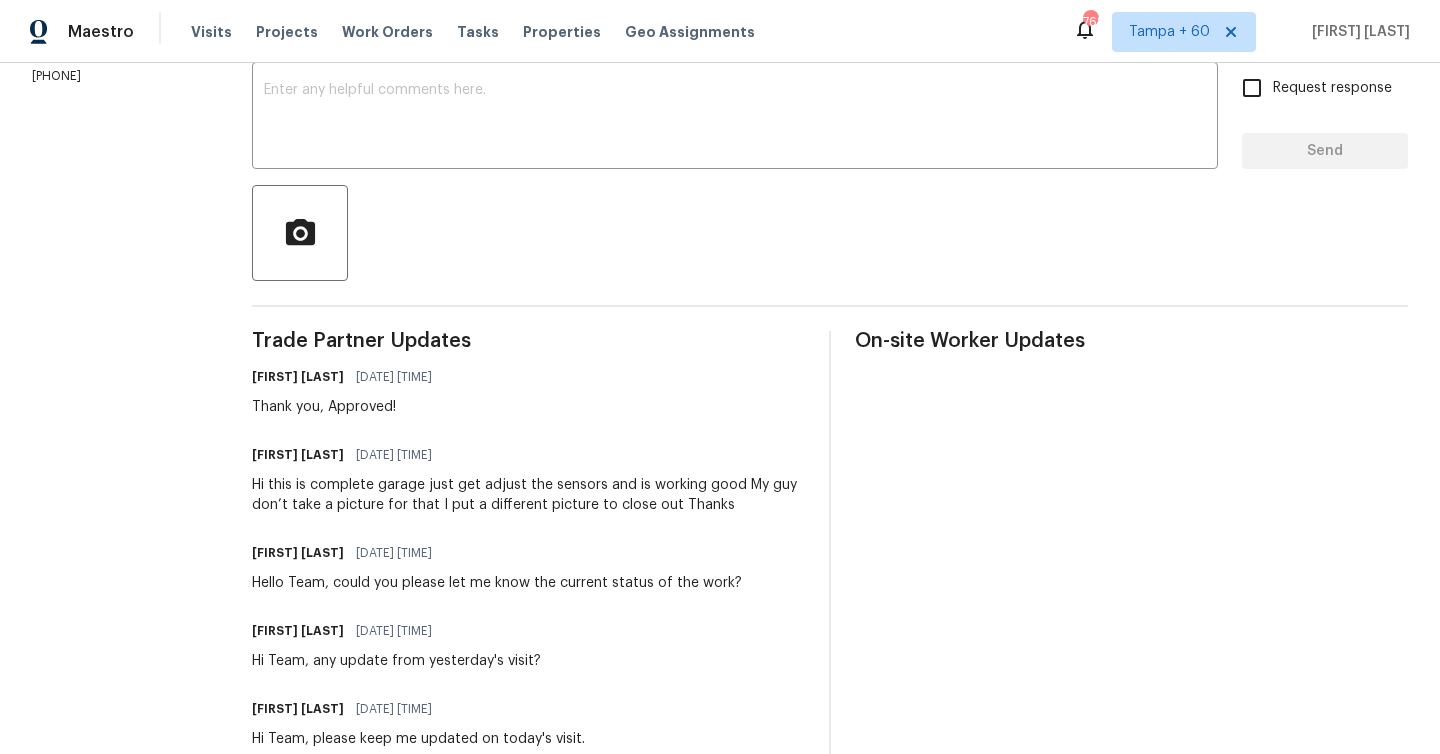 scroll, scrollTop: 353, scrollLeft: 0, axis: vertical 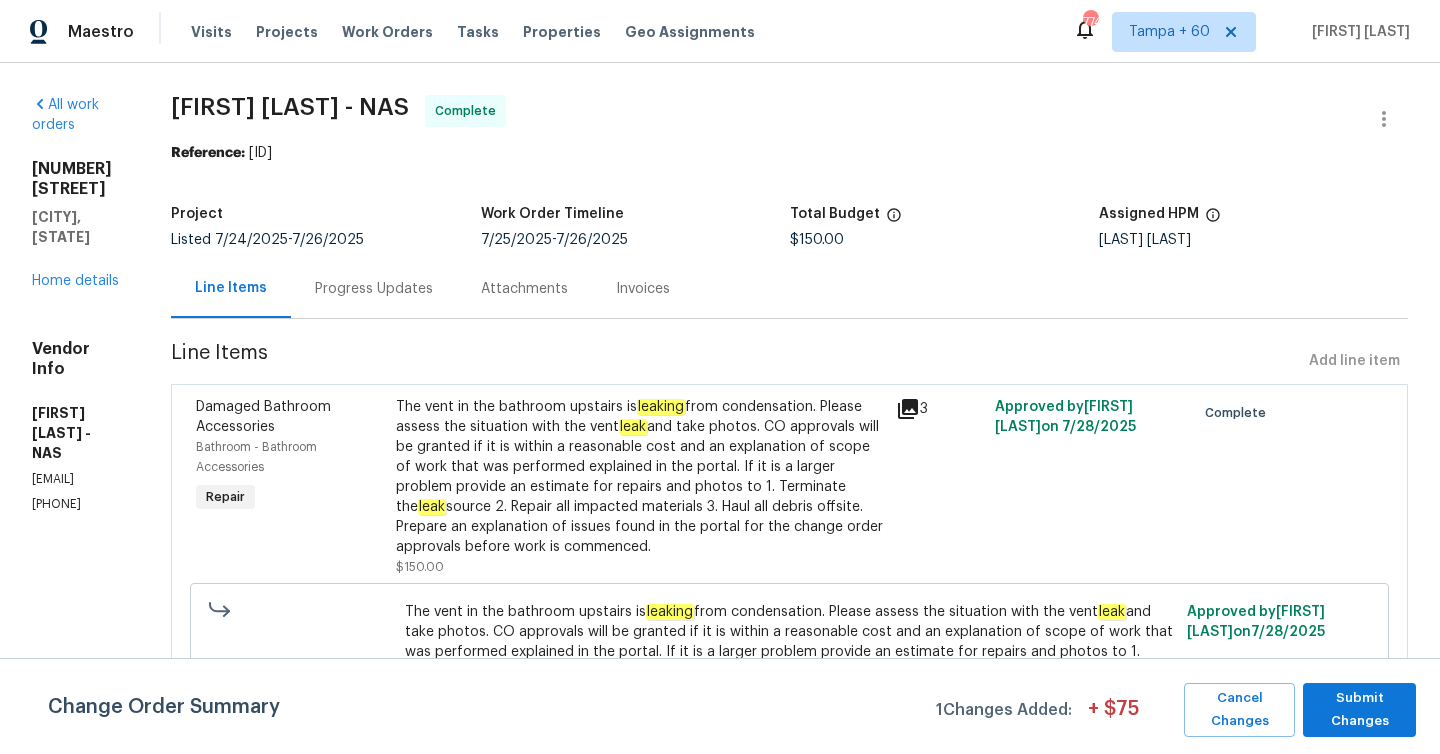click on "Progress Updates" at bounding box center (374, 289) 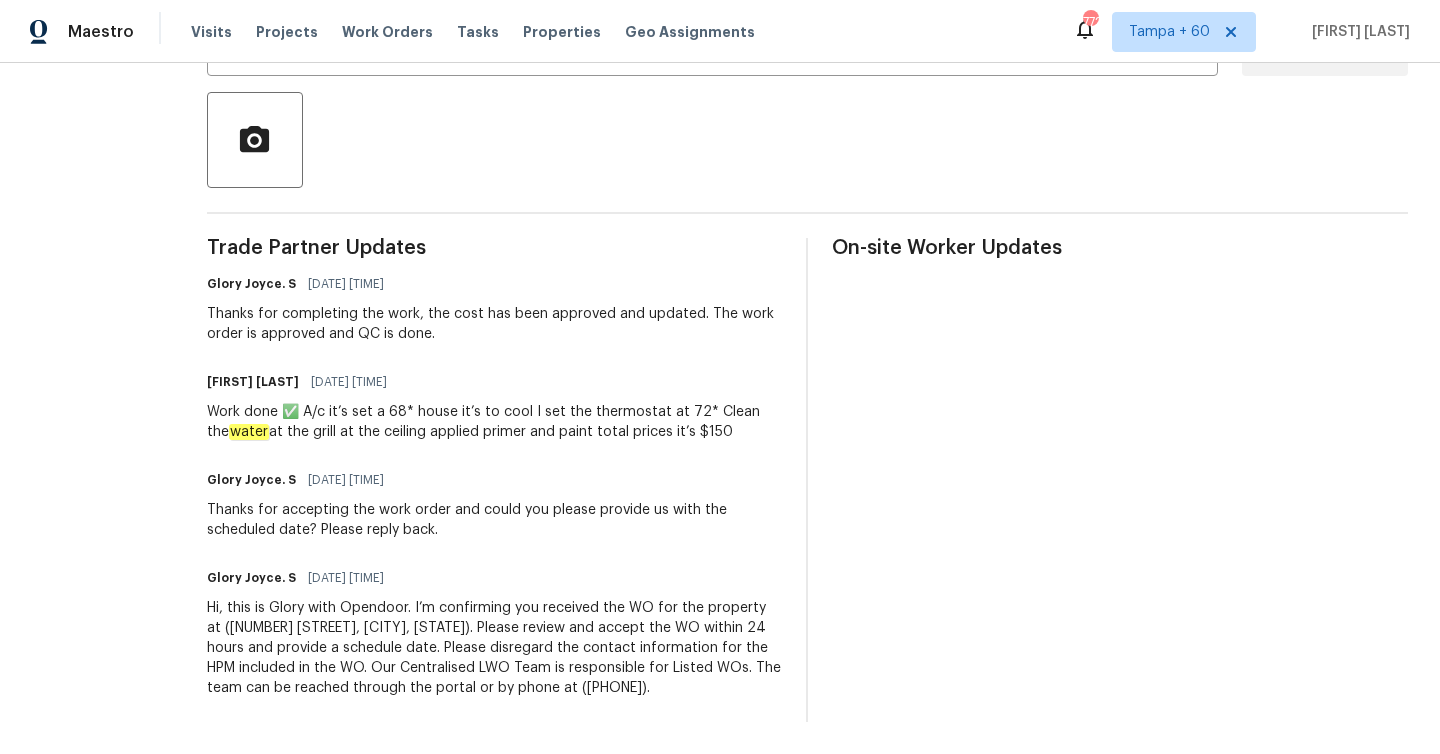 scroll, scrollTop: 0, scrollLeft: 0, axis: both 